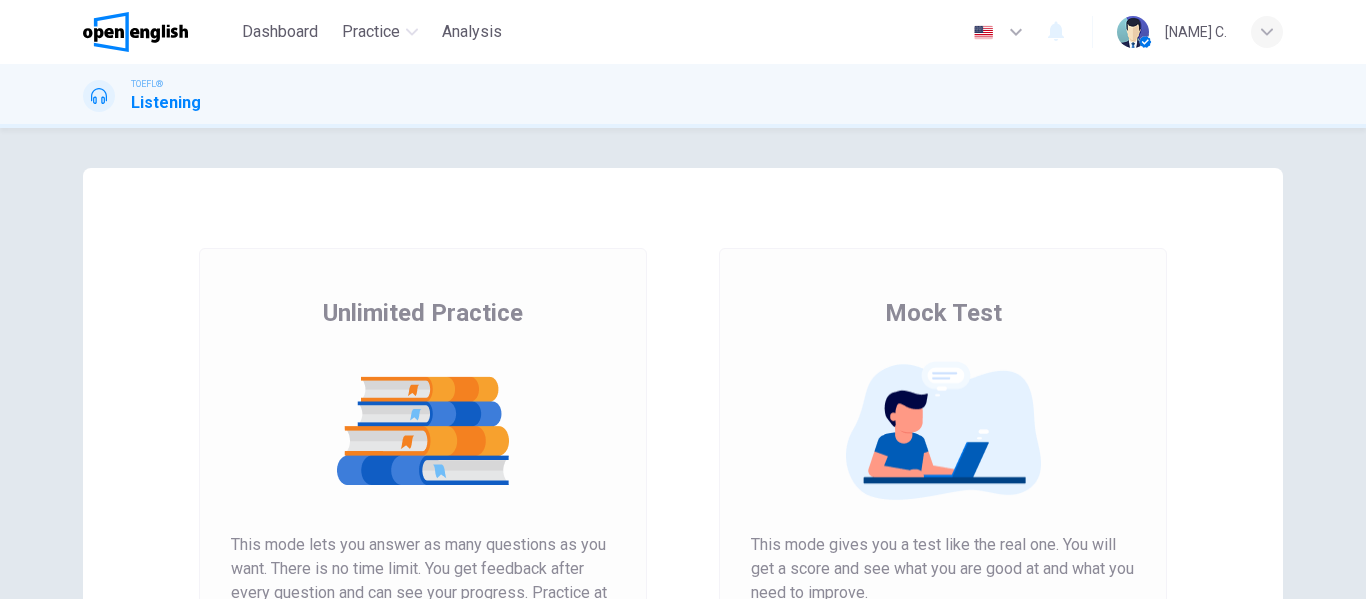scroll, scrollTop: 0, scrollLeft: 0, axis: both 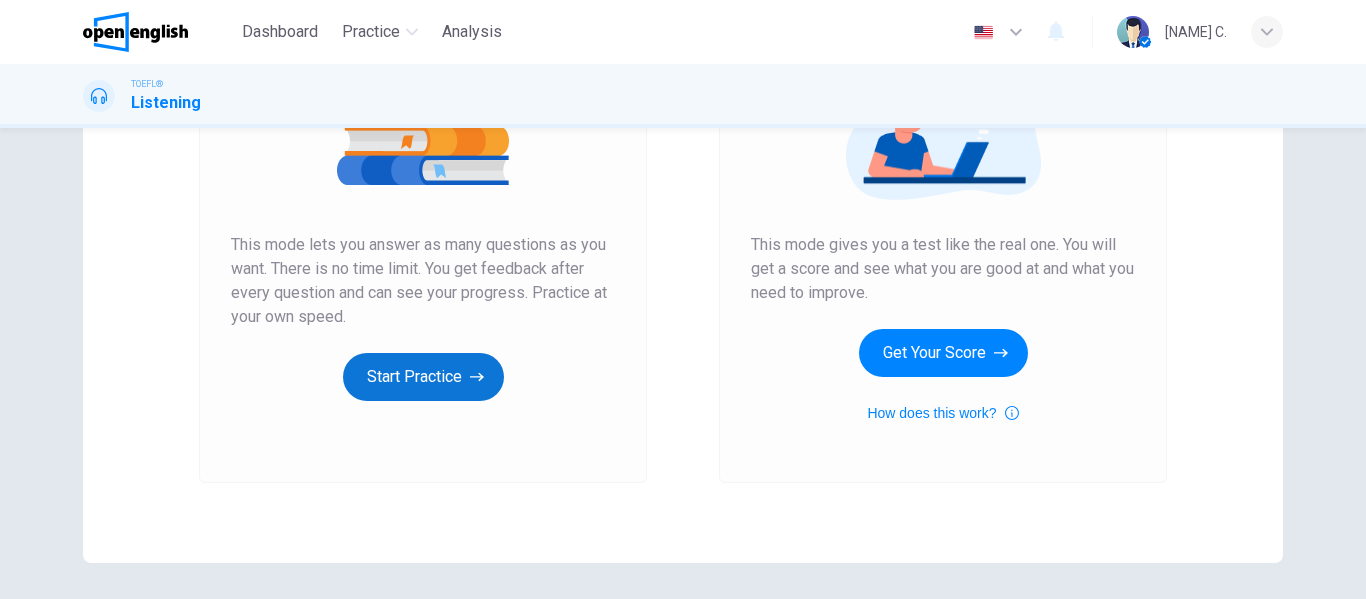 click on "Start Practice" at bounding box center (423, 377) 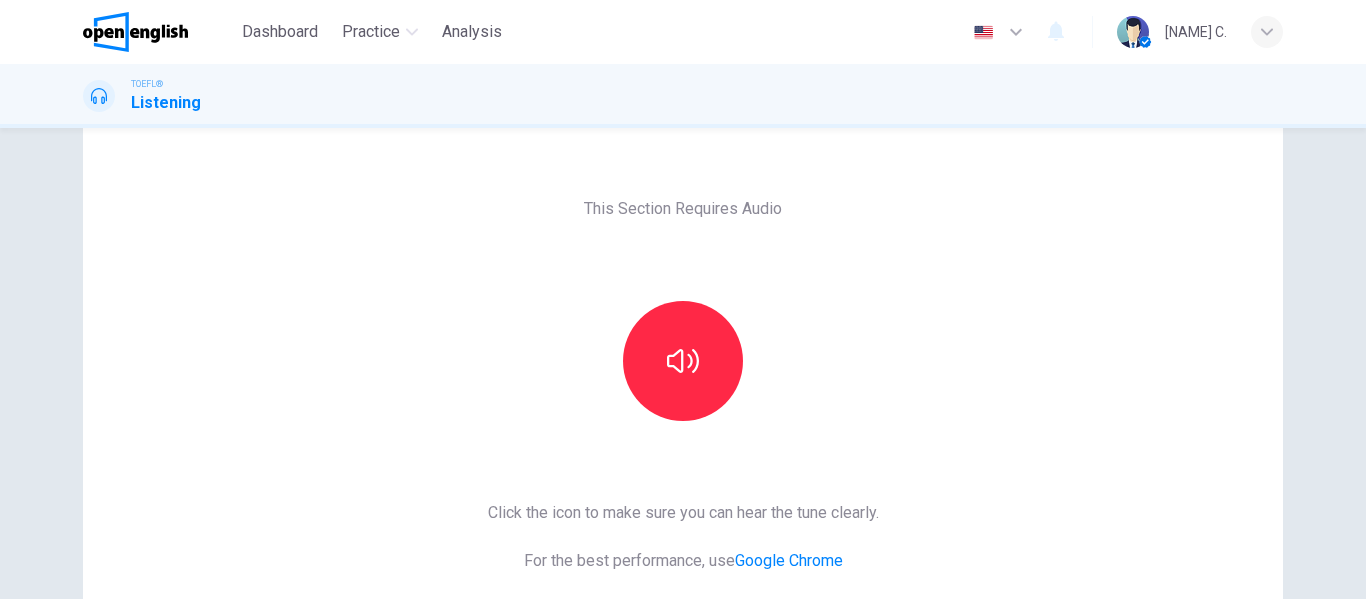 scroll, scrollTop: 100, scrollLeft: 0, axis: vertical 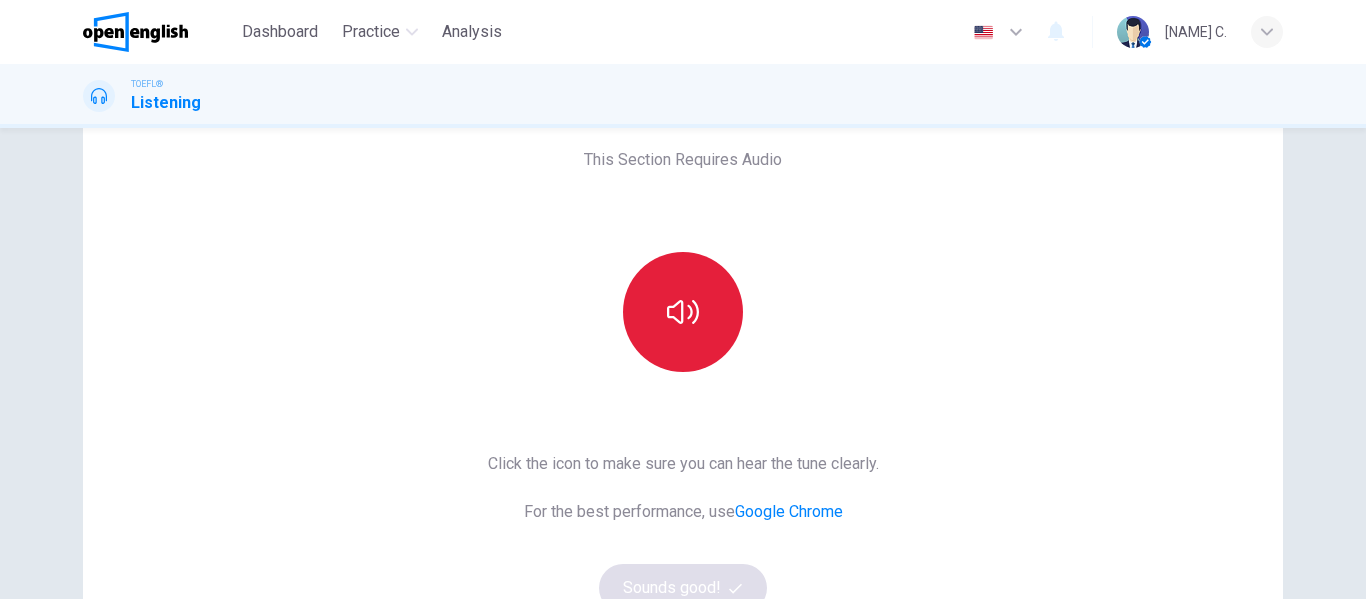 click at bounding box center [683, 312] 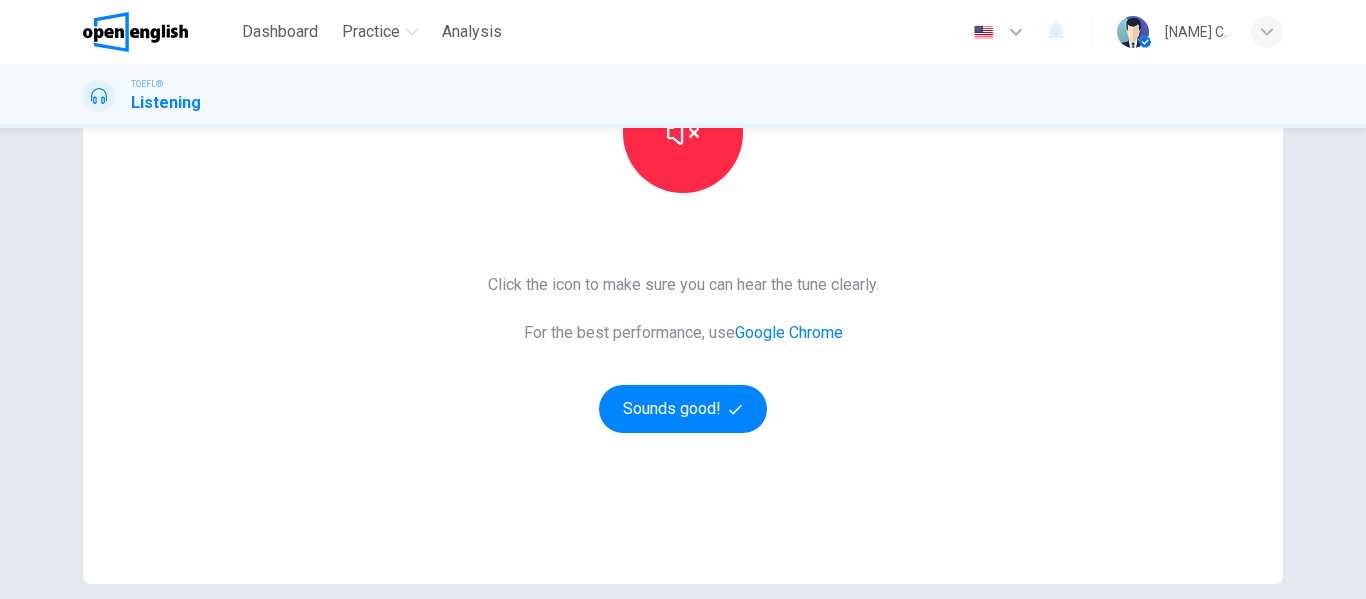 scroll, scrollTop: 300, scrollLeft: 0, axis: vertical 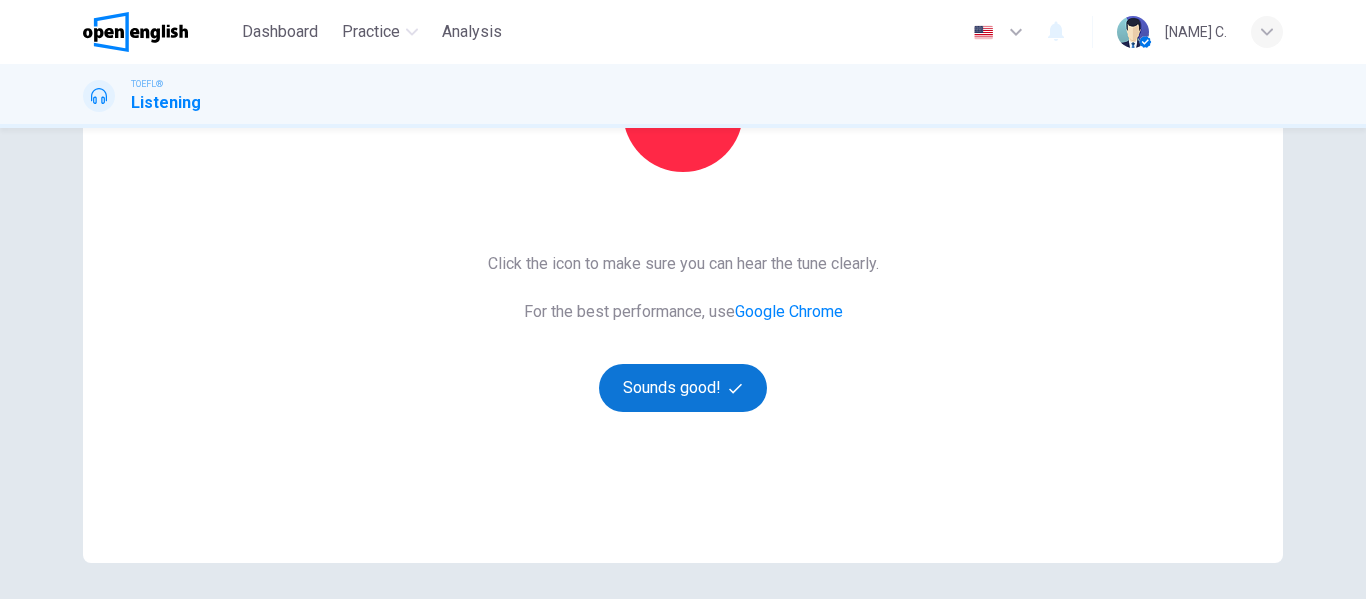 click on "Sounds good!" at bounding box center (683, 388) 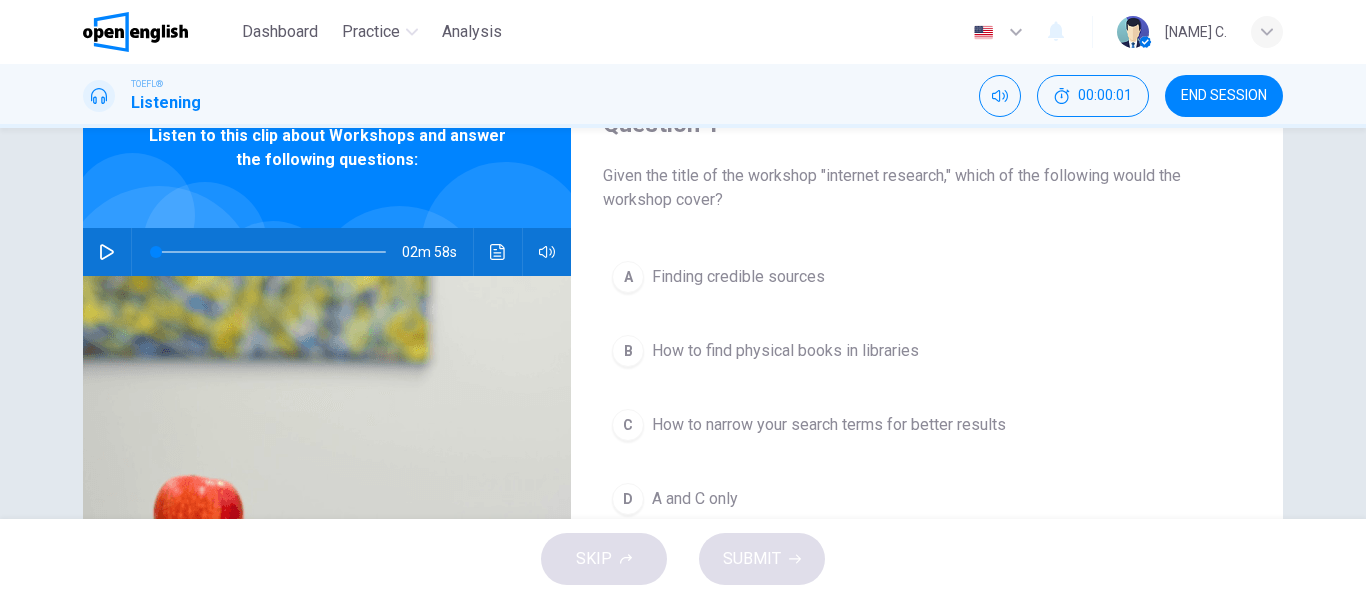 scroll, scrollTop: 0, scrollLeft: 0, axis: both 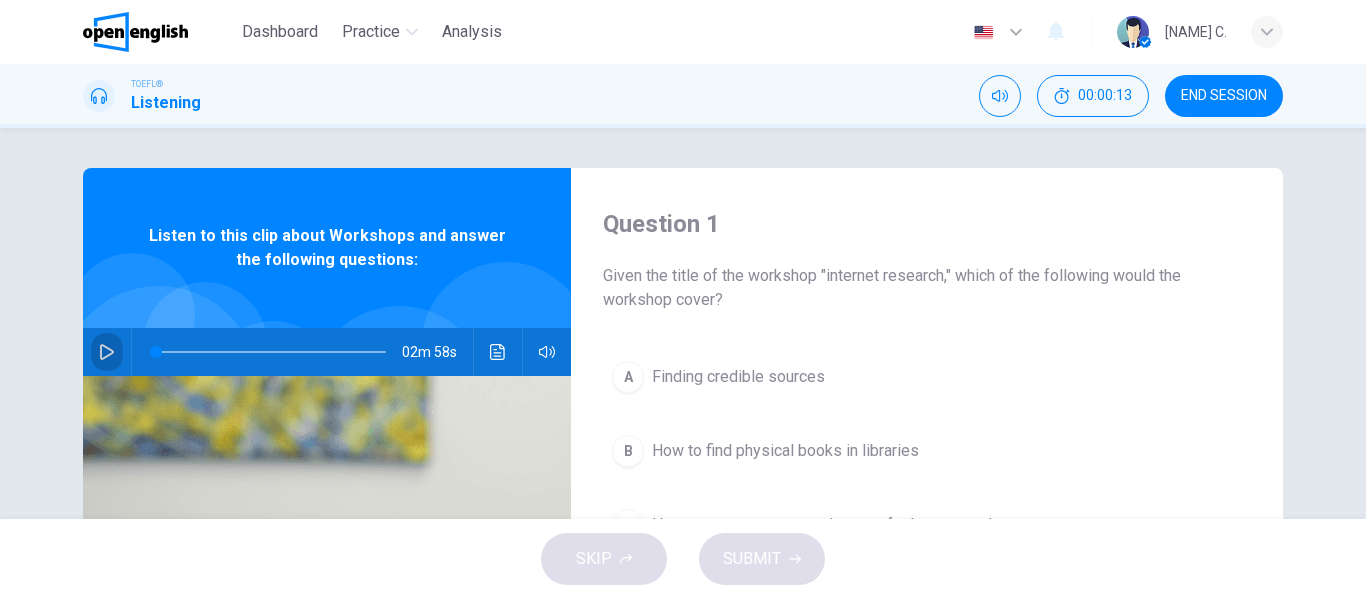 click 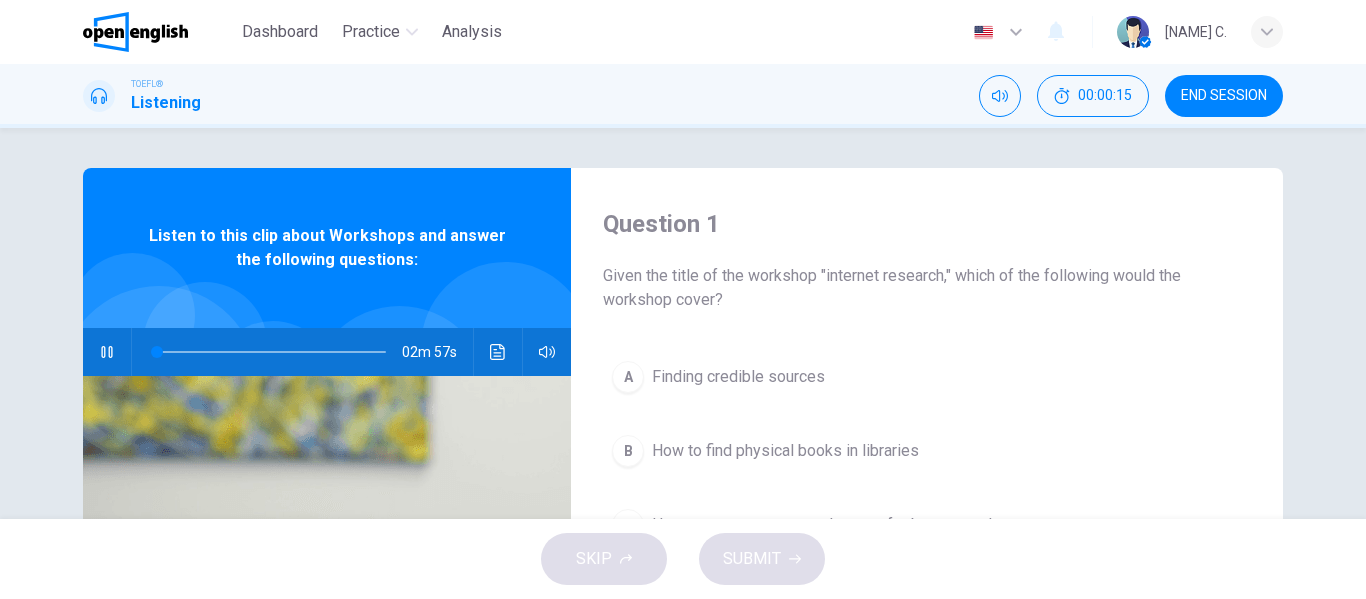 scroll, scrollTop: 100, scrollLeft: 0, axis: vertical 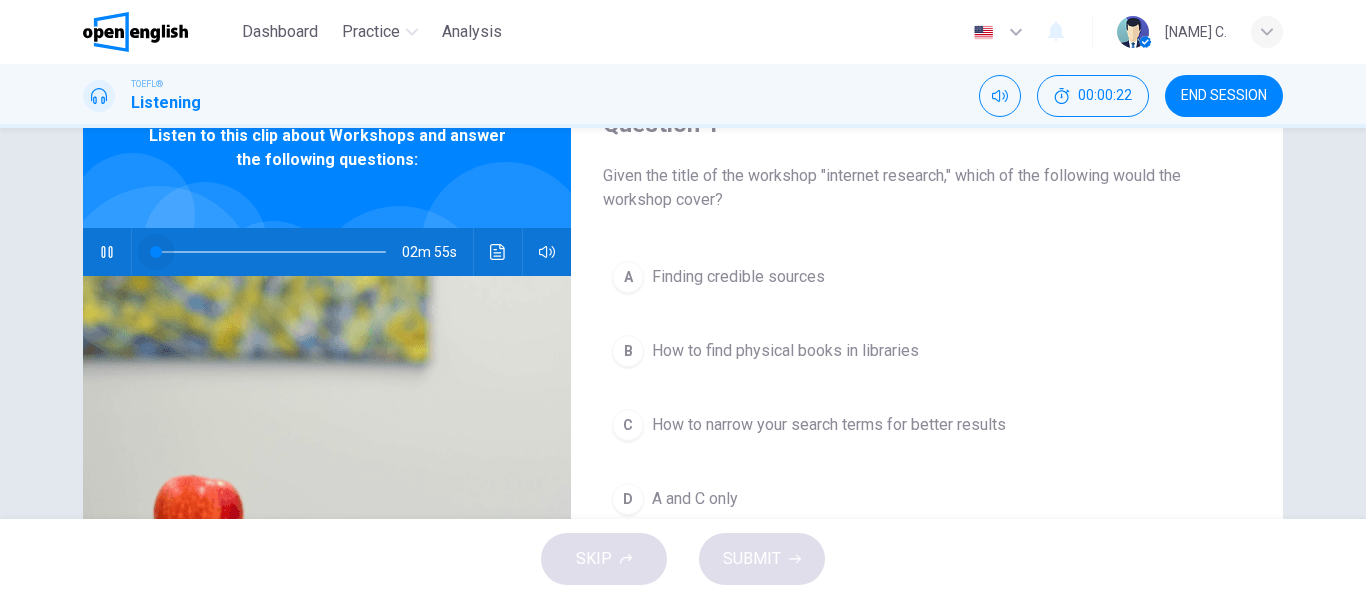 drag, startPoint x: 160, startPoint y: 251, endPoint x: 142, endPoint y: 248, distance: 18.248287 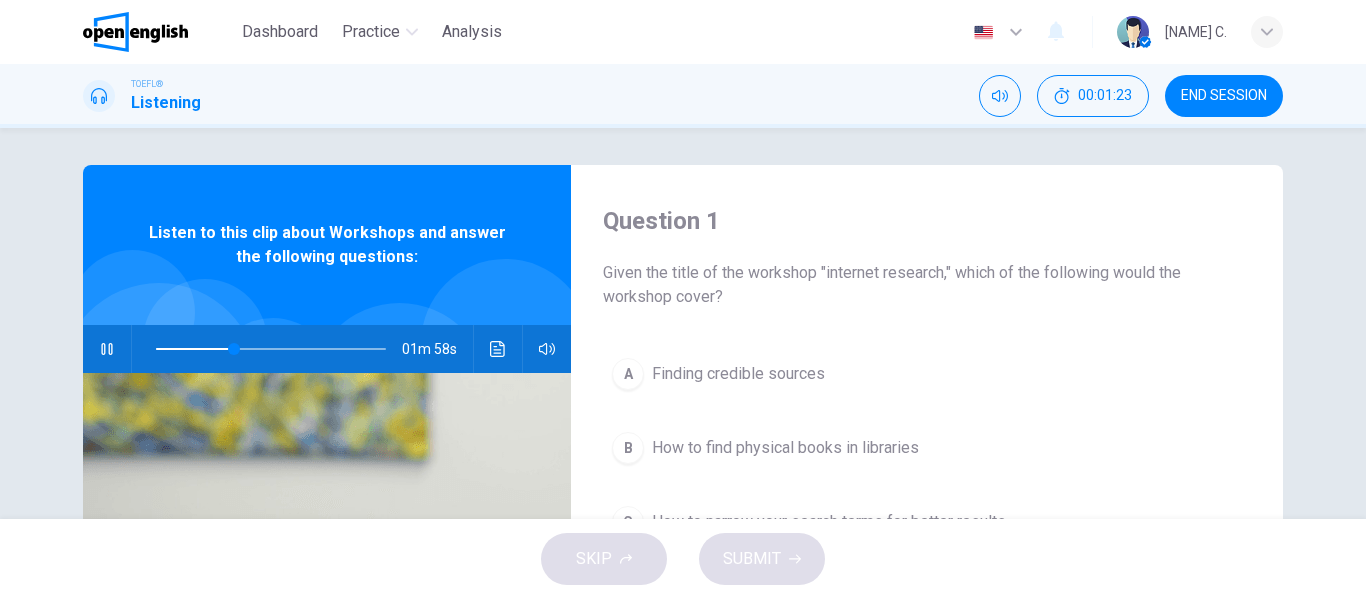 scroll, scrollTop: 0, scrollLeft: 0, axis: both 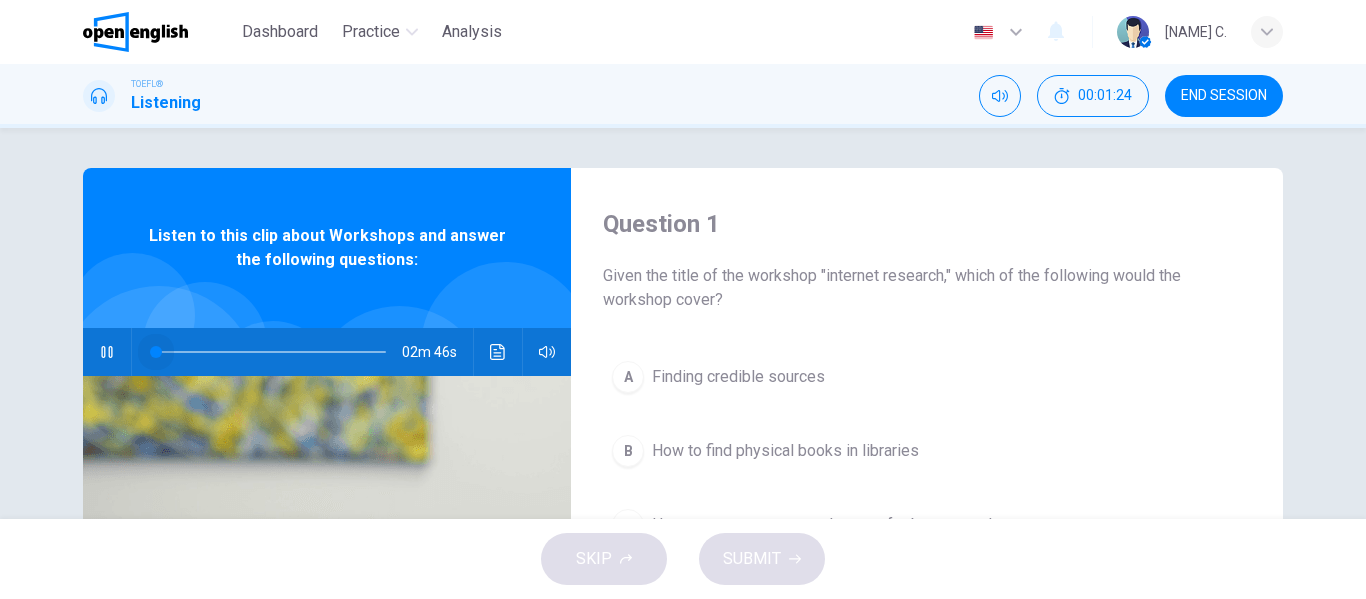 drag, startPoint x: 207, startPoint y: 344, endPoint x: 118, endPoint y: 343, distance: 89.005615 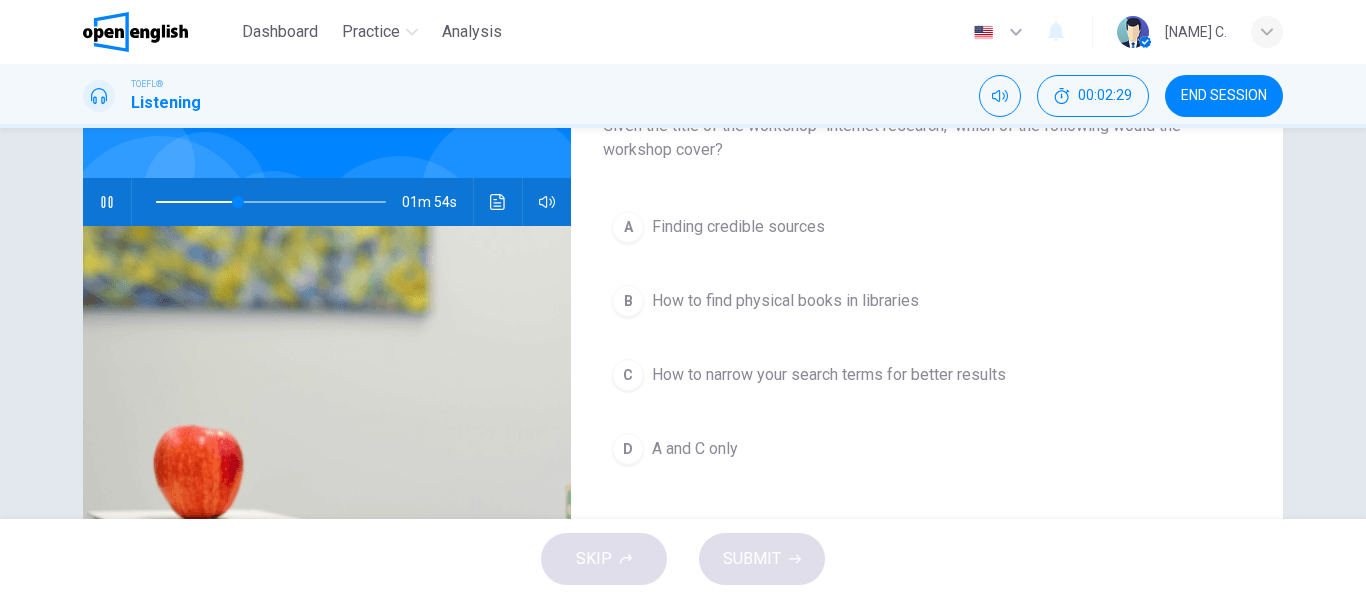 scroll, scrollTop: 200, scrollLeft: 0, axis: vertical 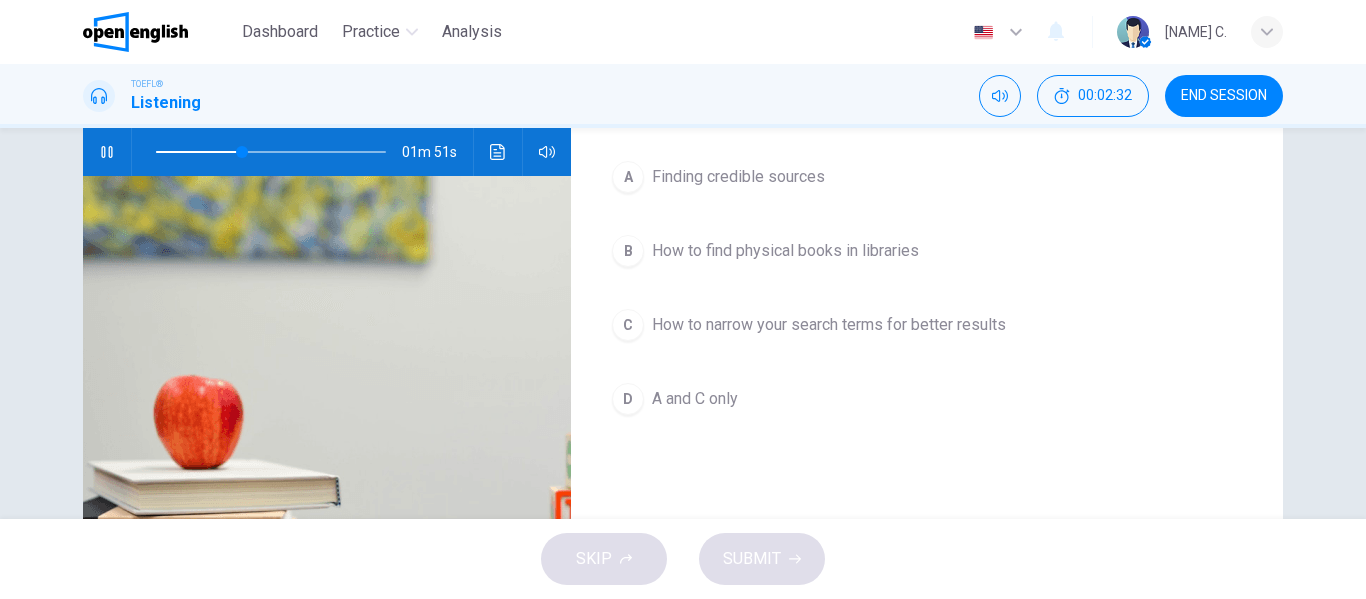 click on "D" at bounding box center (628, 399) 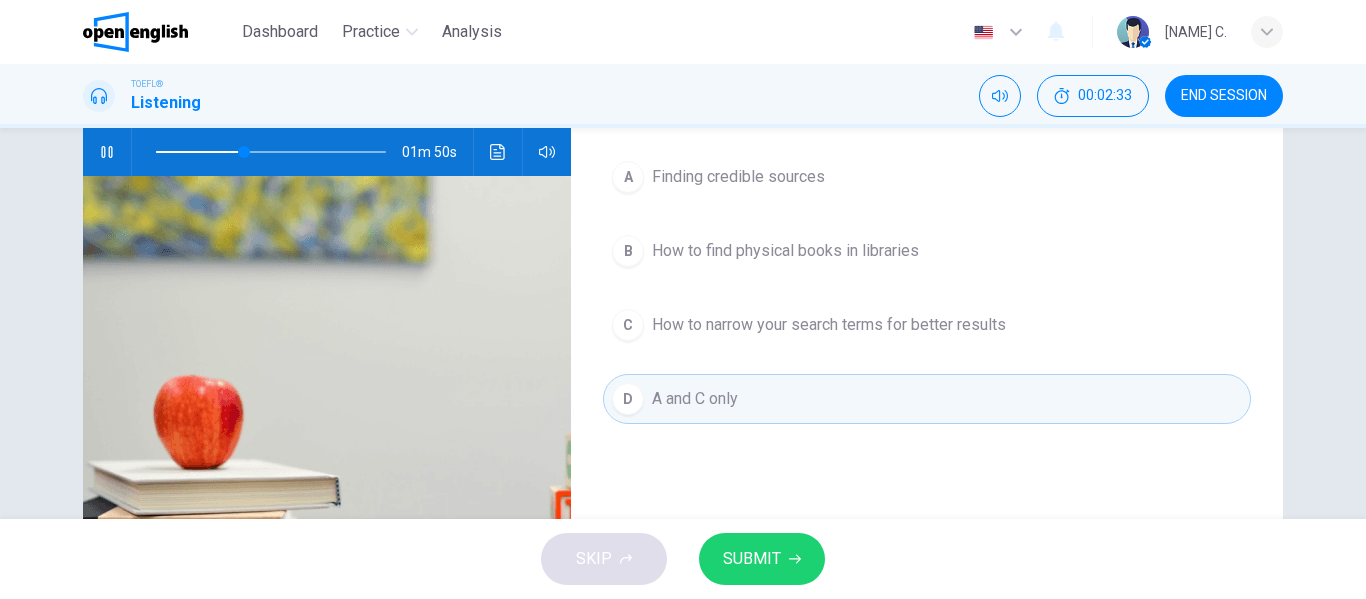 click on "SUBMIT" at bounding box center [752, 559] 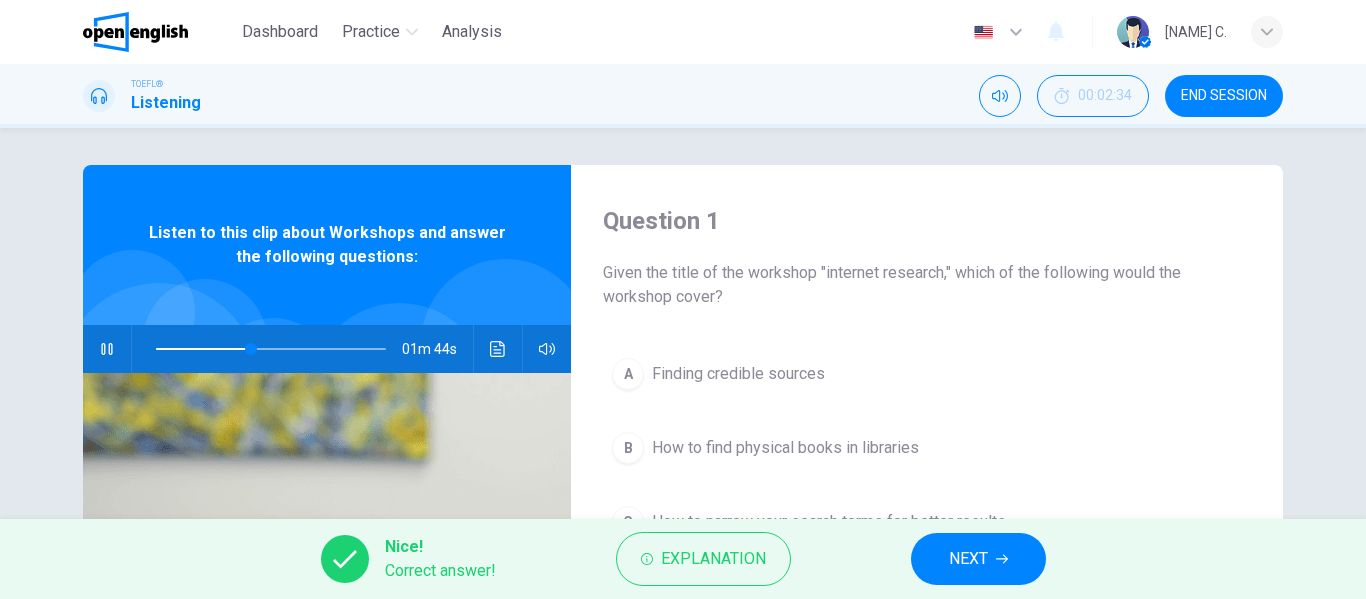 scroll, scrollTop: 0, scrollLeft: 0, axis: both 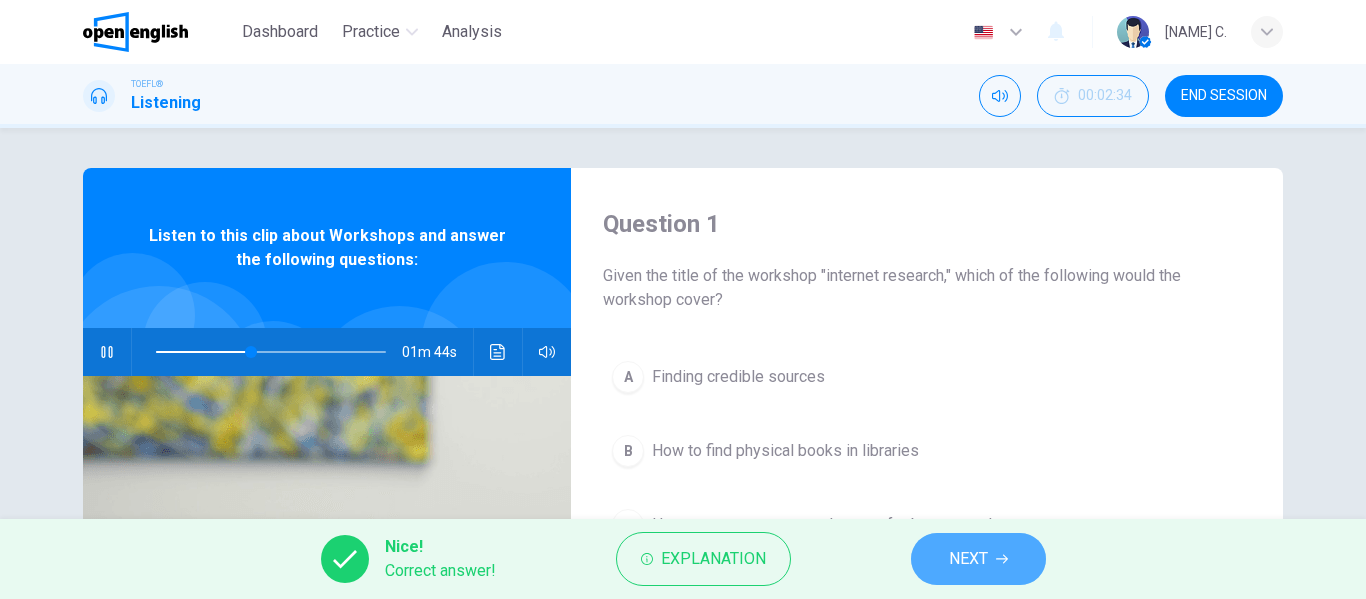 click on "NEXT" at bounding box center [978, 559] 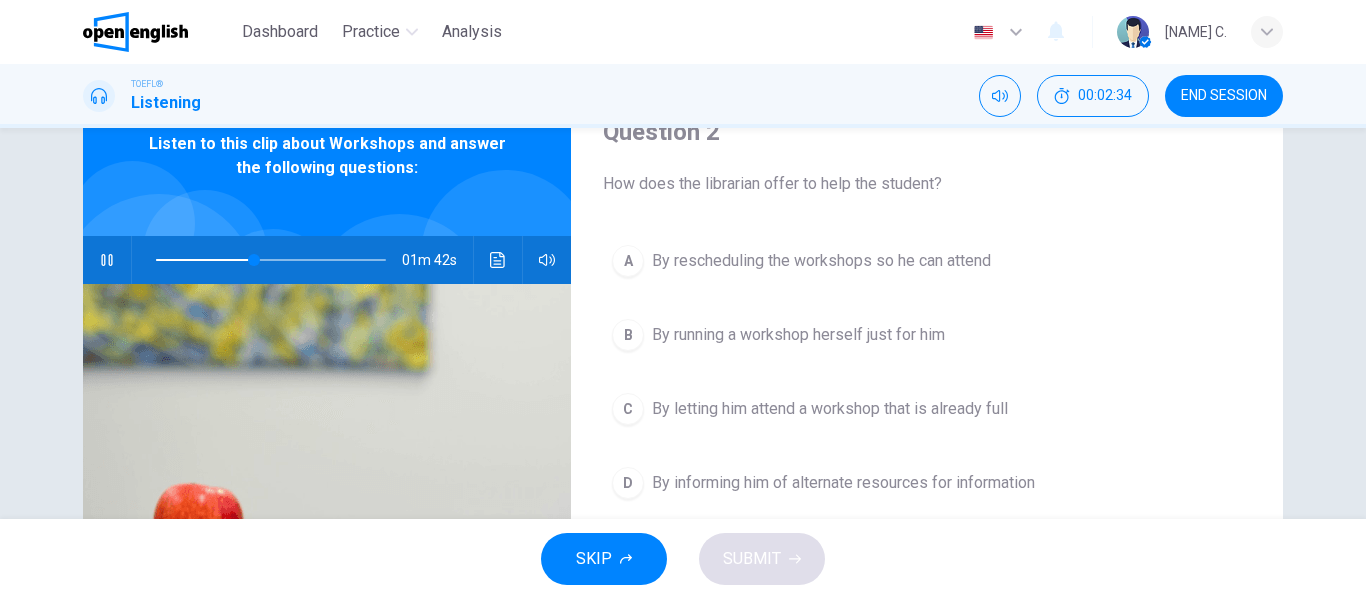scroll, scrollTop: 100, scrollLeft: 0, axis: vertical 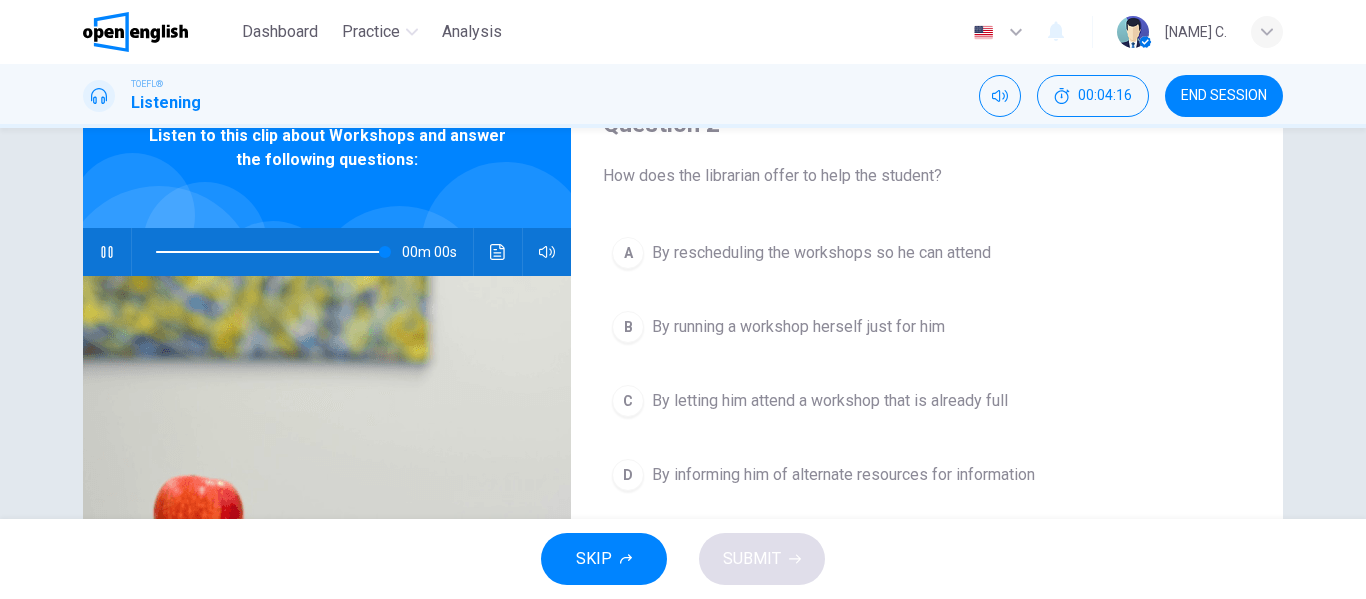 type on "*" 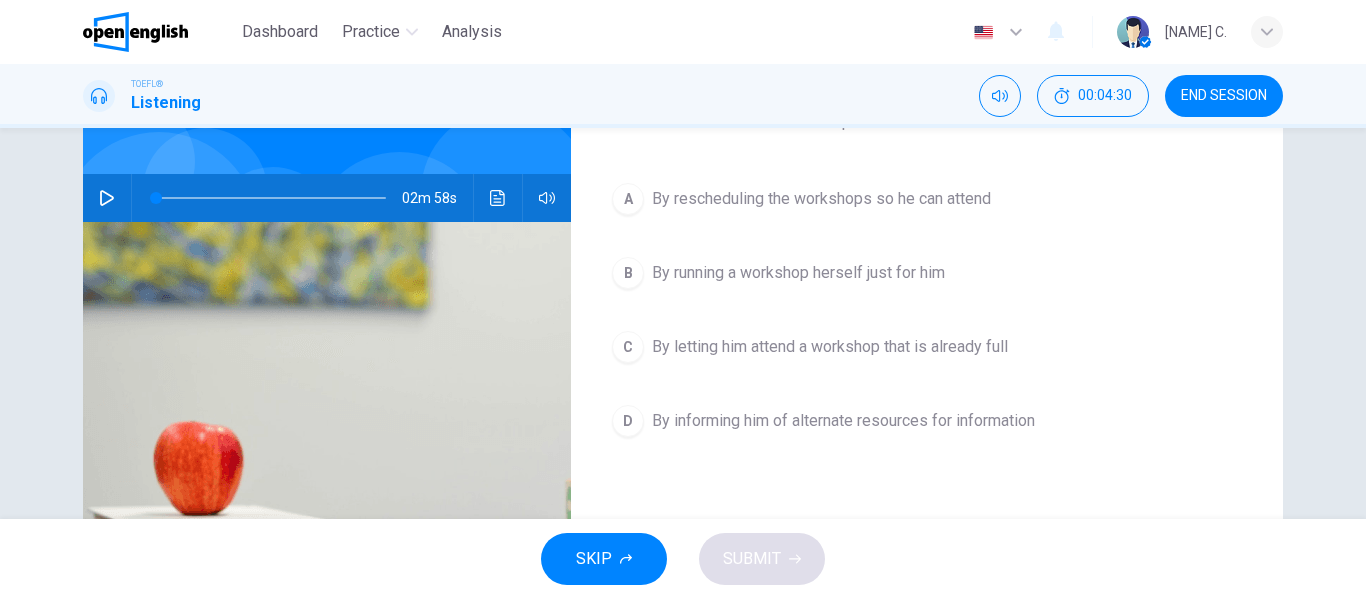 scroll, scrollTop: 300, scrollLeft: 0, axis: vertical 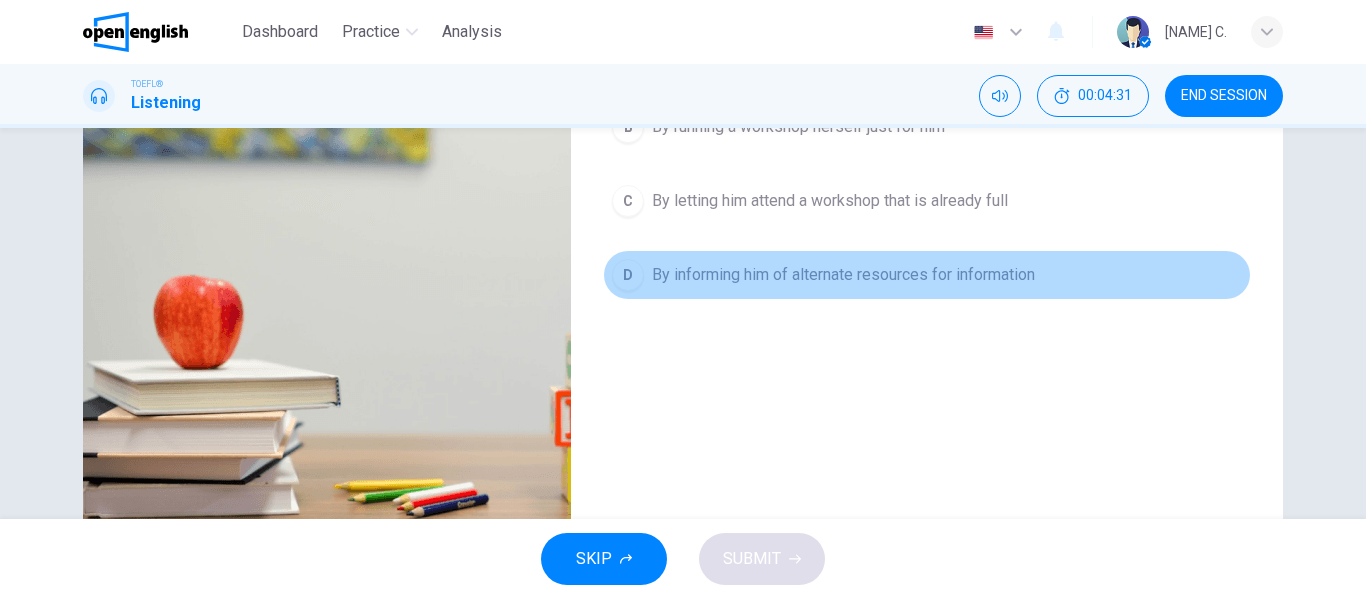click on "D" at bounding box center [628, 275] 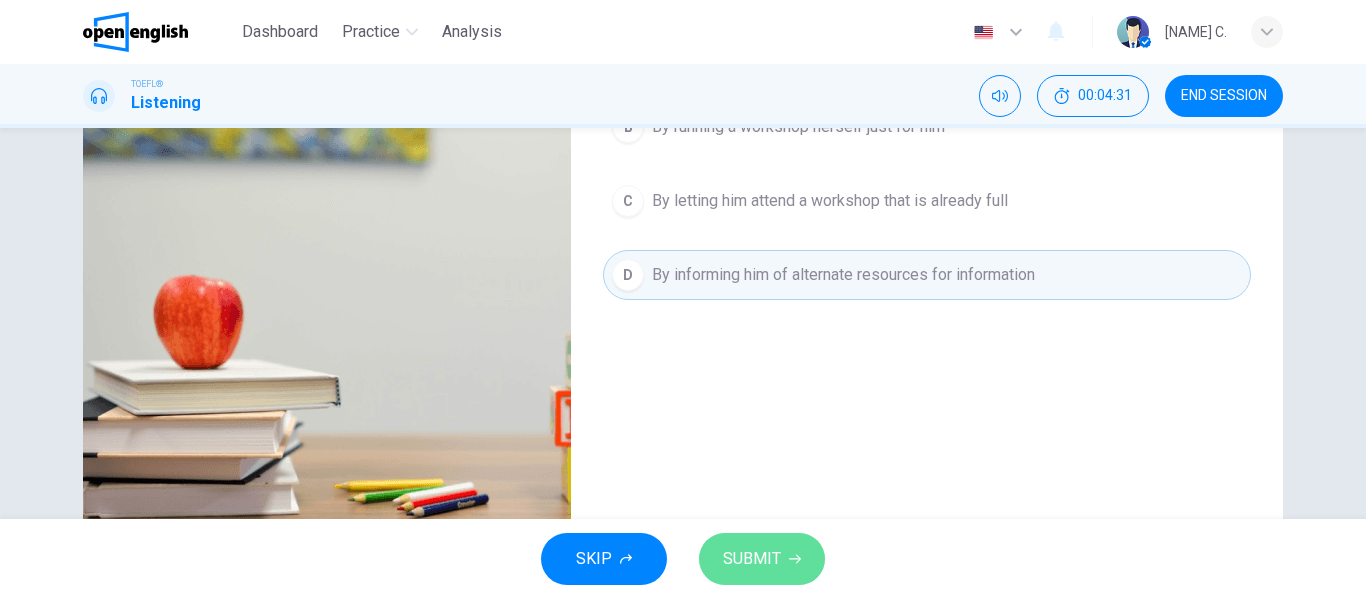 click on "SUBMIT" at bounding box center [762, 559] 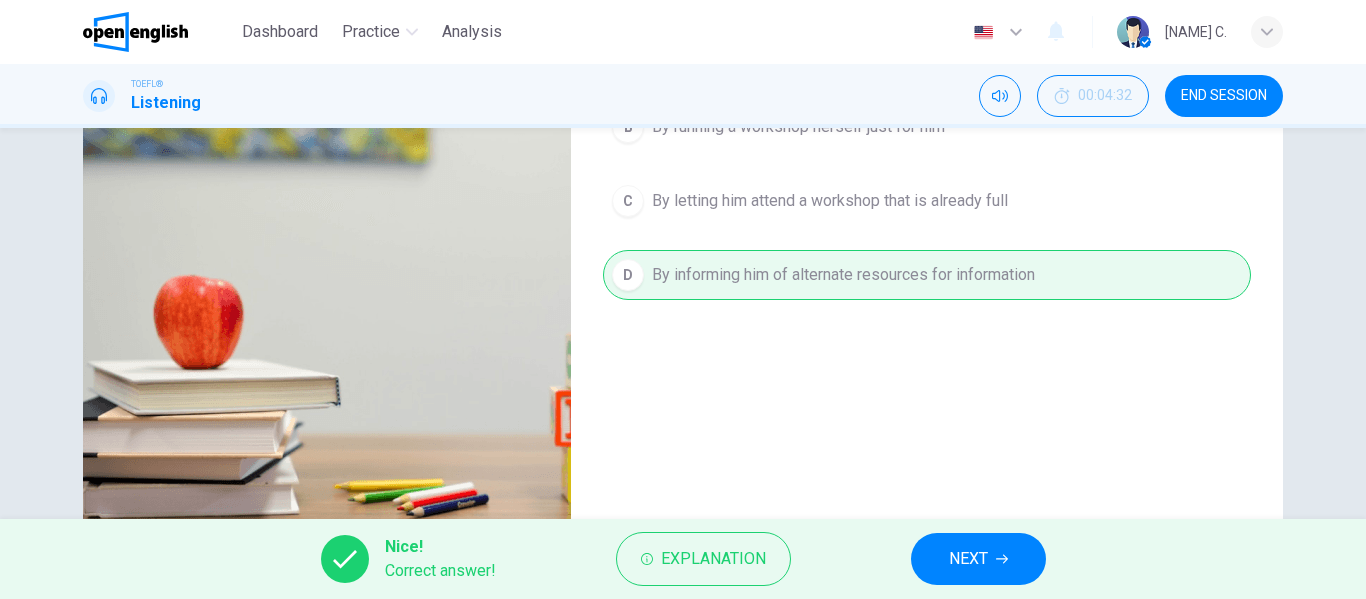click 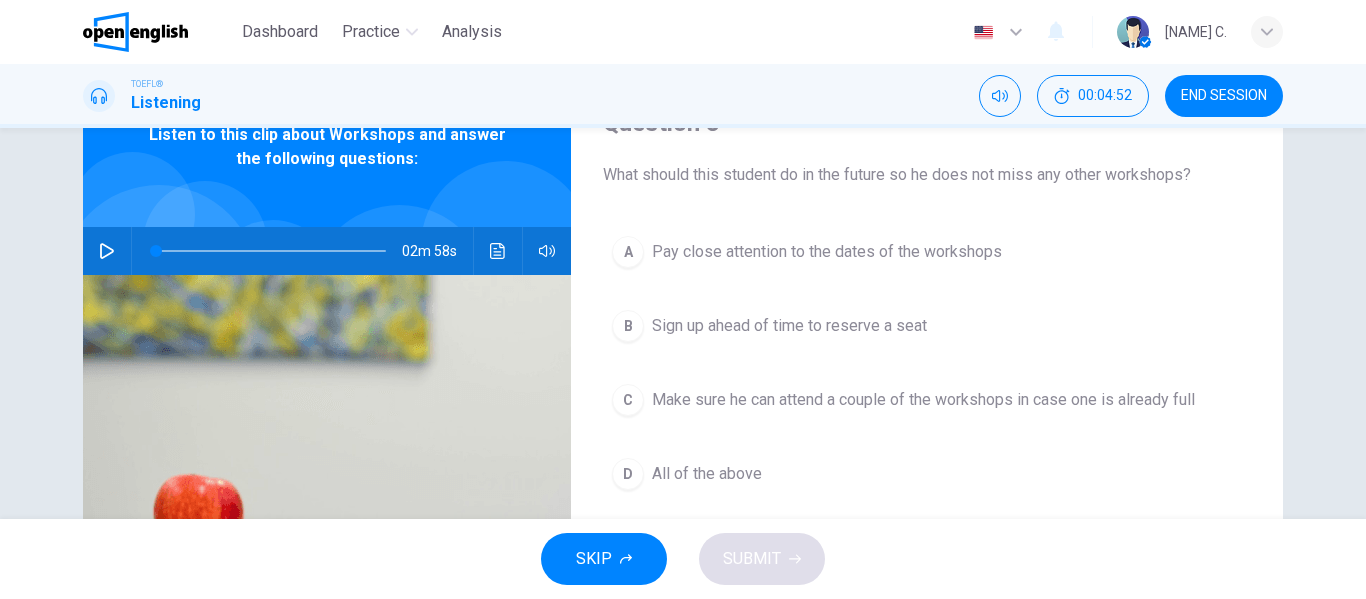 scroll, scrollTop: 100, scrollLeft: 0, axis: vertical 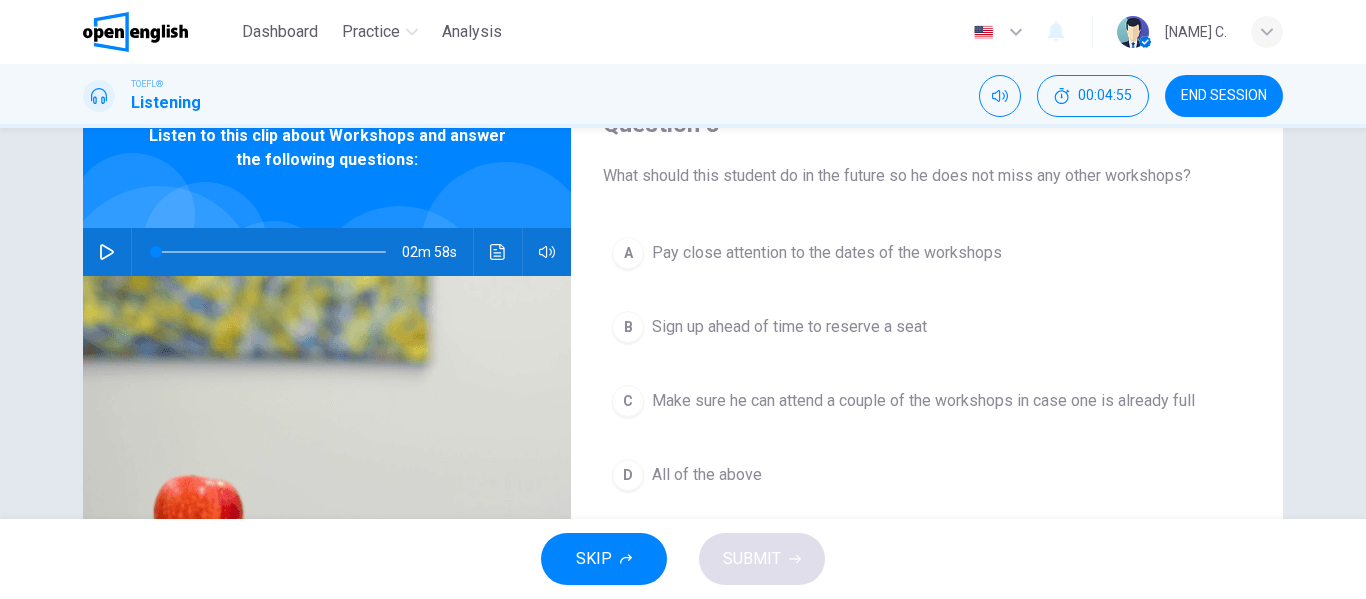 click on "D" at bounding box center (628, 475) 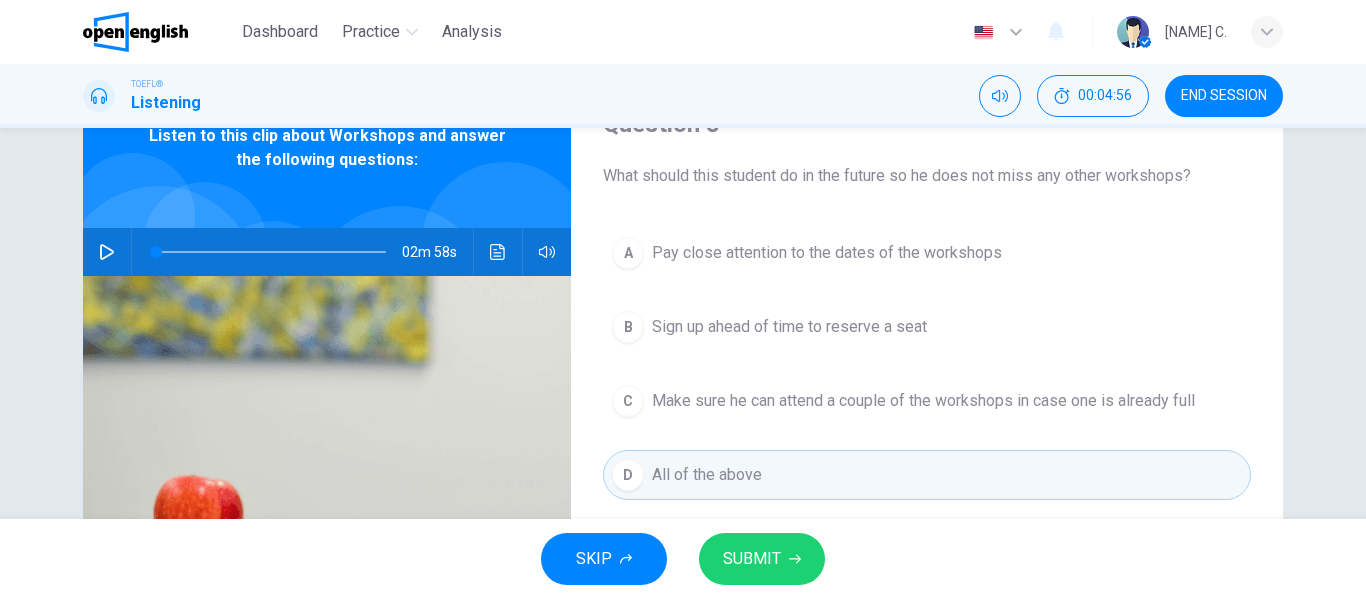 click on "SUBMIT" at bounding box center (752, 559) 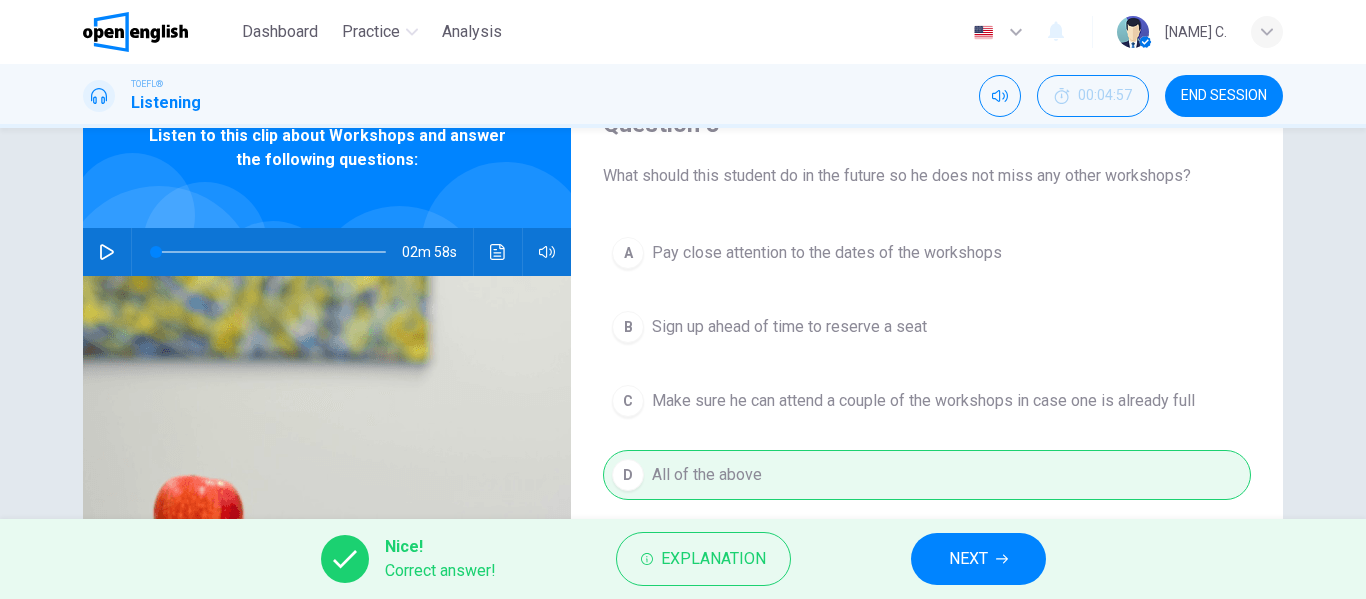 click on "NEXT" at bounding box center [978, 559] 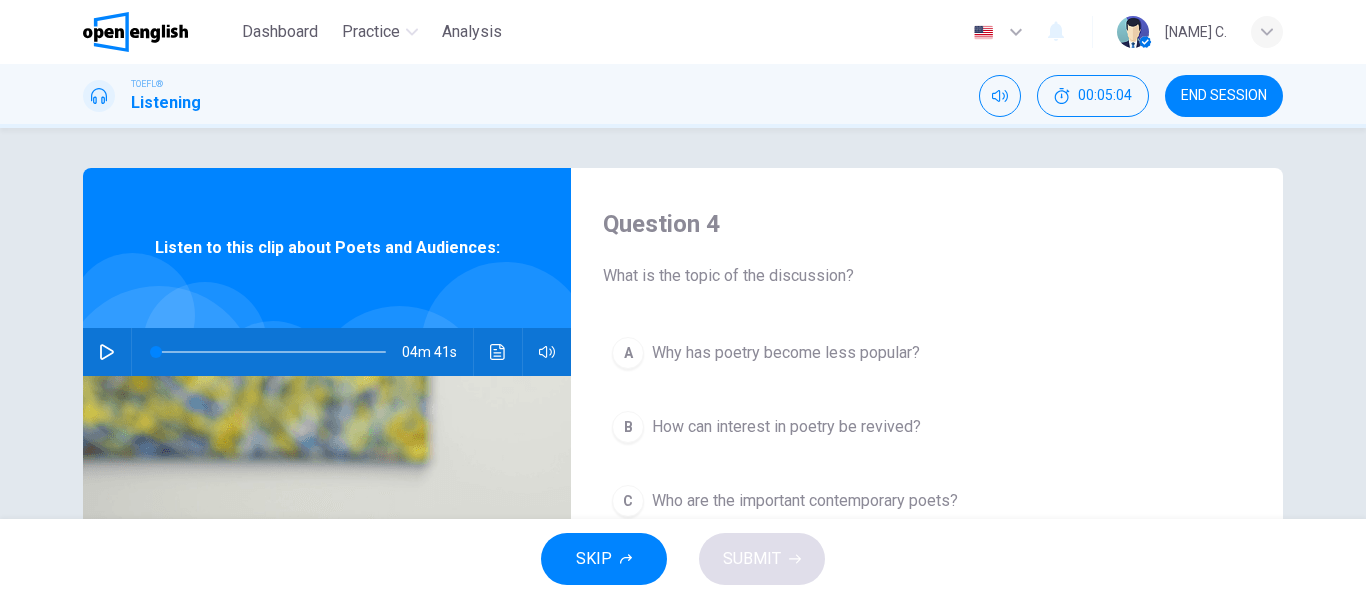 scroll, scrollTop: 100, scrollLeft: 0, axis: vertical 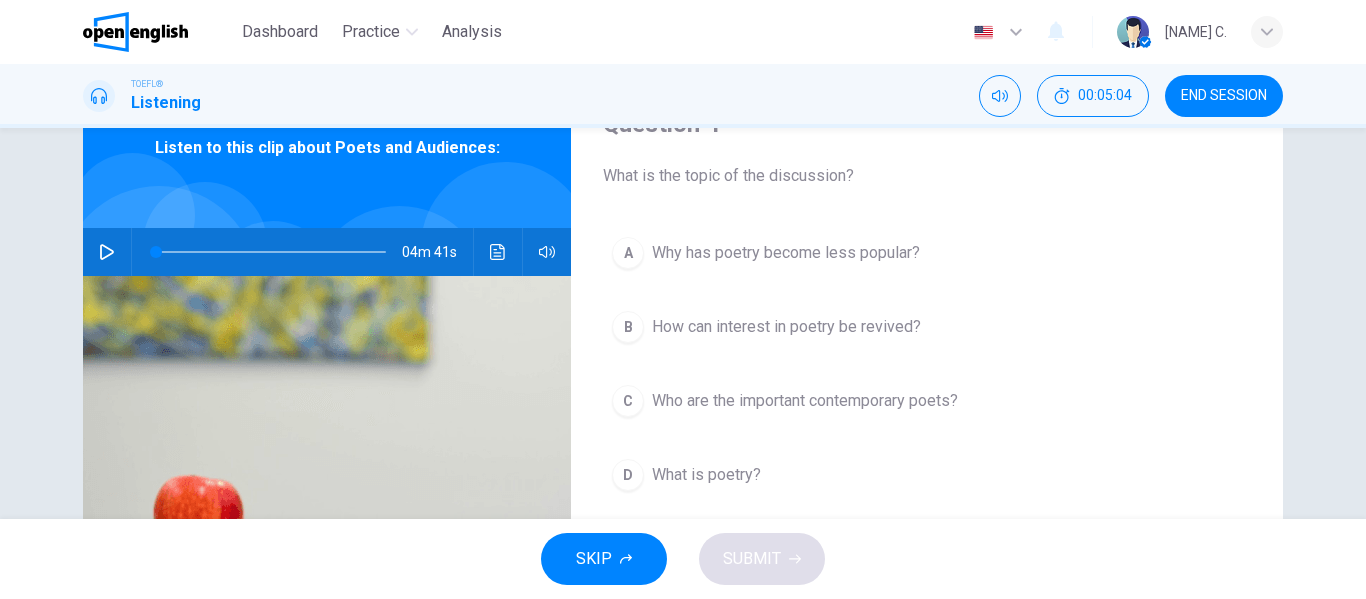click on "04m 41s" at bounding box center (327, 252) 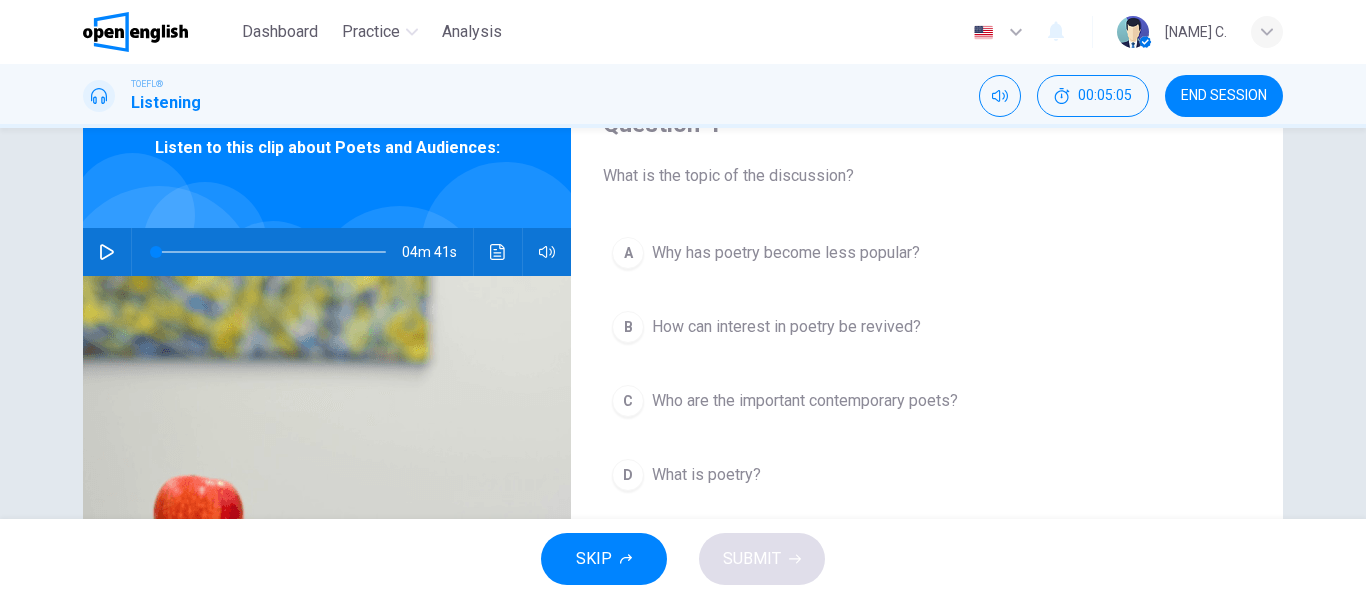 click 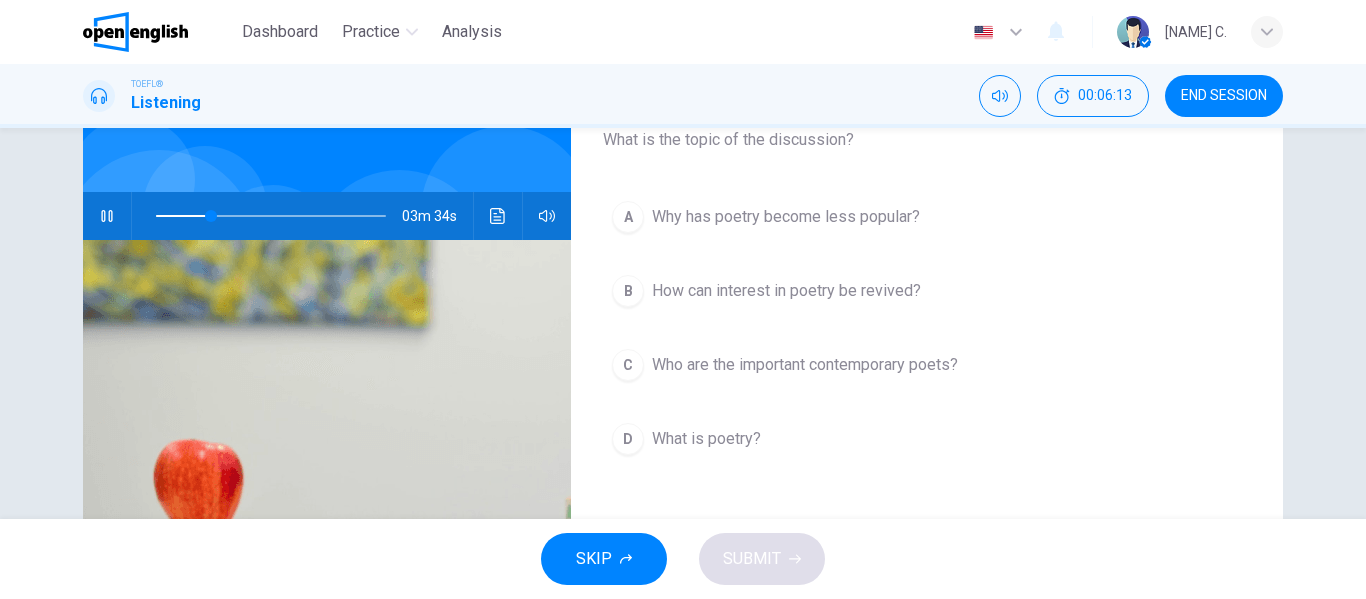 scroll, scrollTop: 100, scrollLeft: 0, axis: vertical 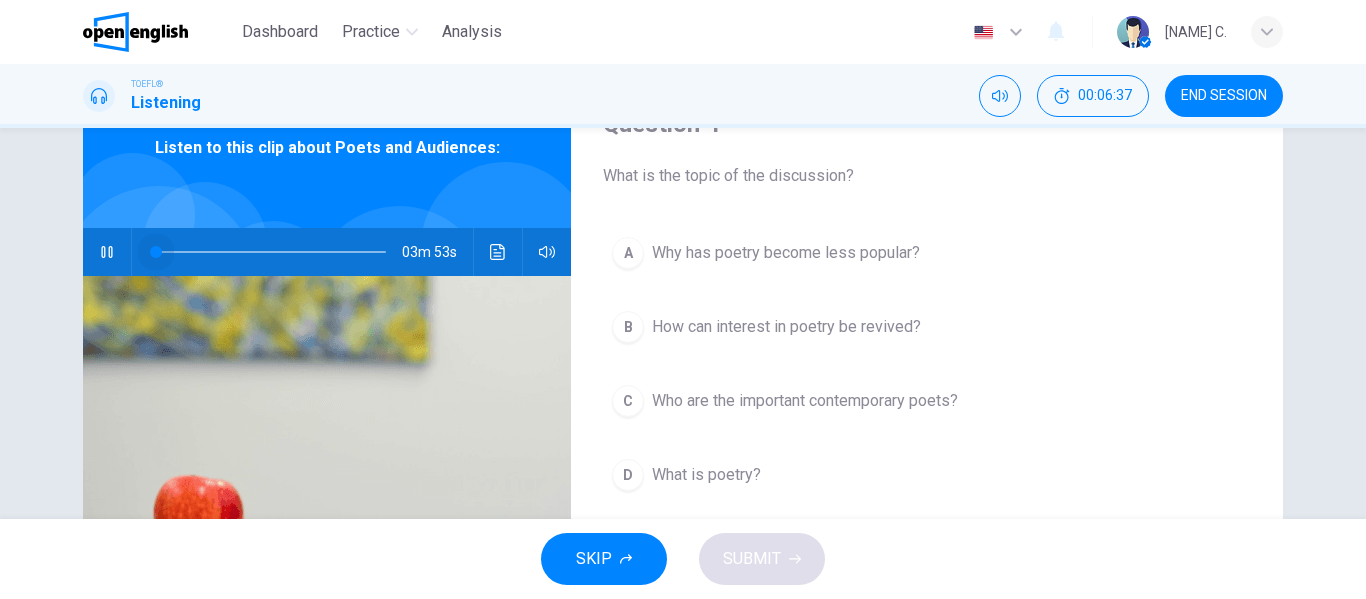 drag, startPoint x: 223, startPoint y: 249, endPoint x: 22, endPoint y: 247, distance: 201.00995 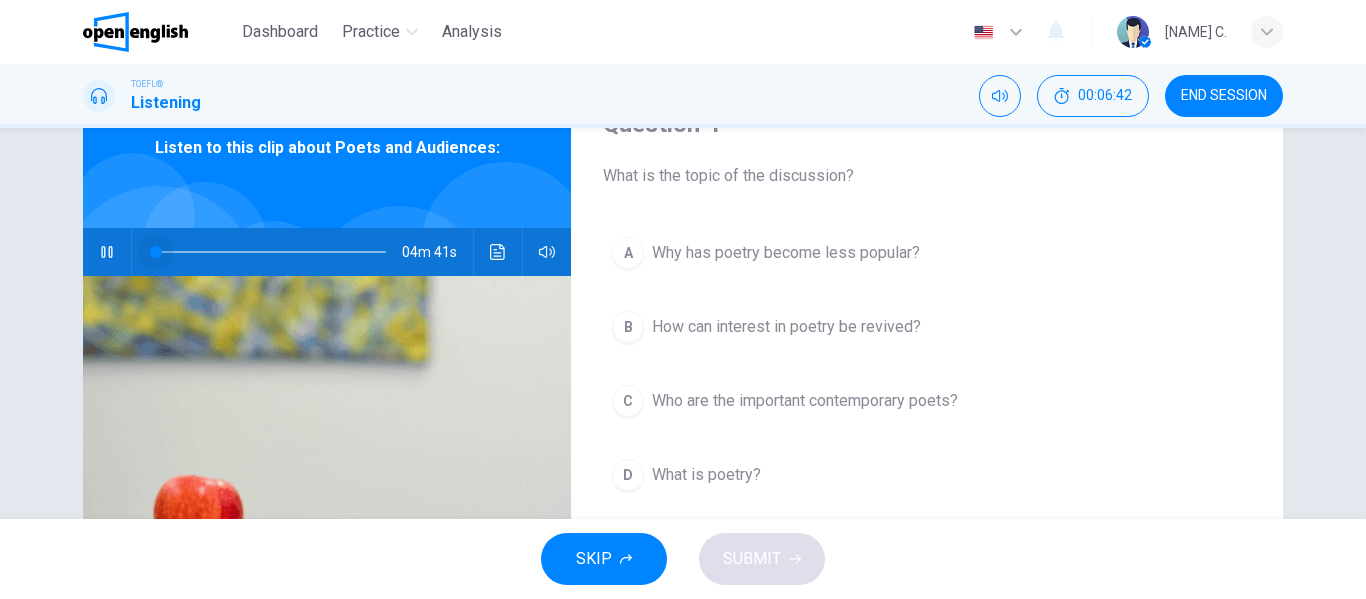 drag, startPoint x: 185, startPoint y: 248, endPoint x: 129, endPoint y: 242, distance: 56.32051 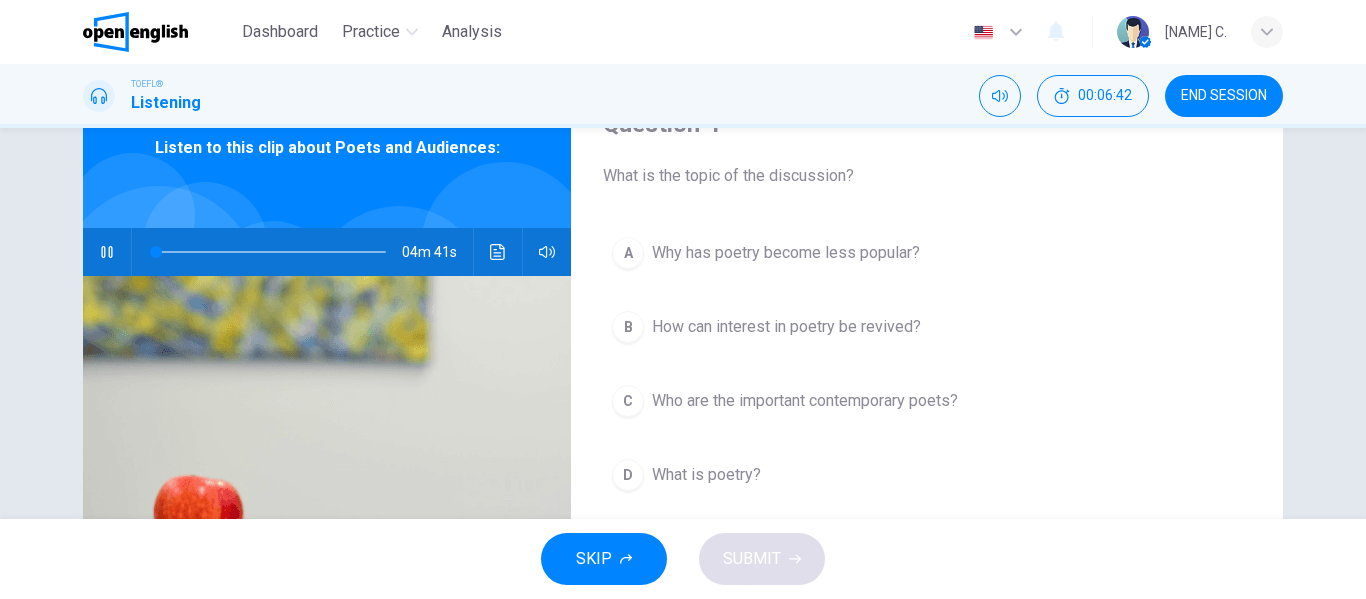 click 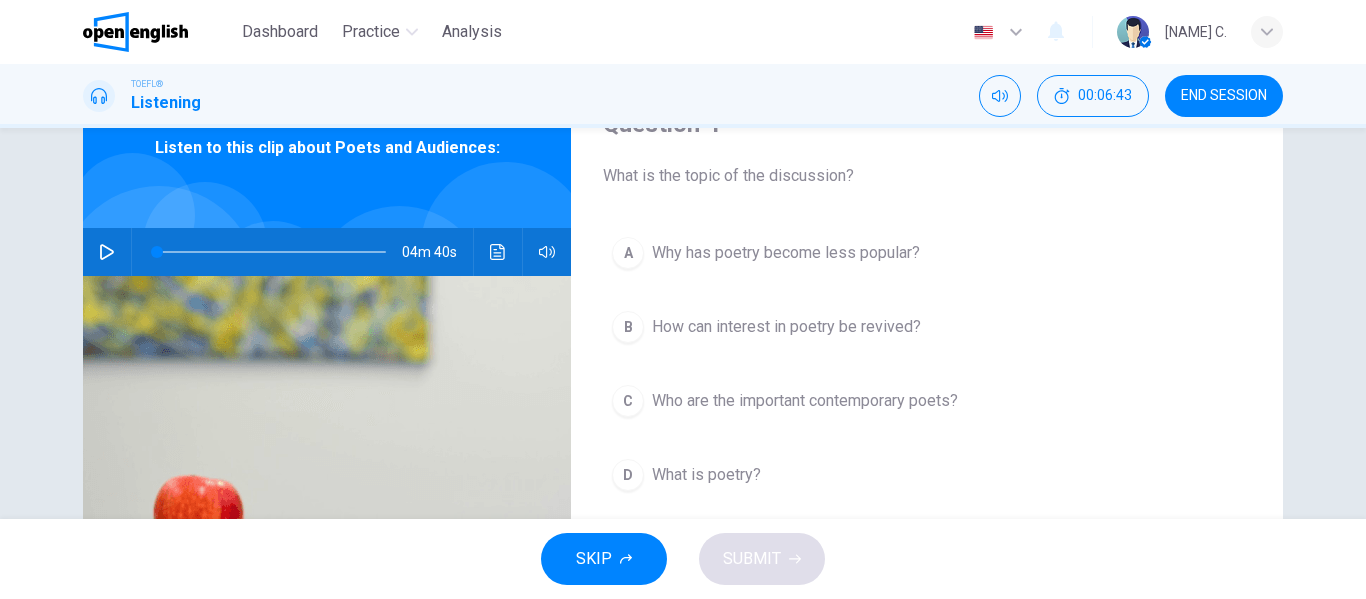 click 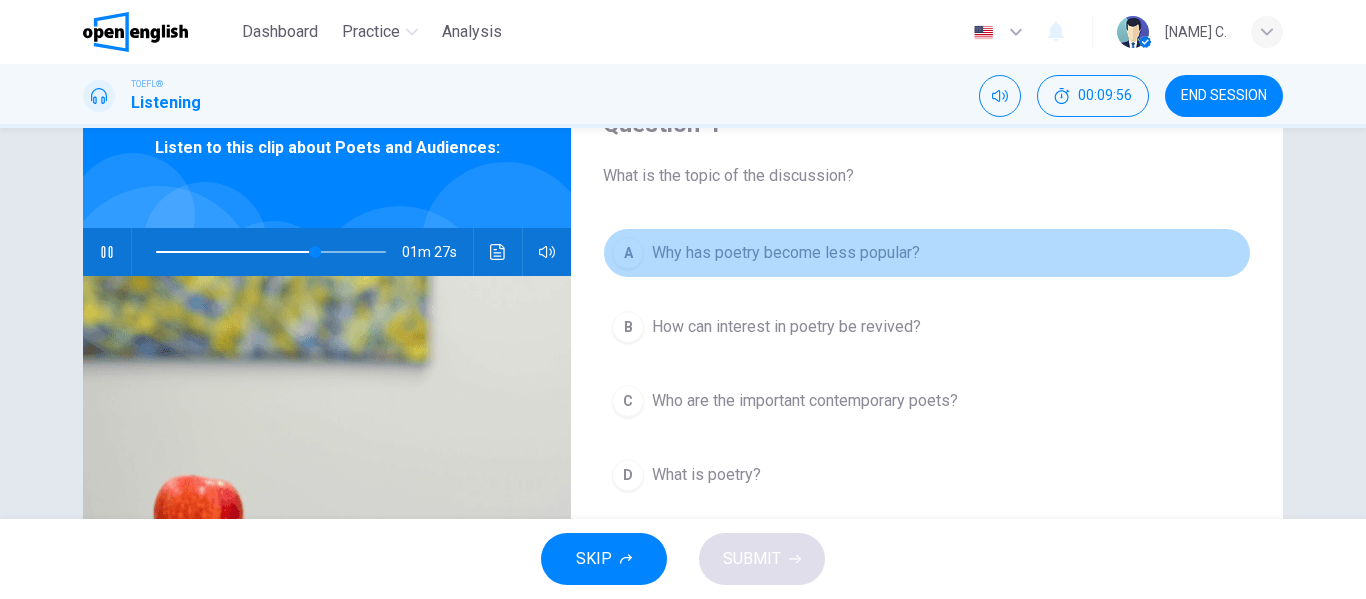 click on "A" at bounding box center (628, 253) 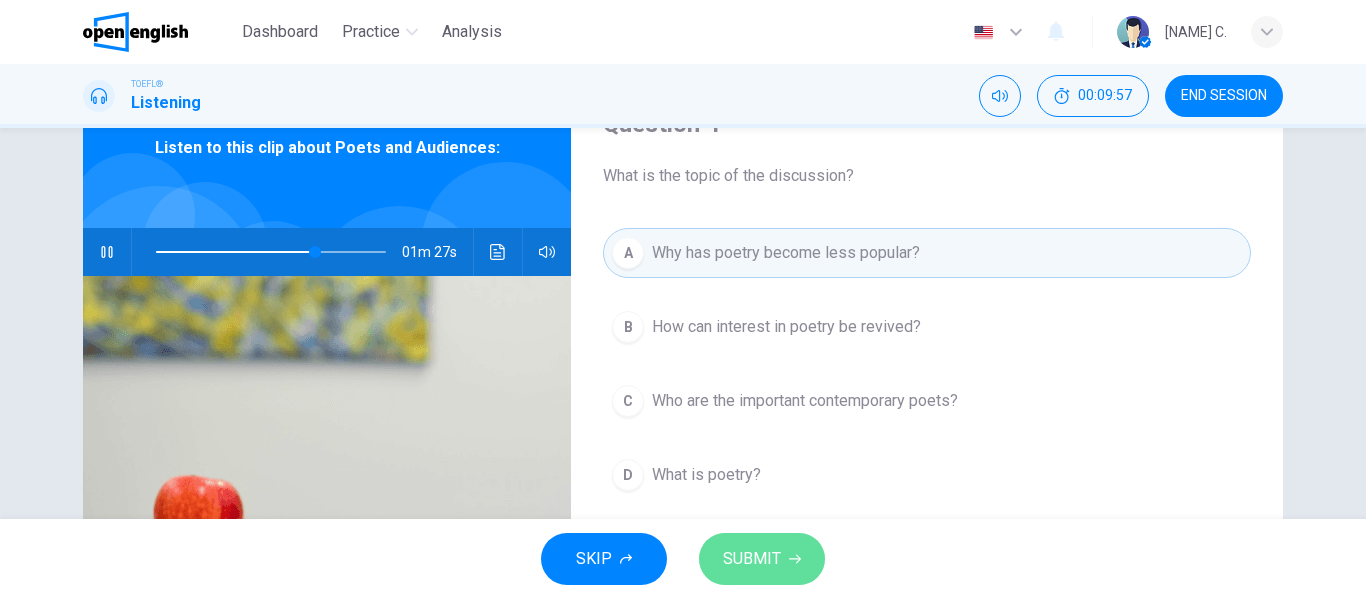 click on "SUBMIT" at bounding box center (752, 559) 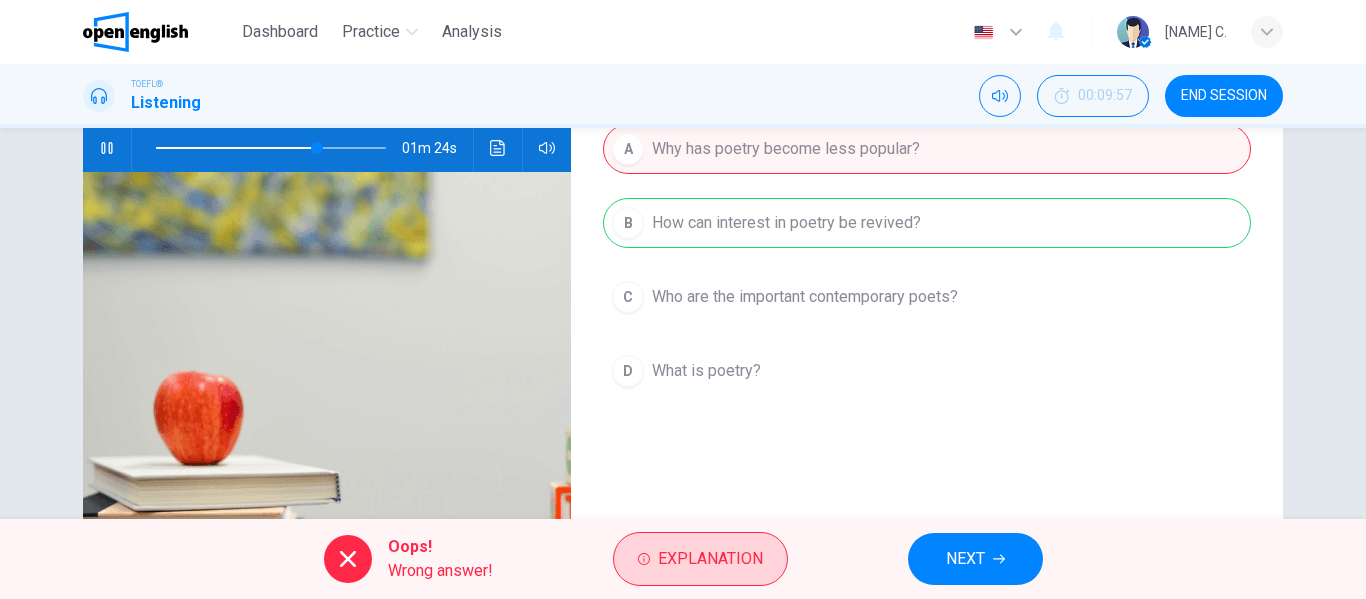scroll, scrollTop: 184, scrollLeft: 0, axis: vertical 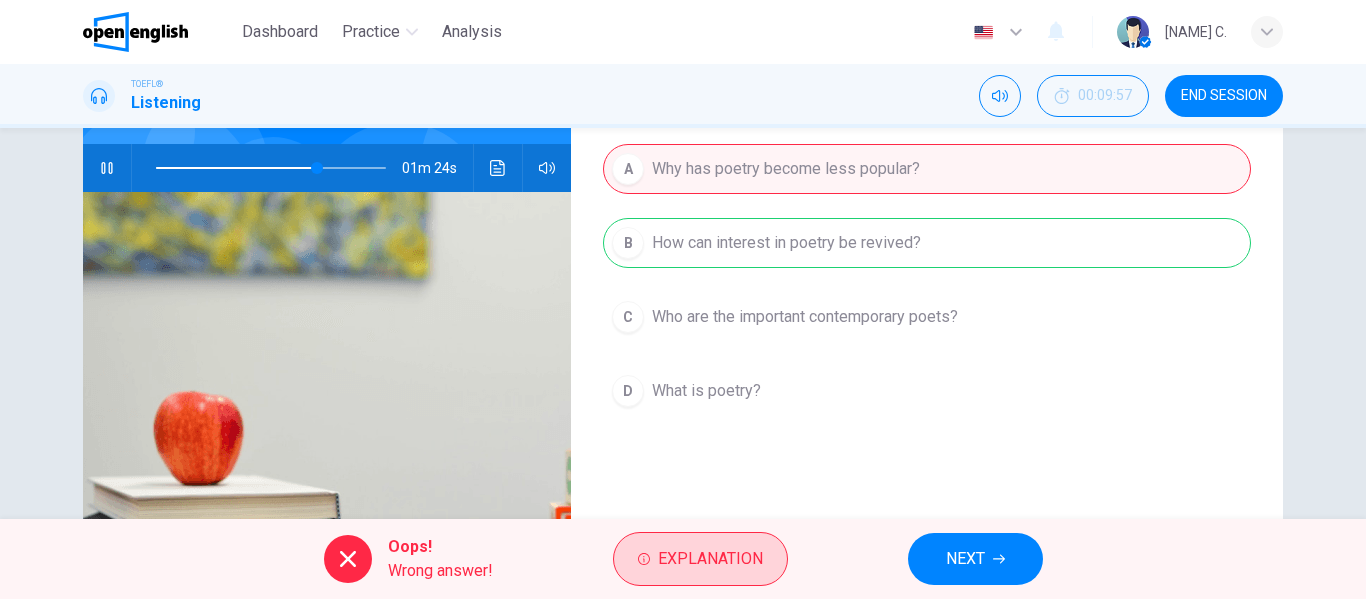 click on "Explanation" at bounding box center (710, 559) 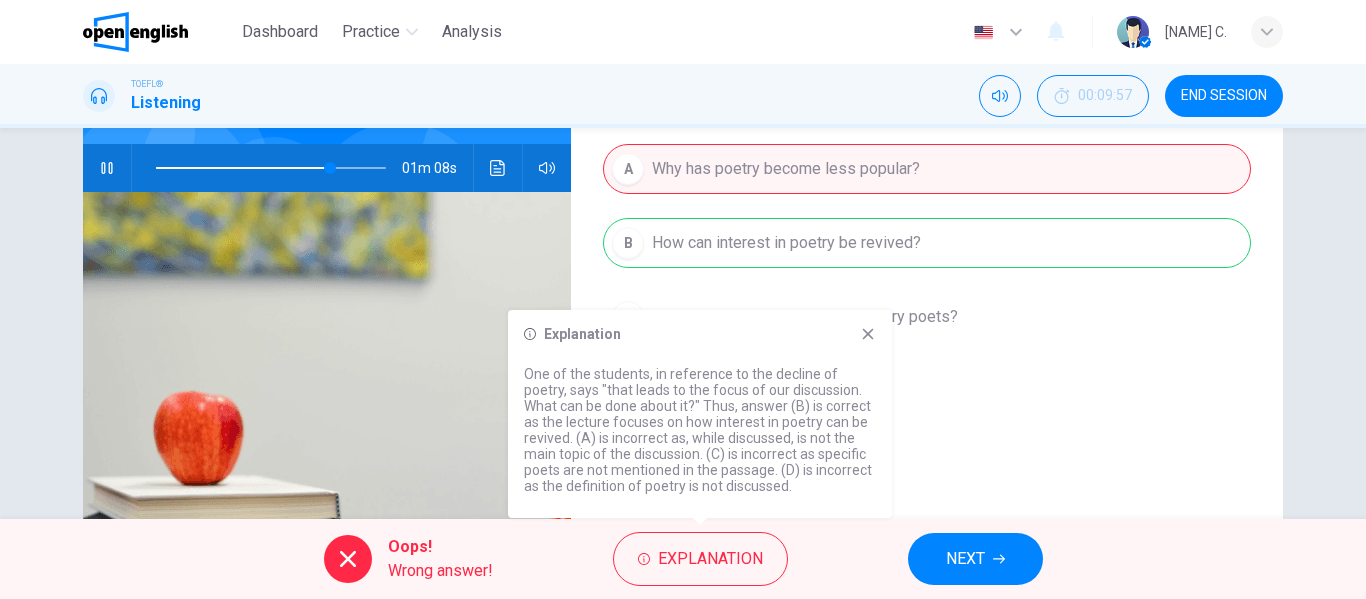 click on "NEXT" at bounding box center [965, 559] 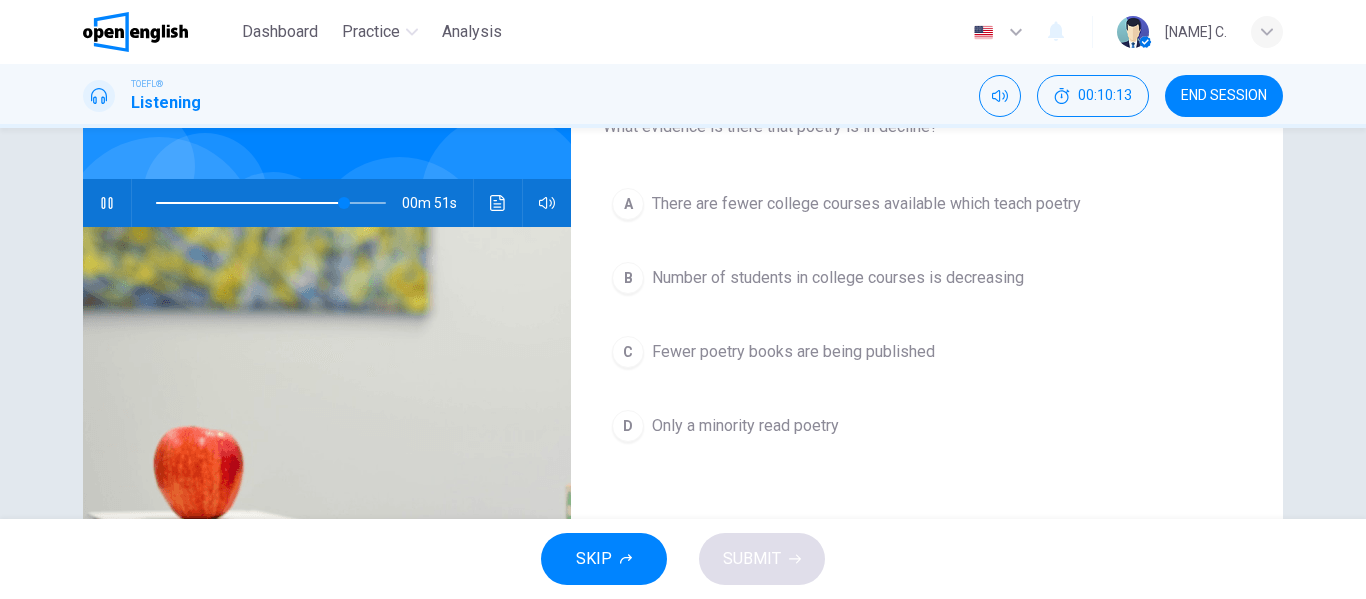scroll, scrollTop: 100, scrollLeft: 0, axis: vertical 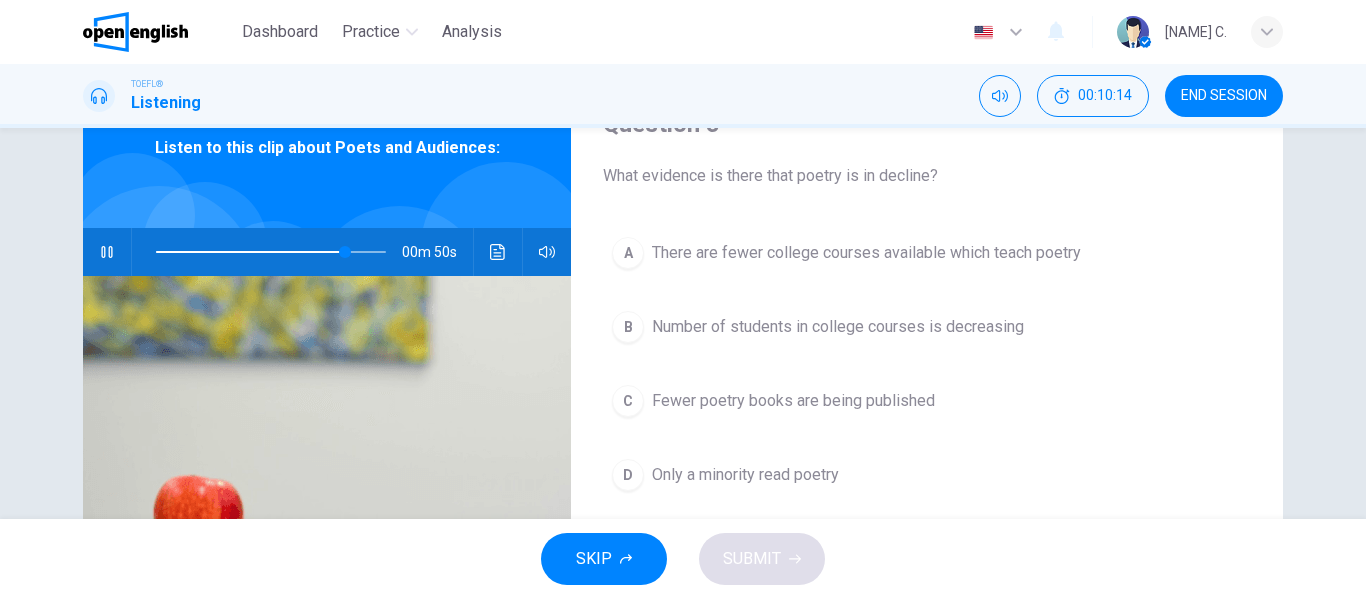 click on "D" at bounding box center [628, 475] 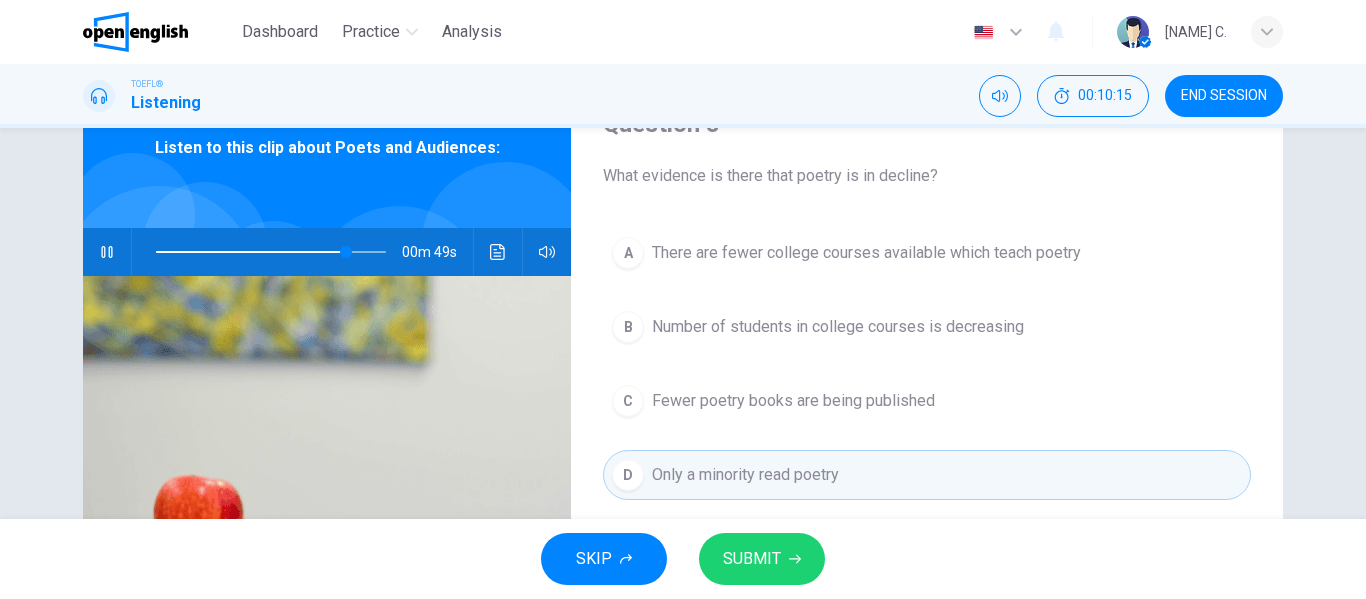 click on "SUBMIT" at bounding box center (752, 559) 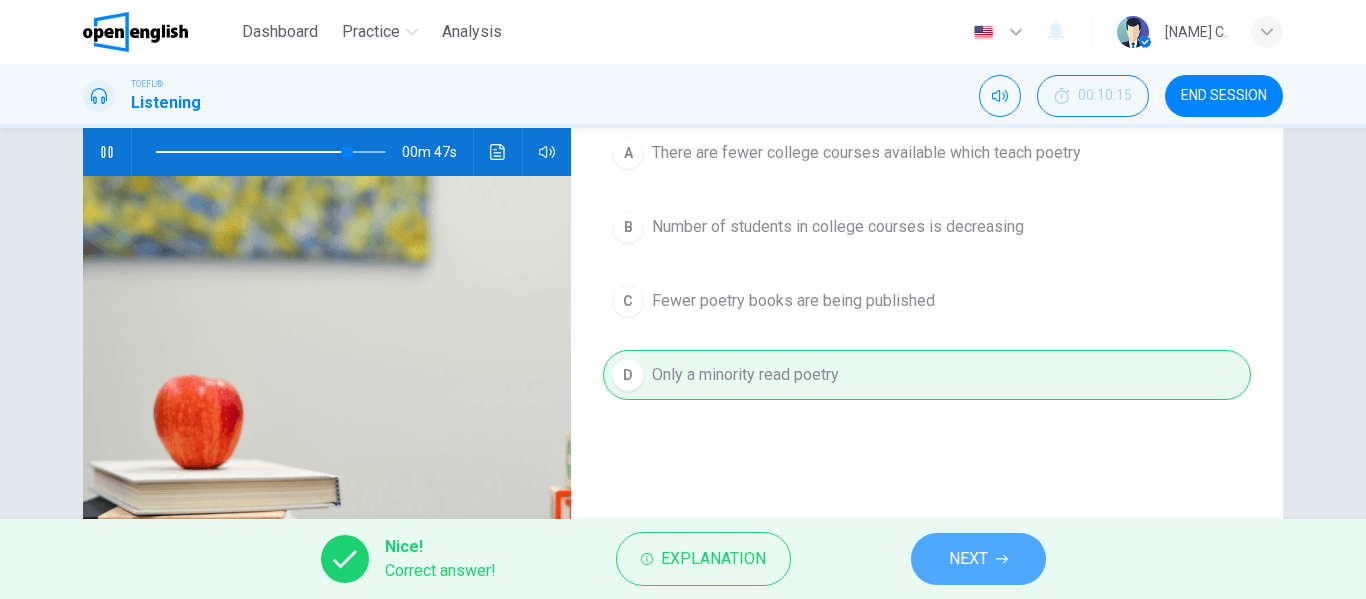click on "NEXT" at bounding box center (978, 559) 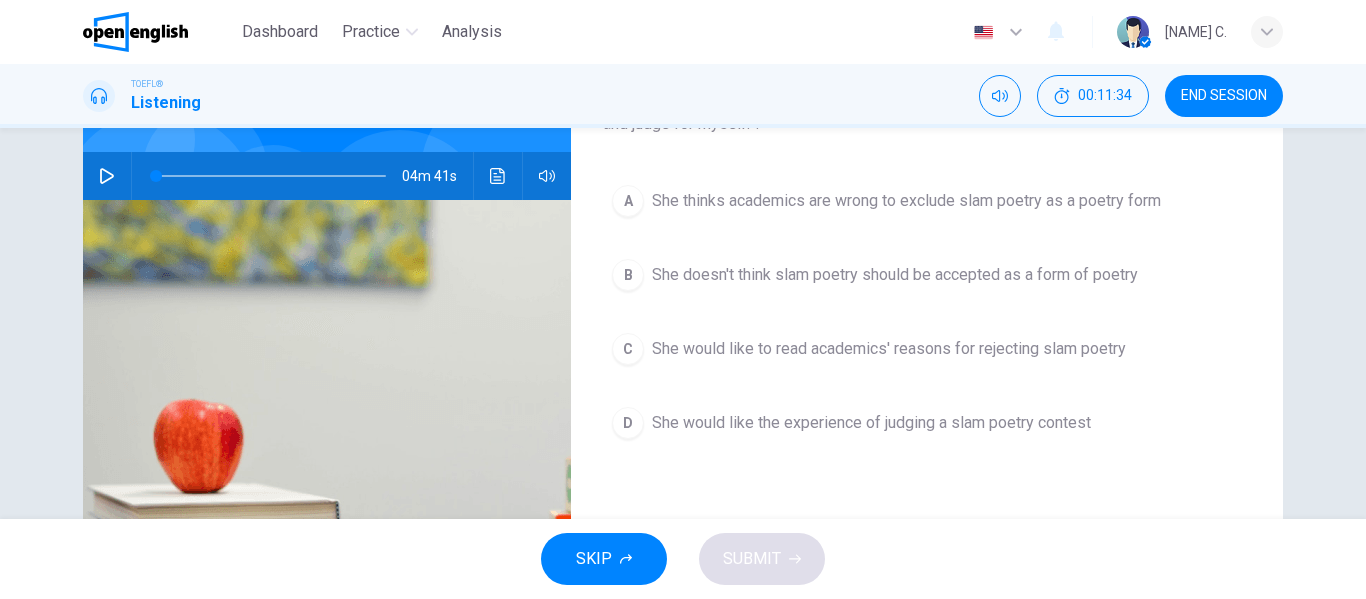 scroll, scrollTop: 224, scrollLeft: 0, axis: vertical 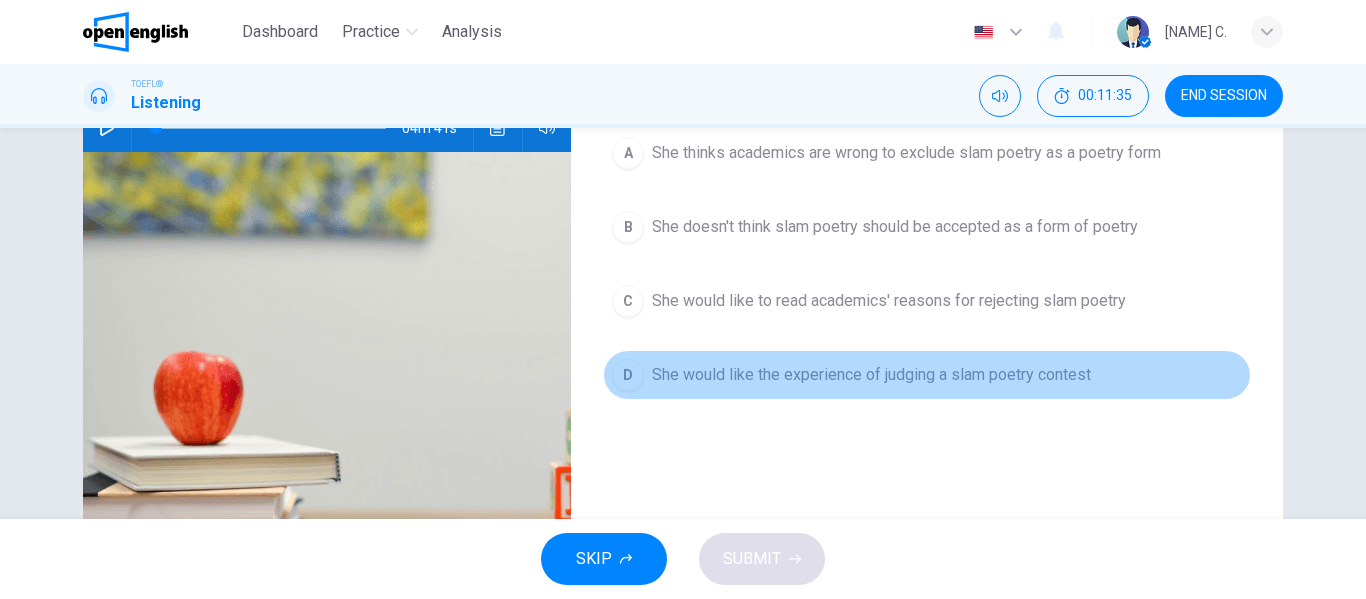 click on "D She would like the experience of judging a slam poetry contest" at bounding box center [927, 375] 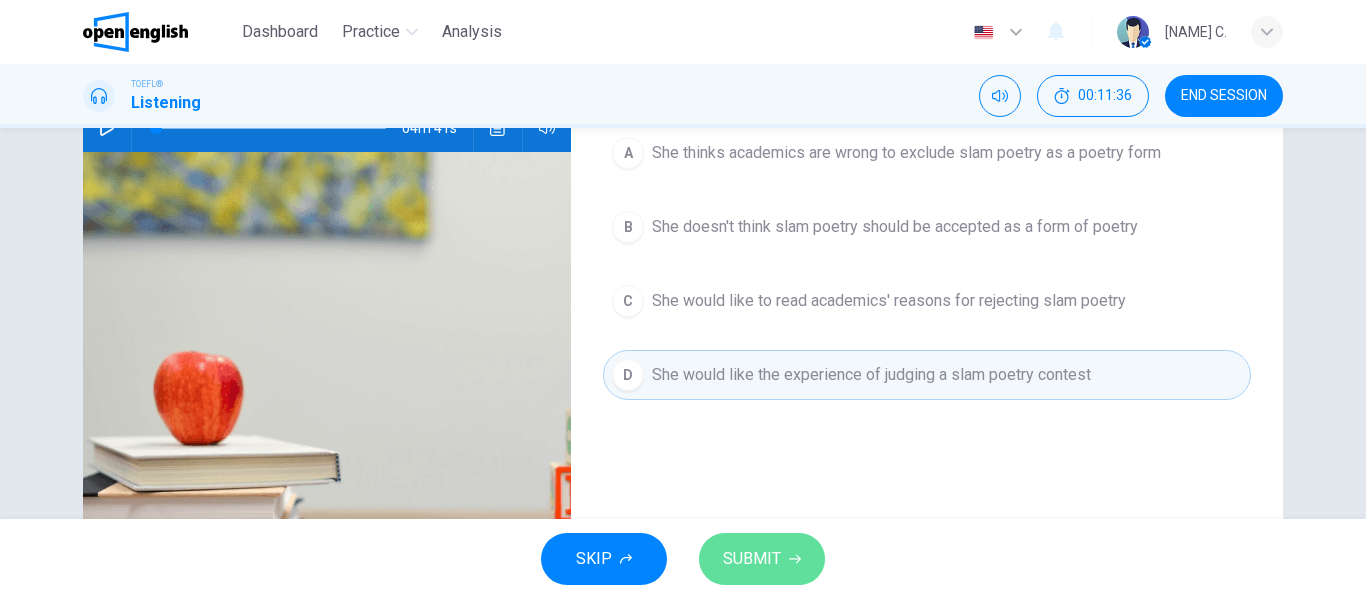click on "SUBMIT" at bounding box center (752, 559) 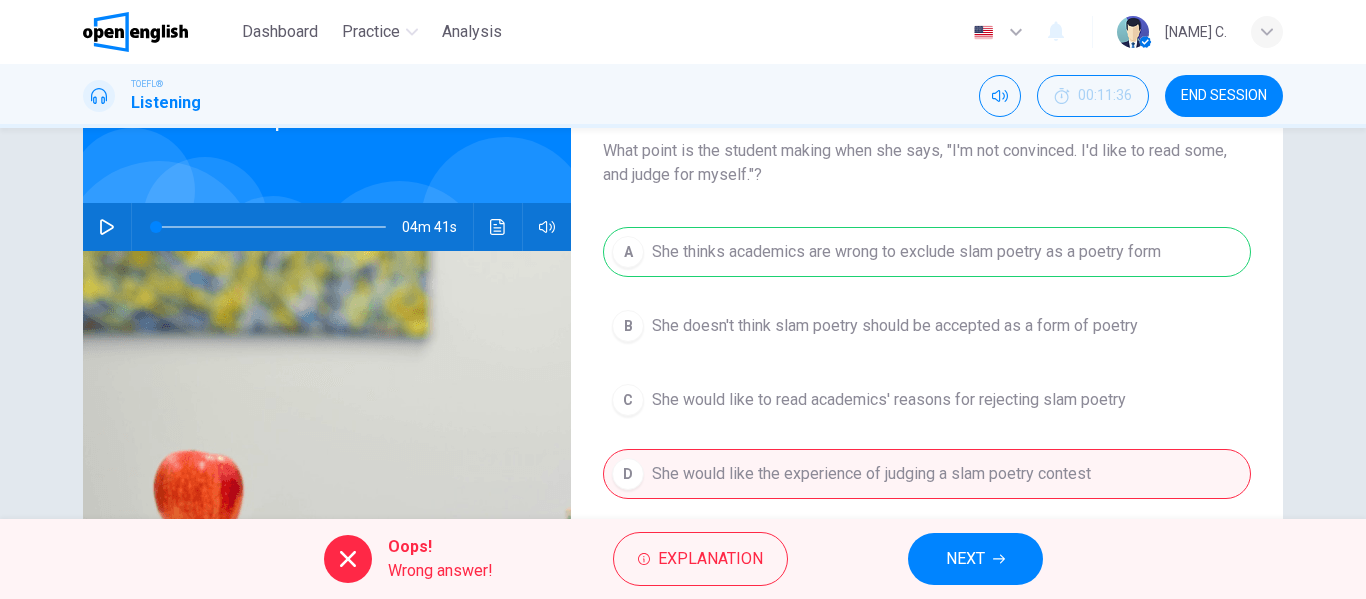 scroll, scrollTop: 124, scrollLeft: 0, axis: vertical 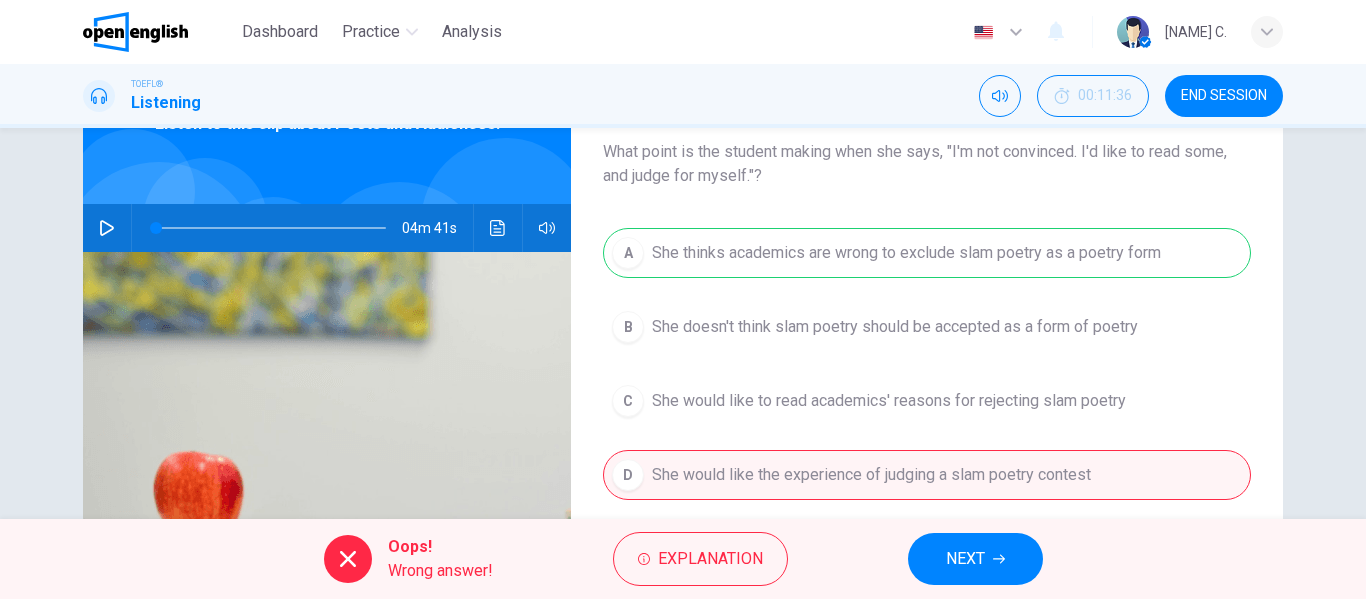 click on "NEXT" at bounding box center (975, 559) 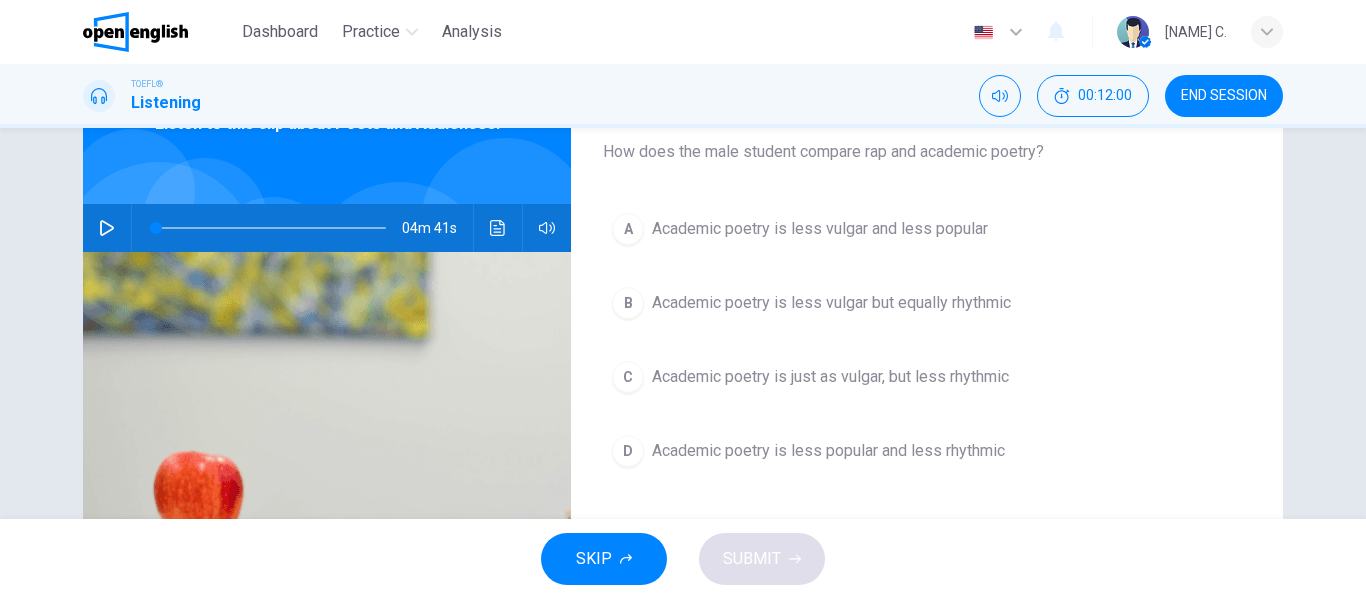 scroll, scrollTop: 24, scrollLeft: 0, axis: vertical 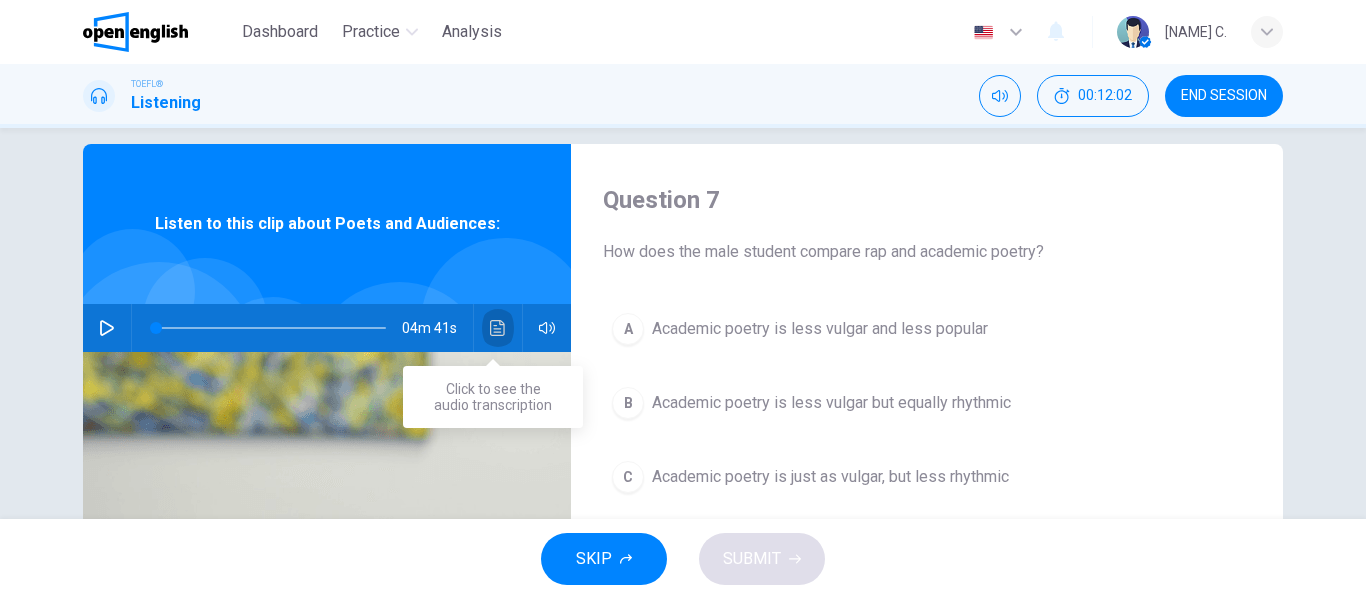 click at bounding box center [498, 328] 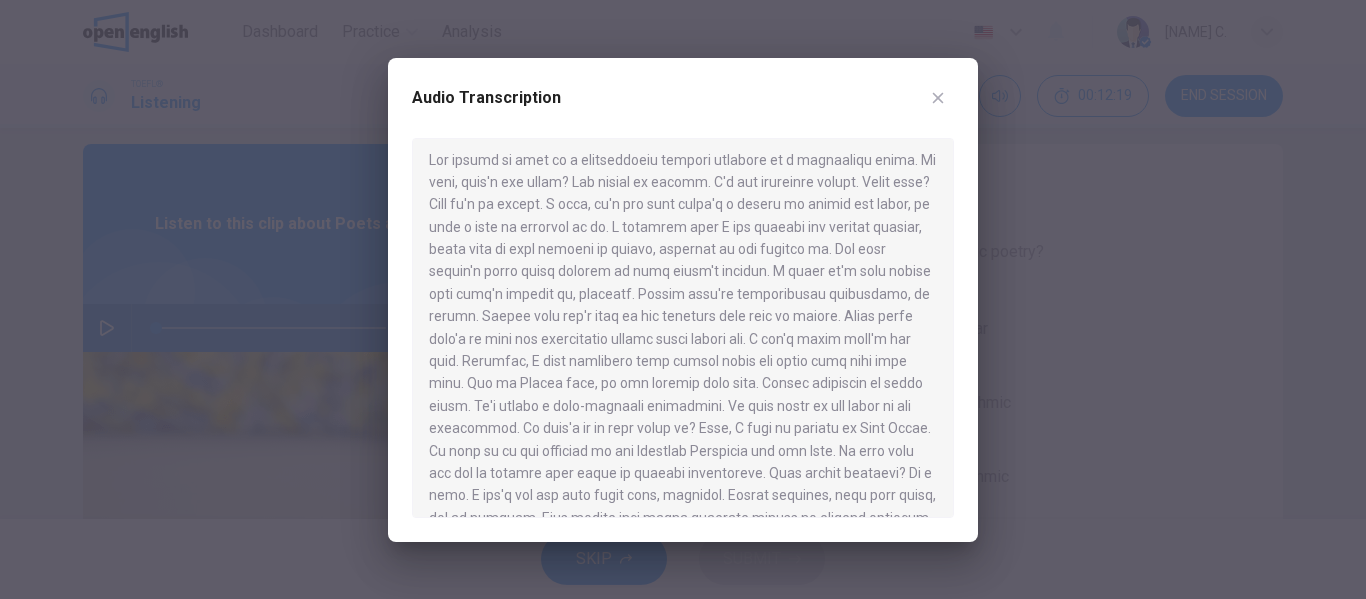 scroll, scrollTop: 0, scrollLeft: 0, axis: both 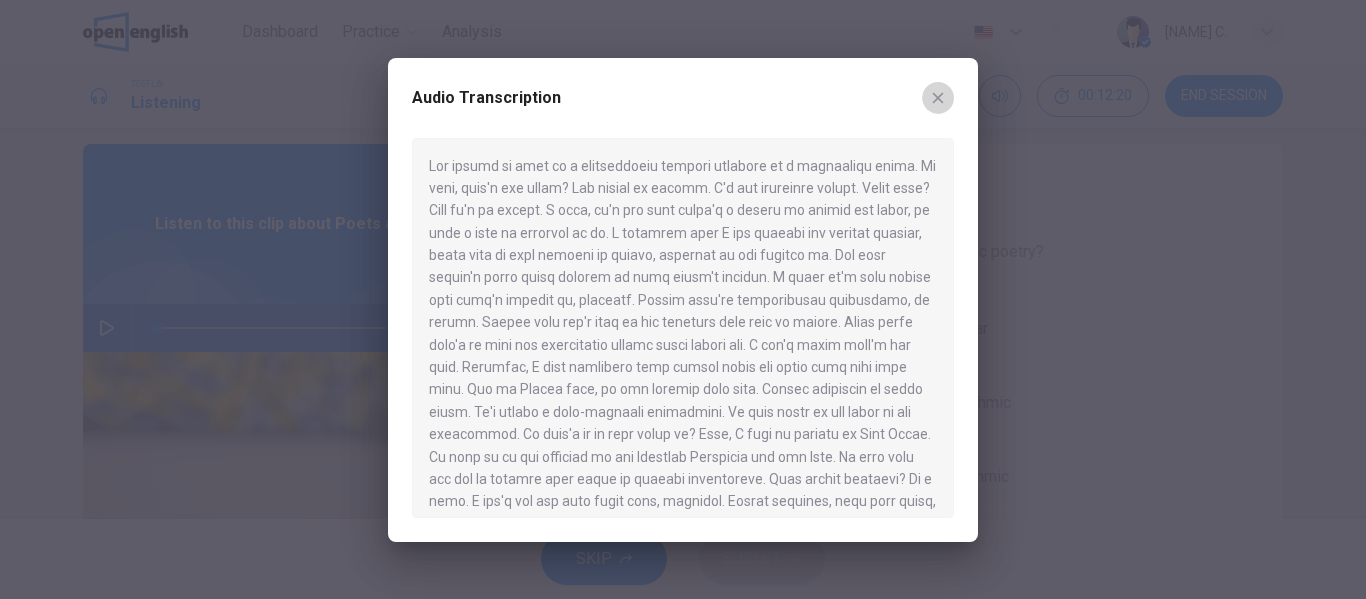 click 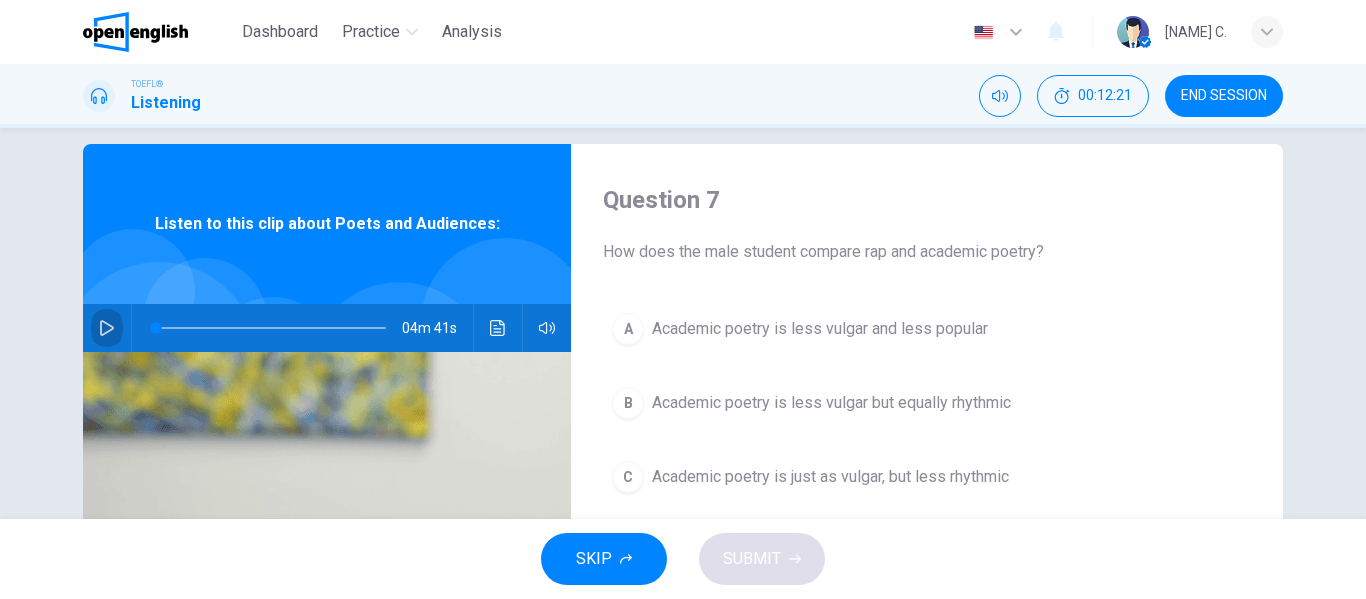 click at bounding box center [107, 328] 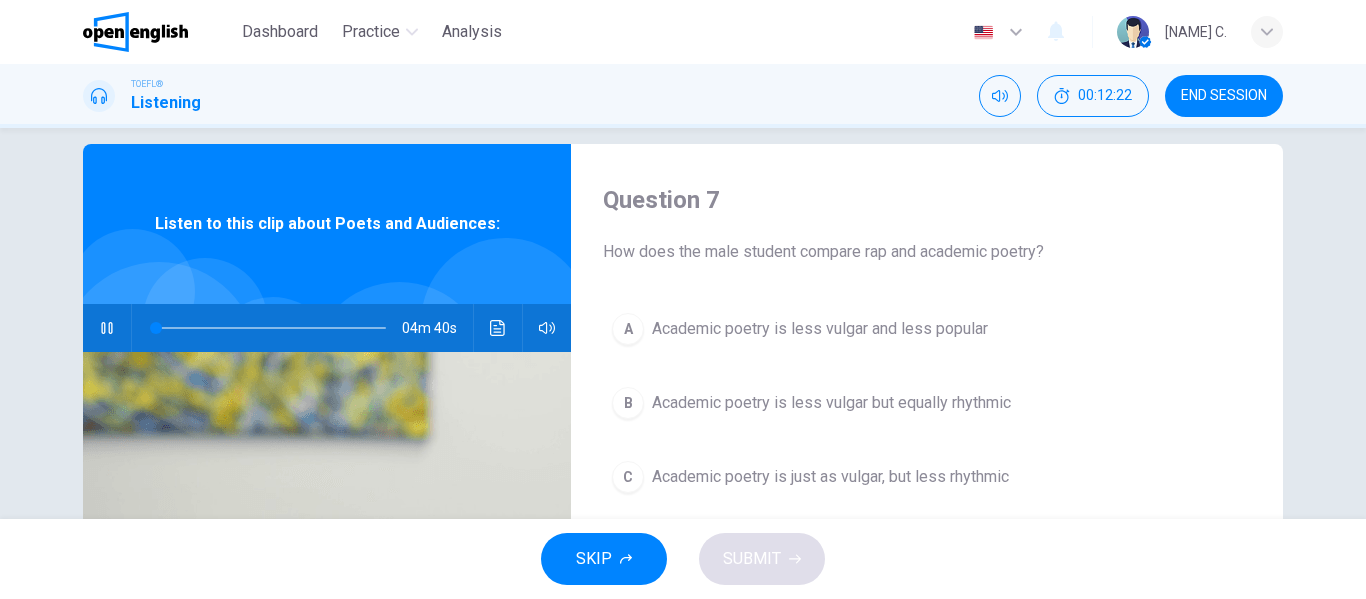 click at bounding box center [498, 328] 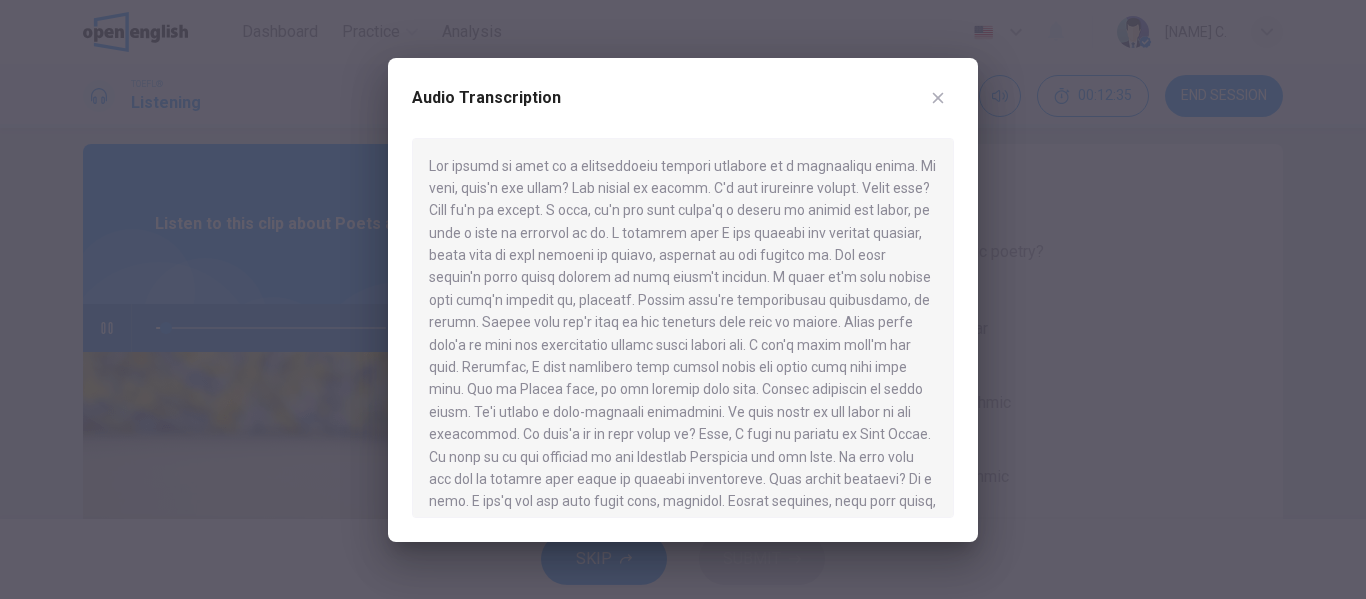 click at bounding box center (683, 328) 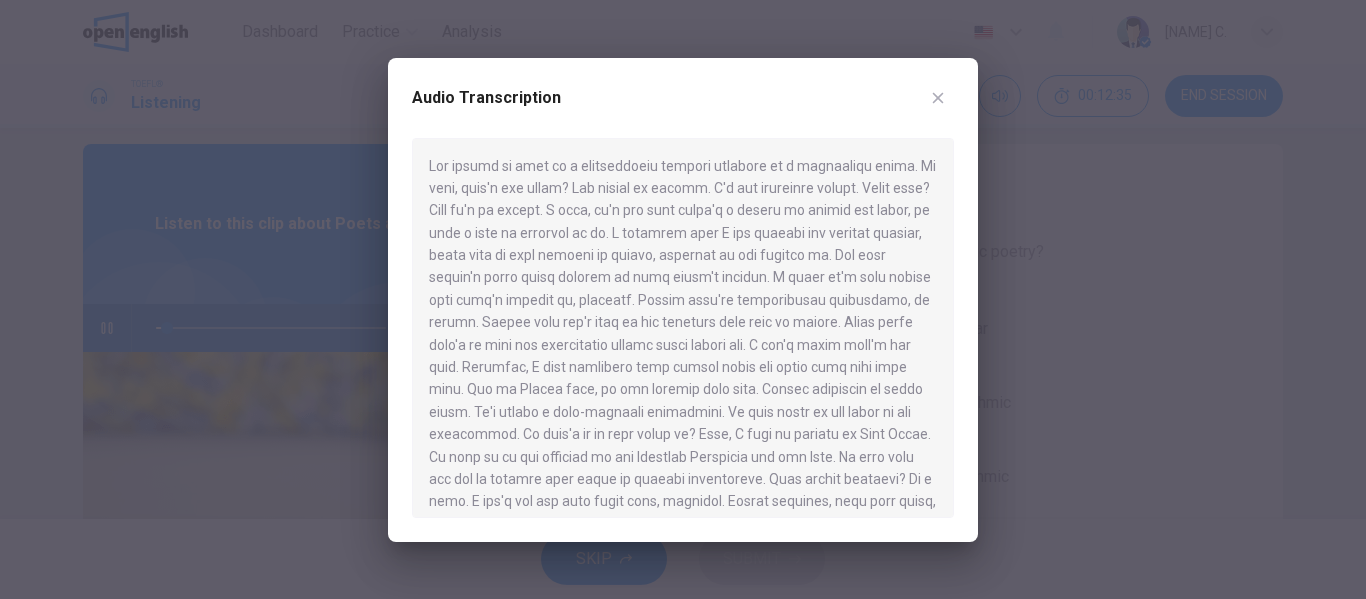 click at bounding box center [683, 328] 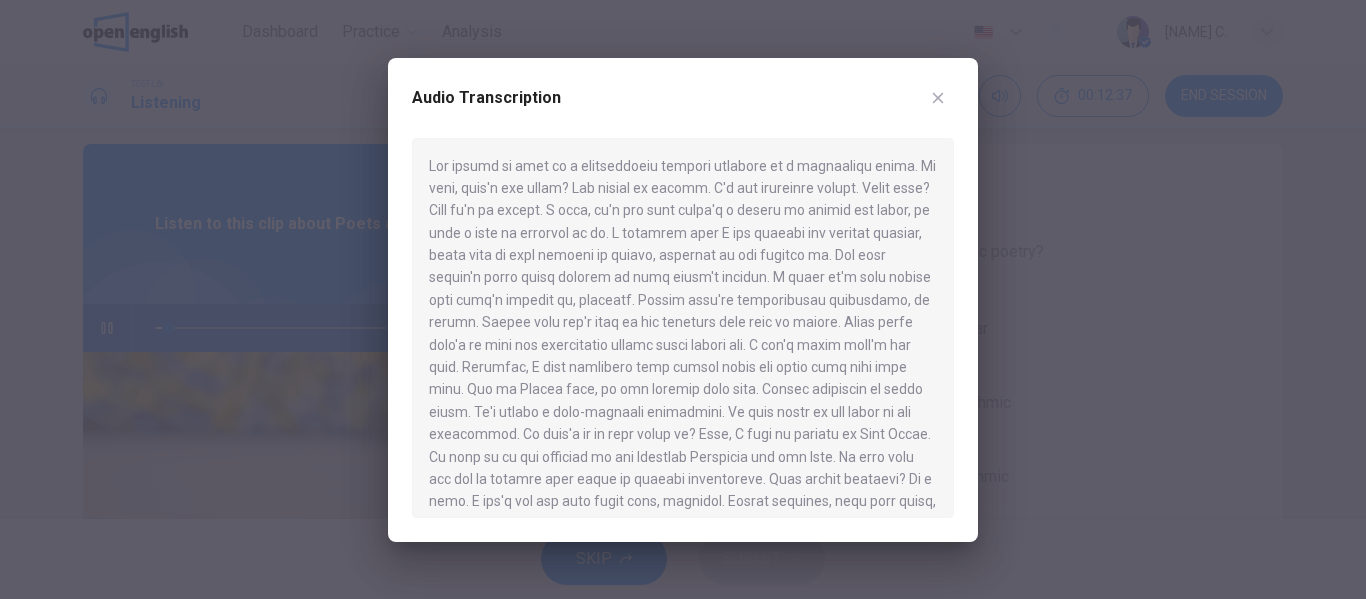 drag, startPoint x: 602, startPoint y: 187, endPoint x: 644, endPoint y: 181, distance: 42.426407 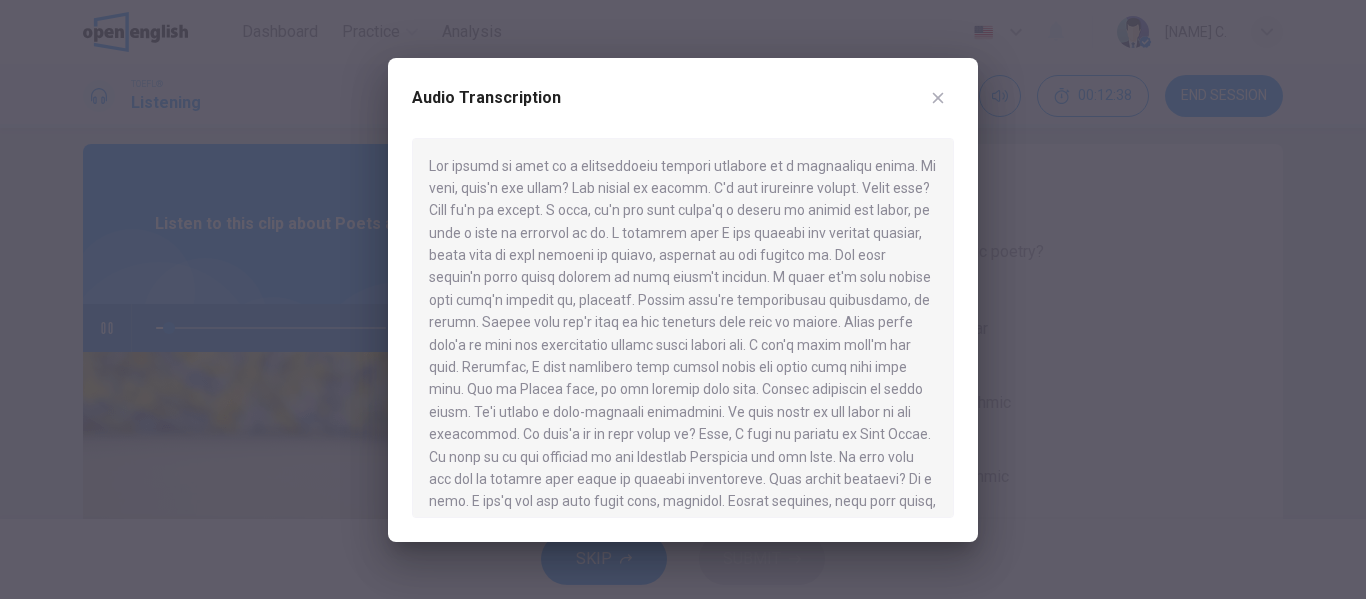 drag, startPoint x: 648, startPoint y: 184, endPoint x: 617, endPoint y: 167, distance: 35.35534 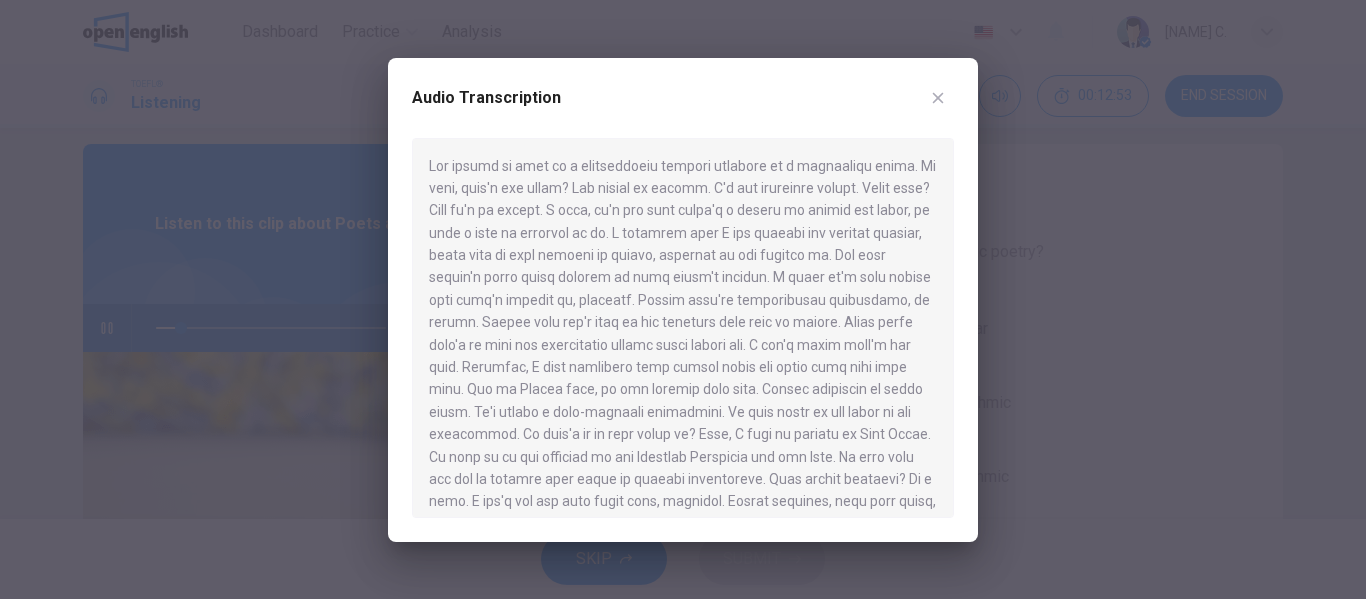 click at bounding box center (683, 299) 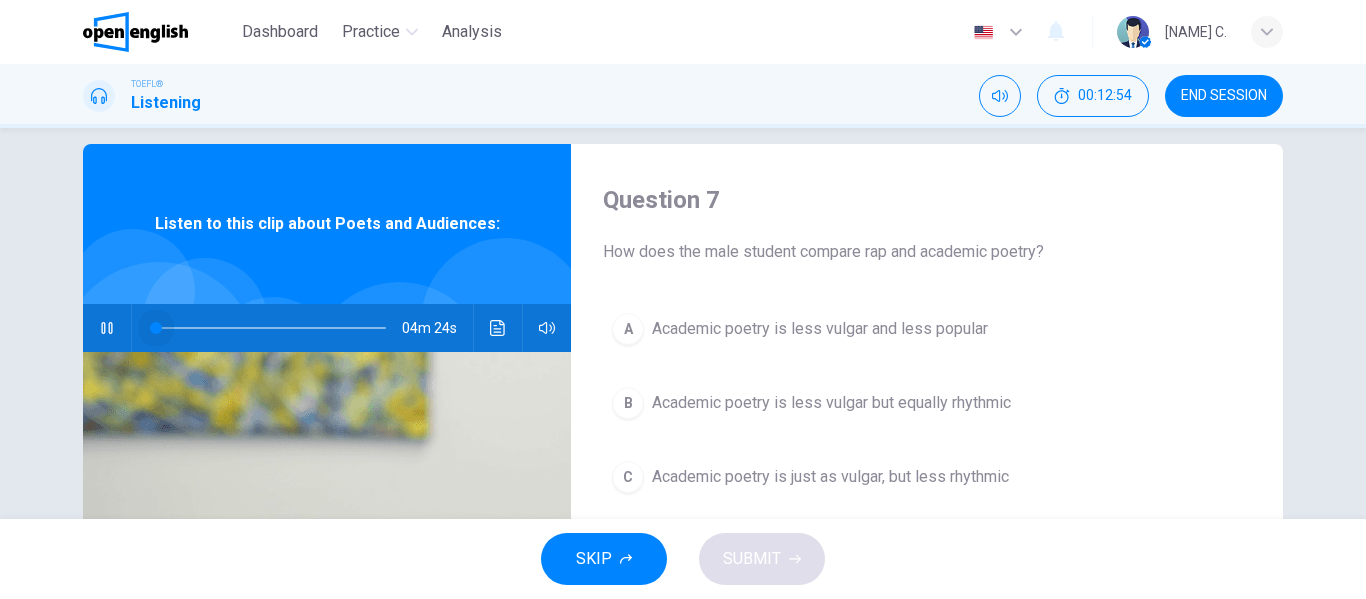 drag, startPoint x: 175, startPoint y: 329, endPoint x: 109, endPoint y: 316, distance: 67.26812 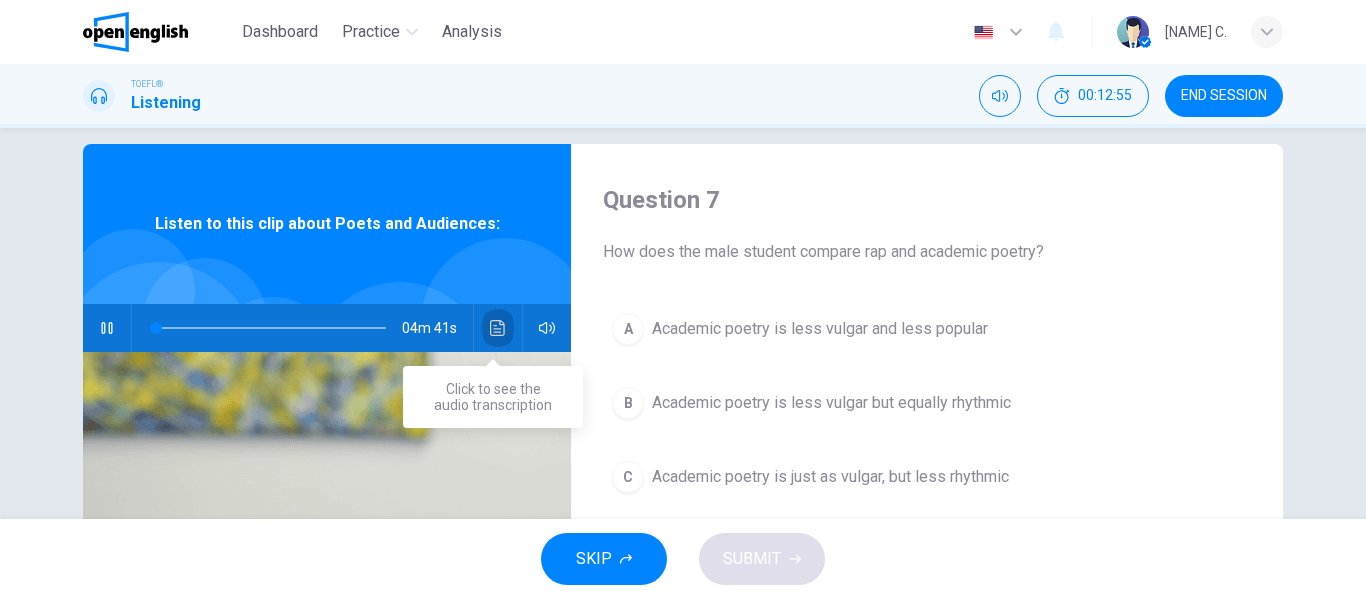 click 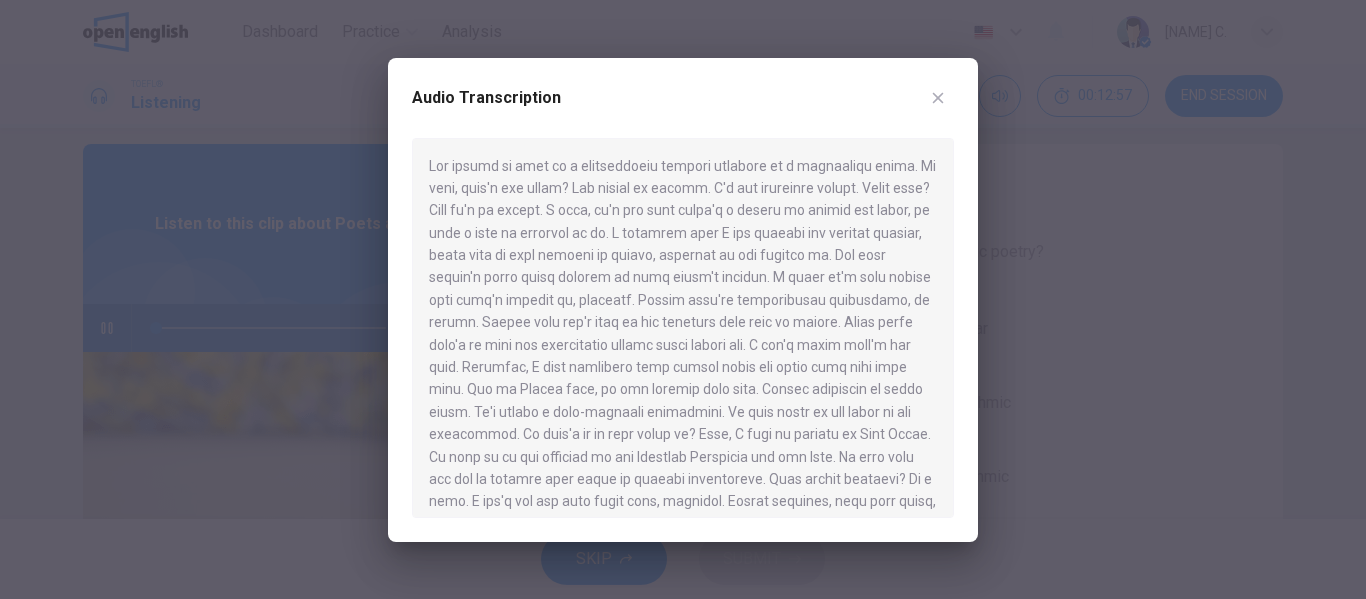 click at bounding box center (683, 299) 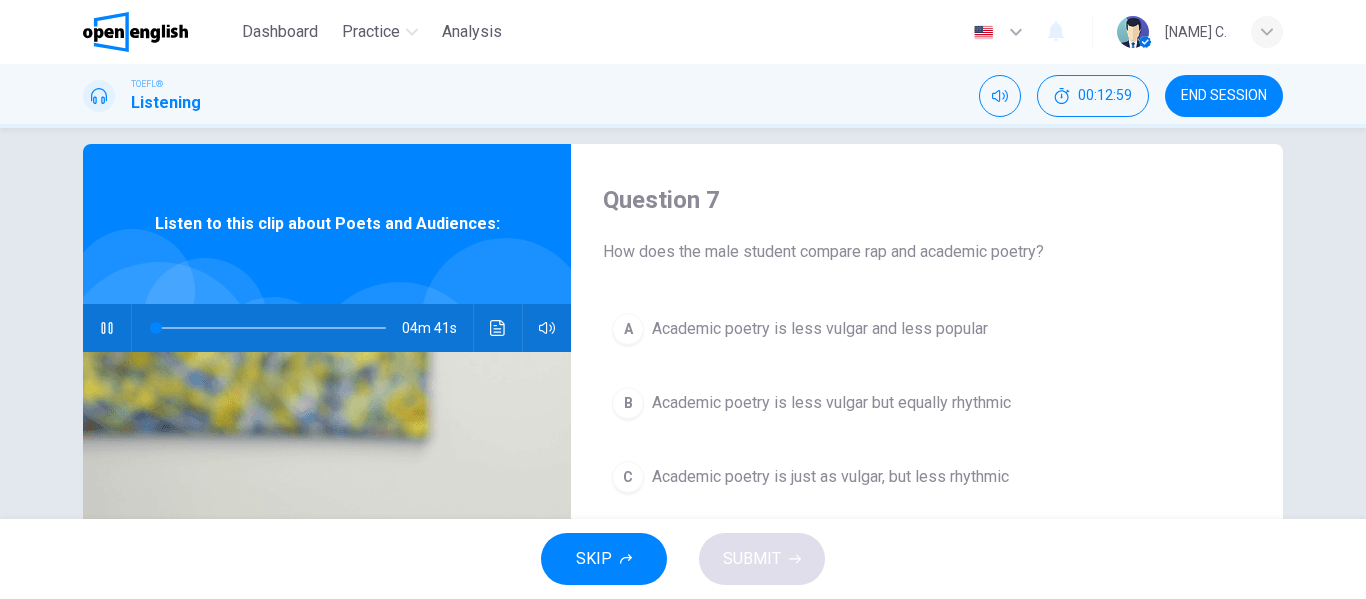 click 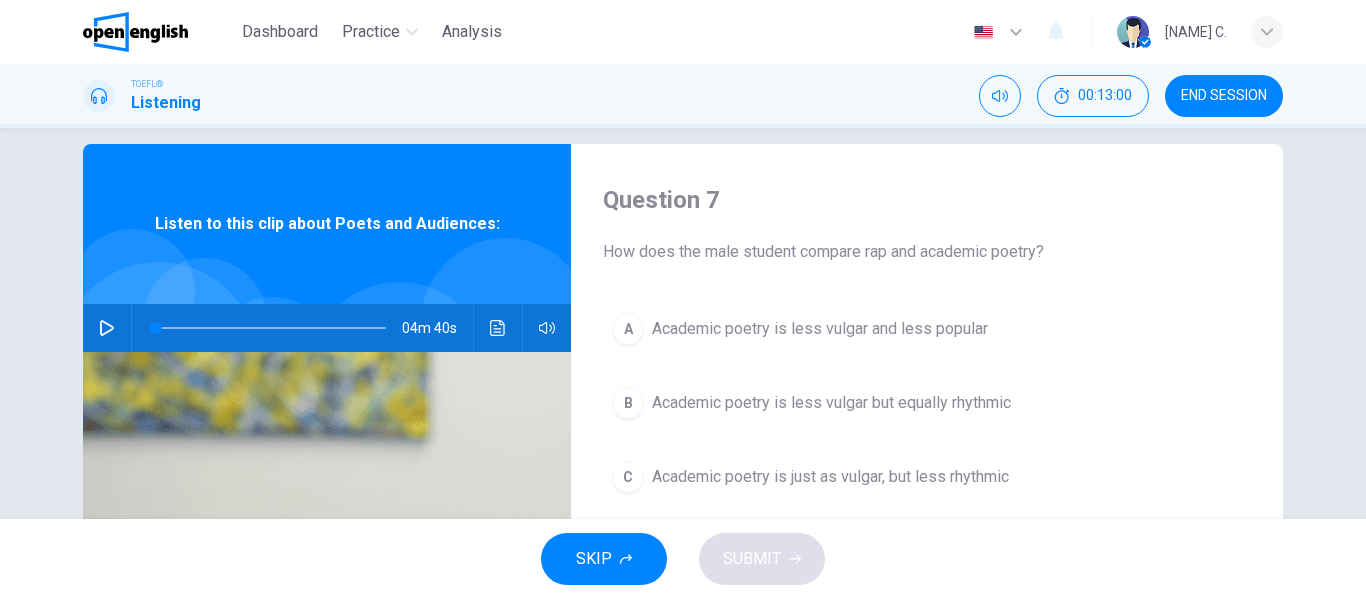 click at bounding box center (107, 328) 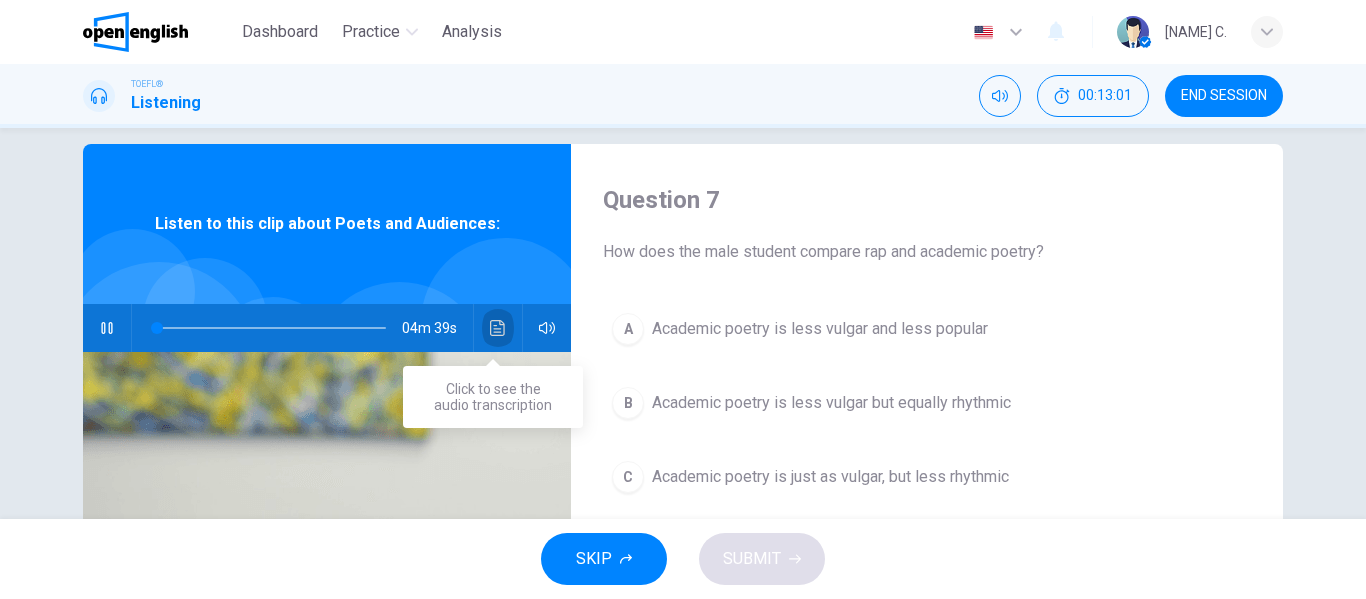 click 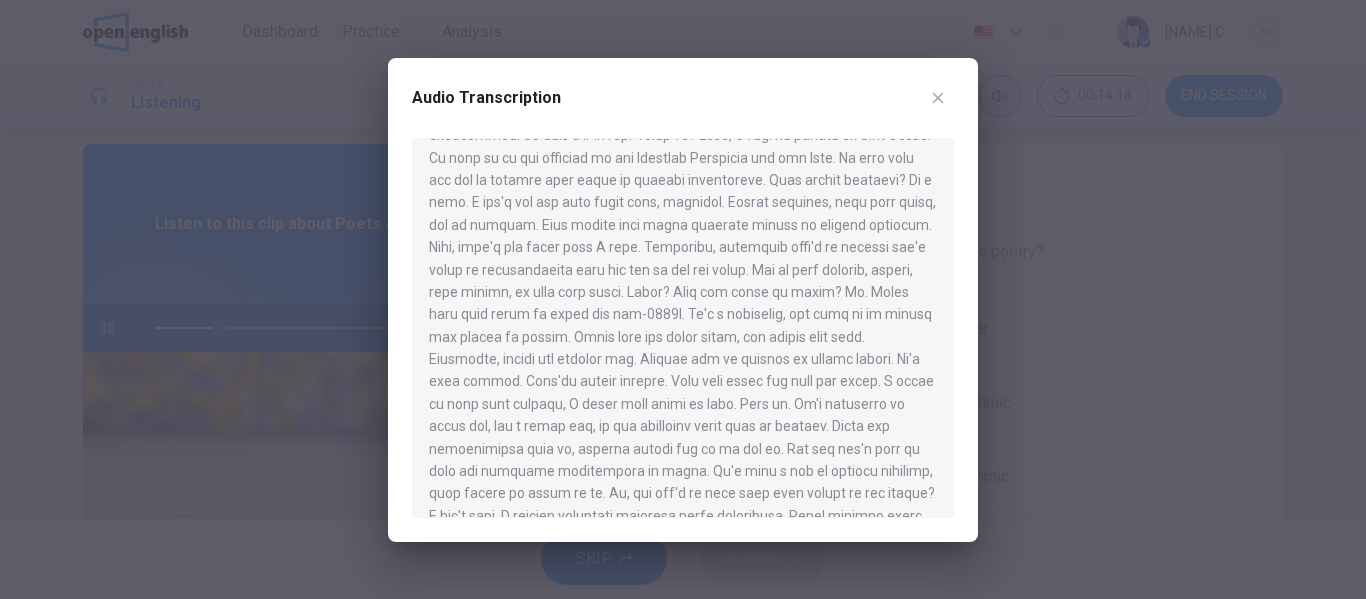scroll, scrollTop: 300, scrollLeft: 0, axis: vertical 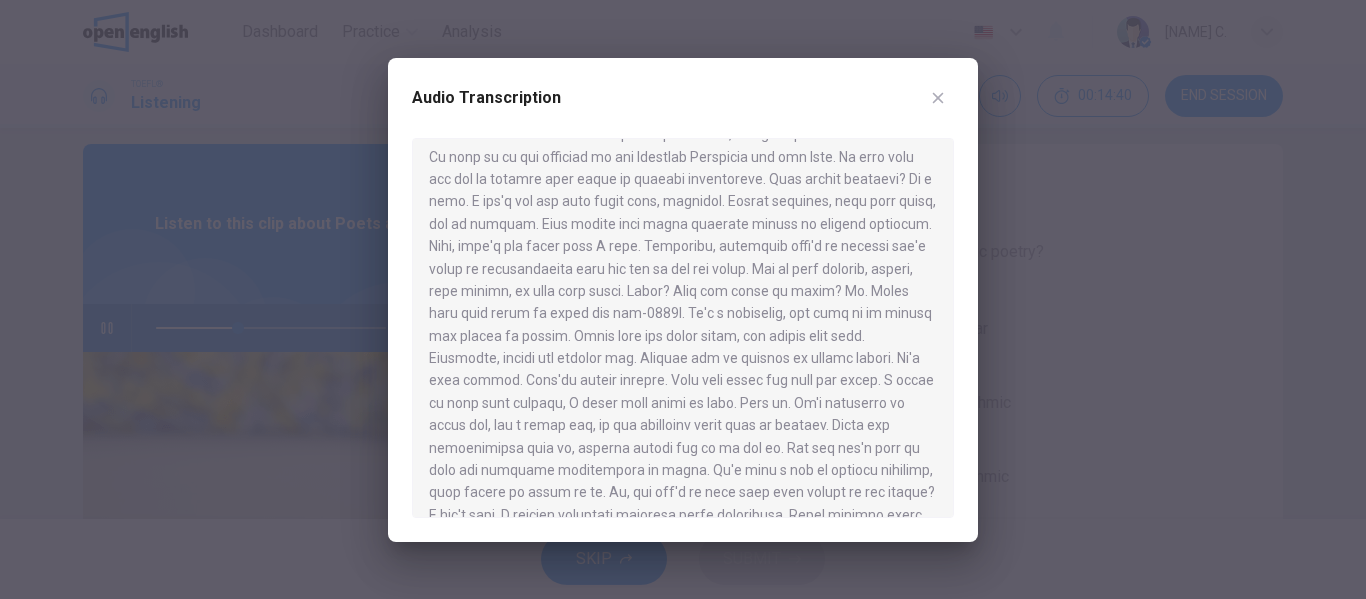 drag, startPoint x: 754, startPoint y: 286, endPoint x: 1018, endPoint y: 96, distance: 325.26297 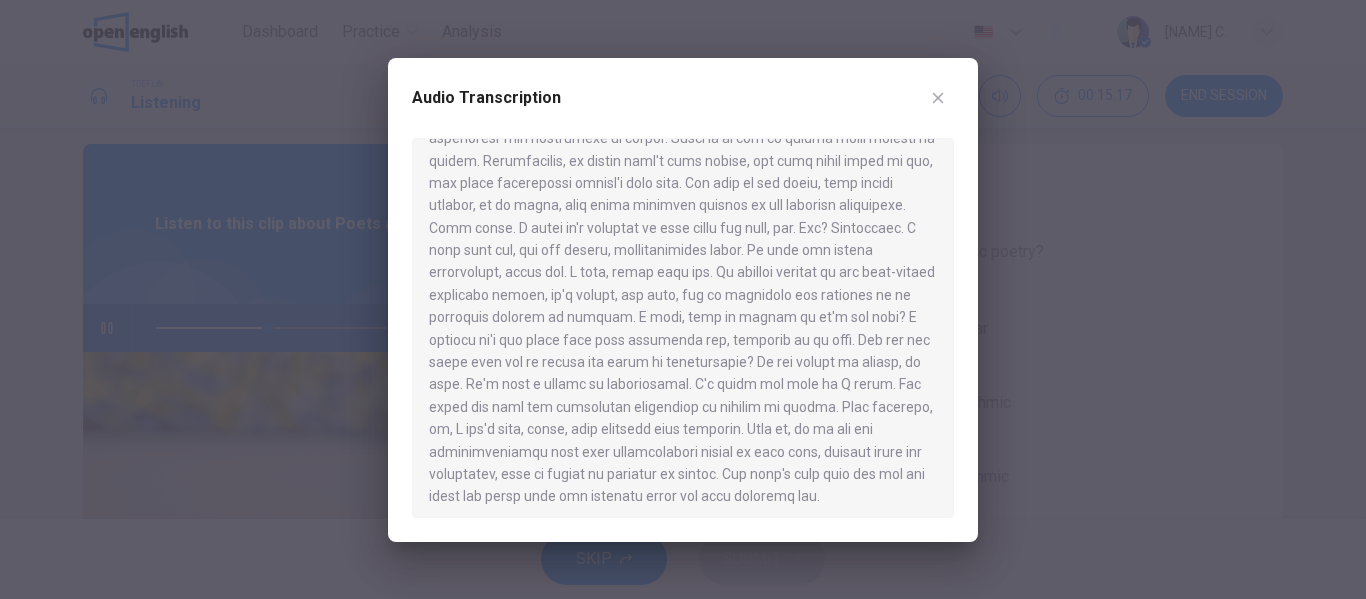 scroll, scrollTop: 930, scrollLeft: 0, axis: vertical 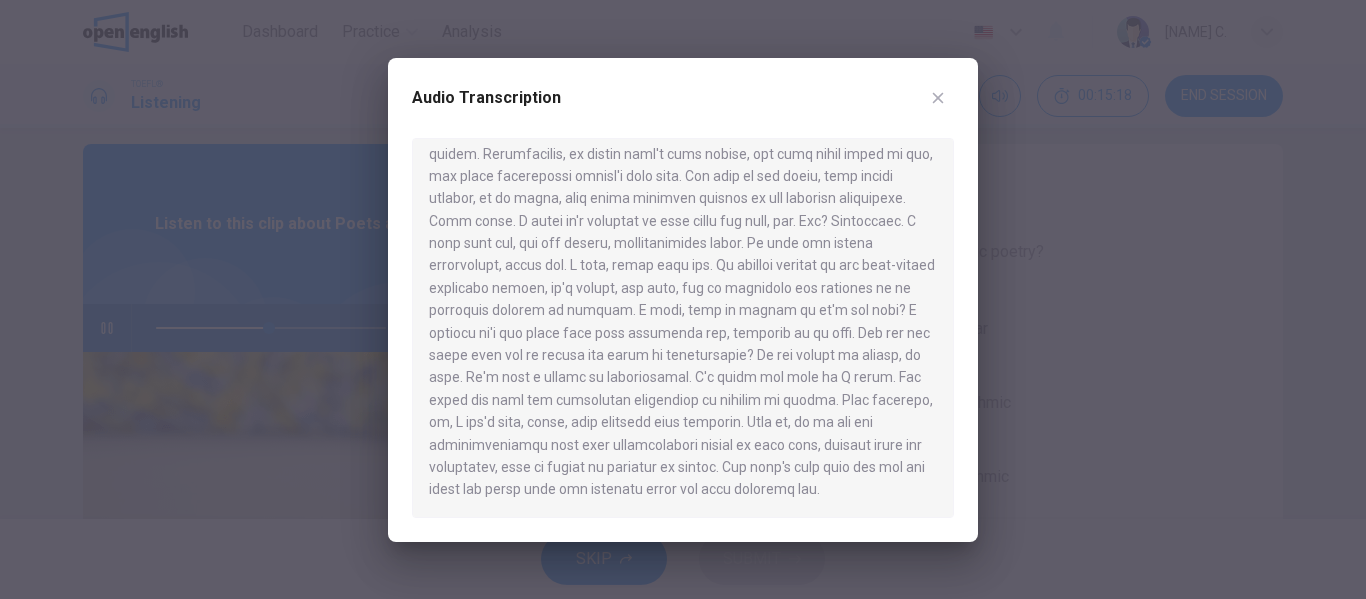 click 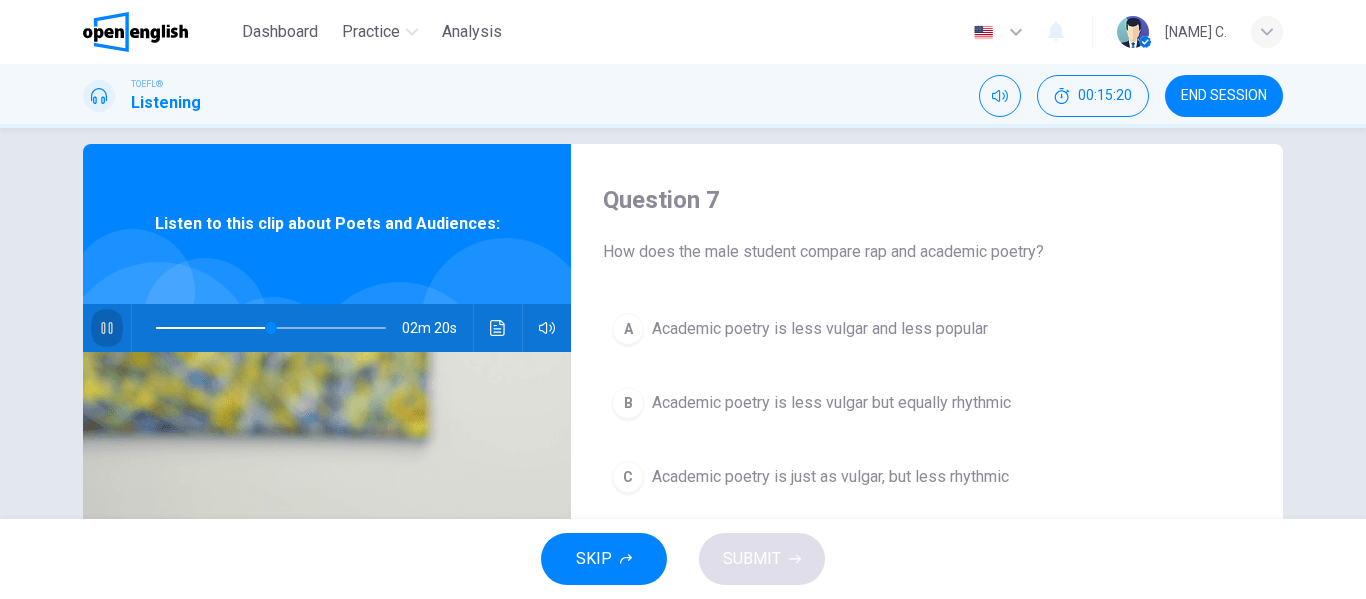 click 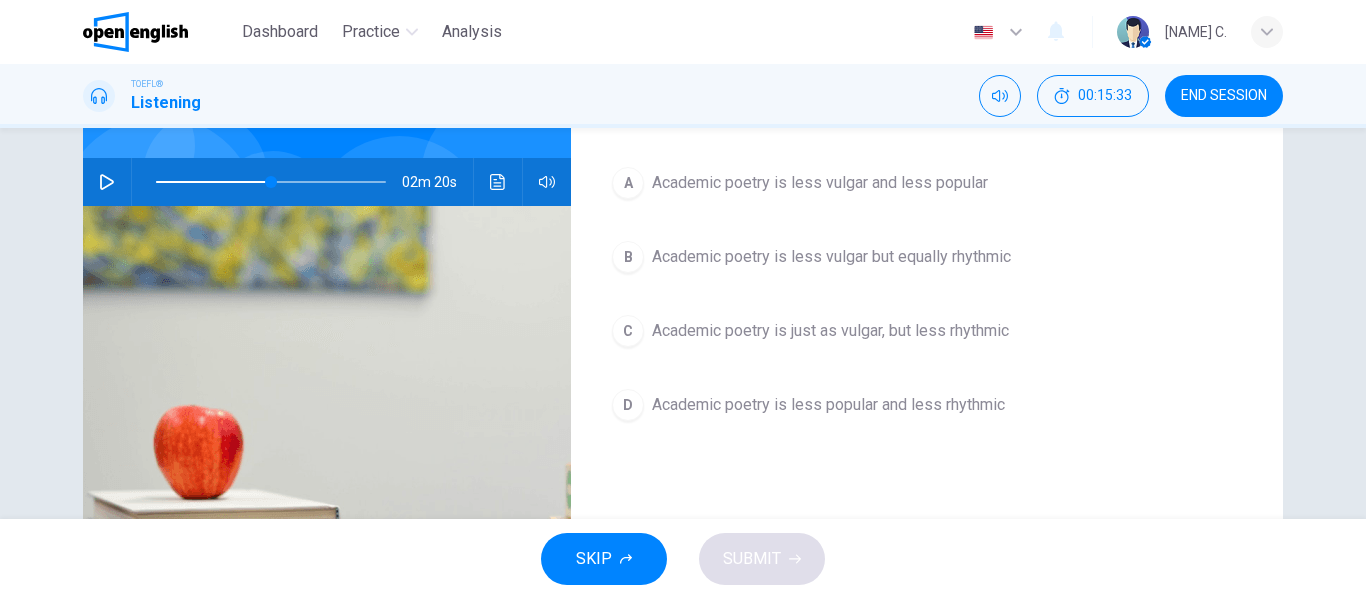 scroll, scrollTop: 124, scrollLeft: 0, axis: vertical 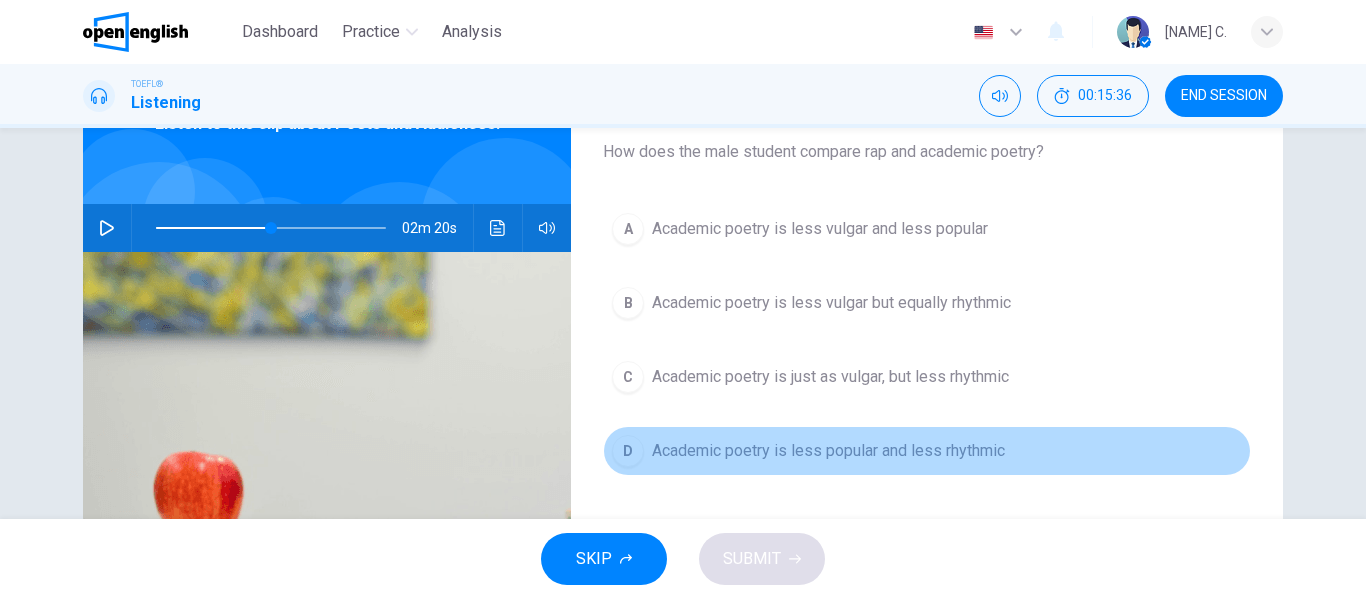 click on "D" at bounding box center [628, 451] 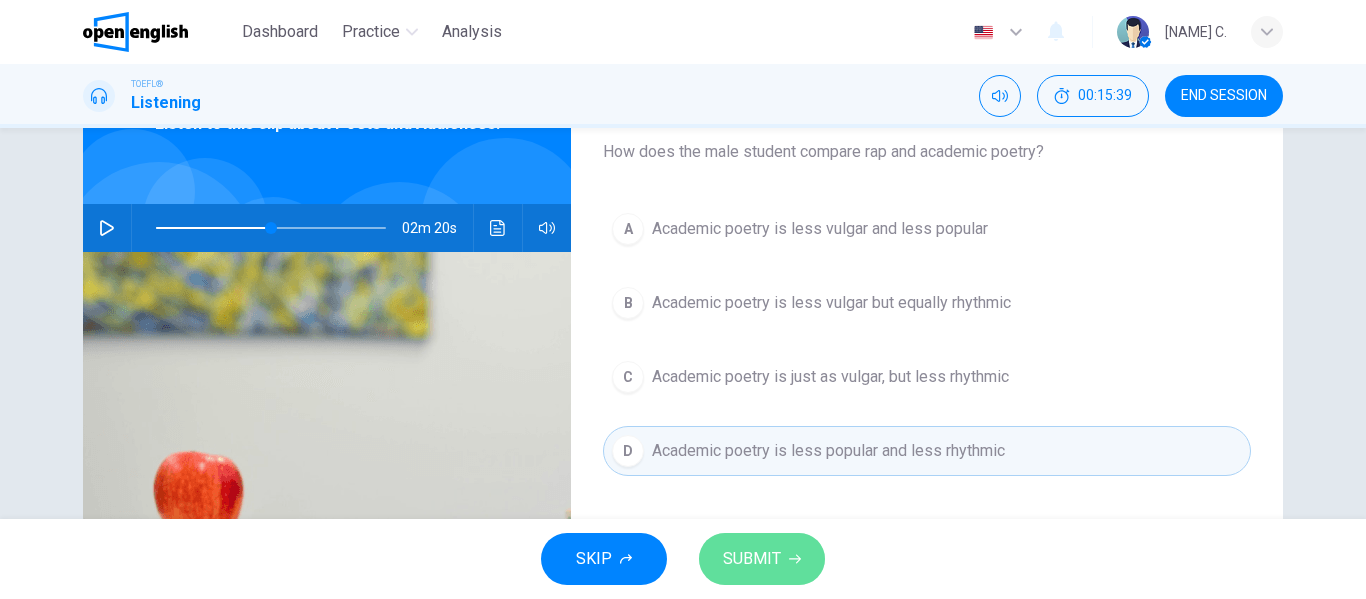 click on "SUBMIT" at bounding box center (762, 559) 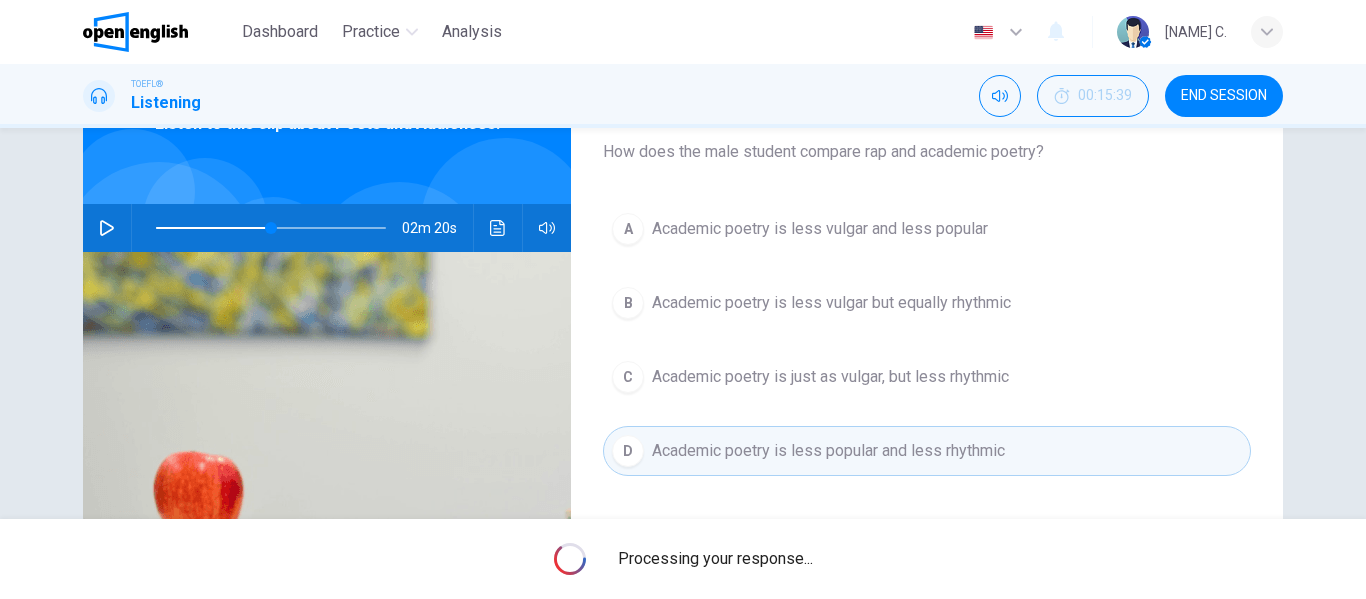 type on "**" 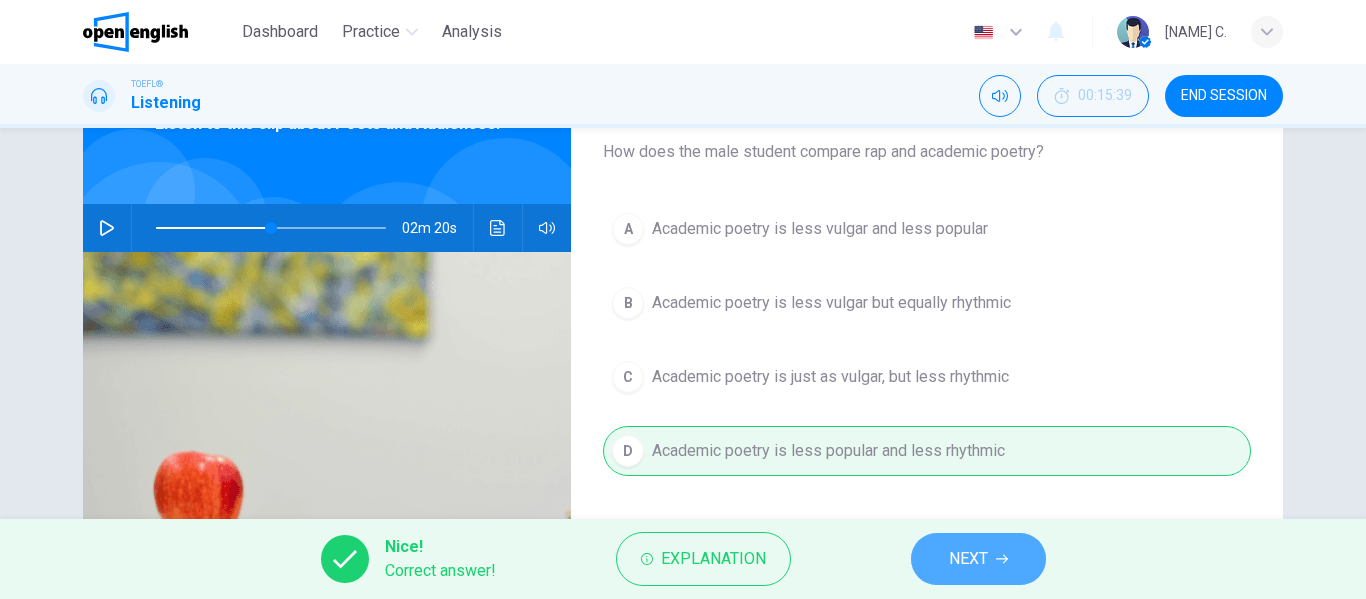 click on "NEXT" at bounding box center [968, 559] 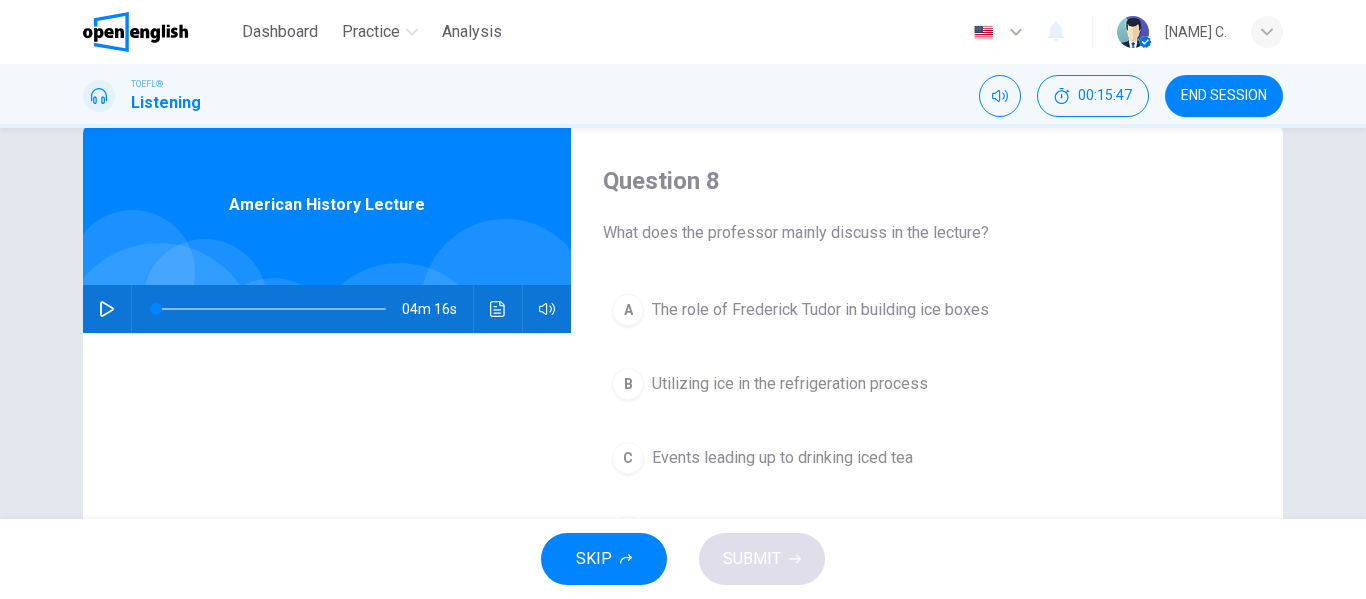 scroll, scrollTop: 0, scrollLeft: 0, axis: both 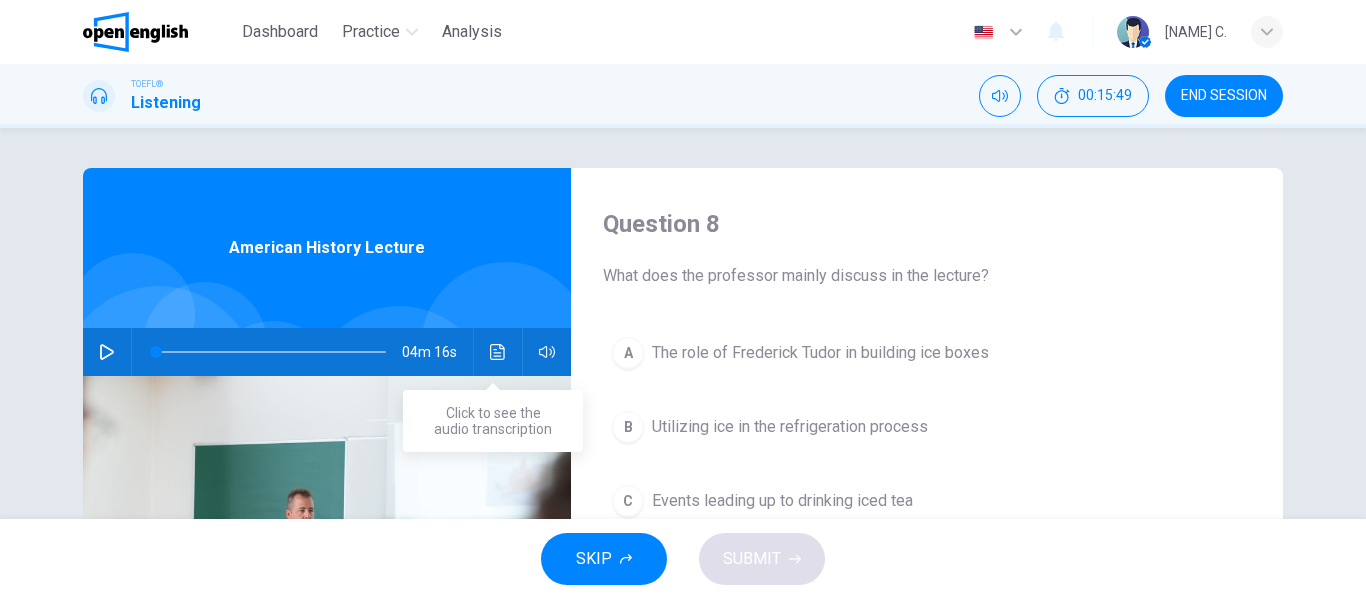 click 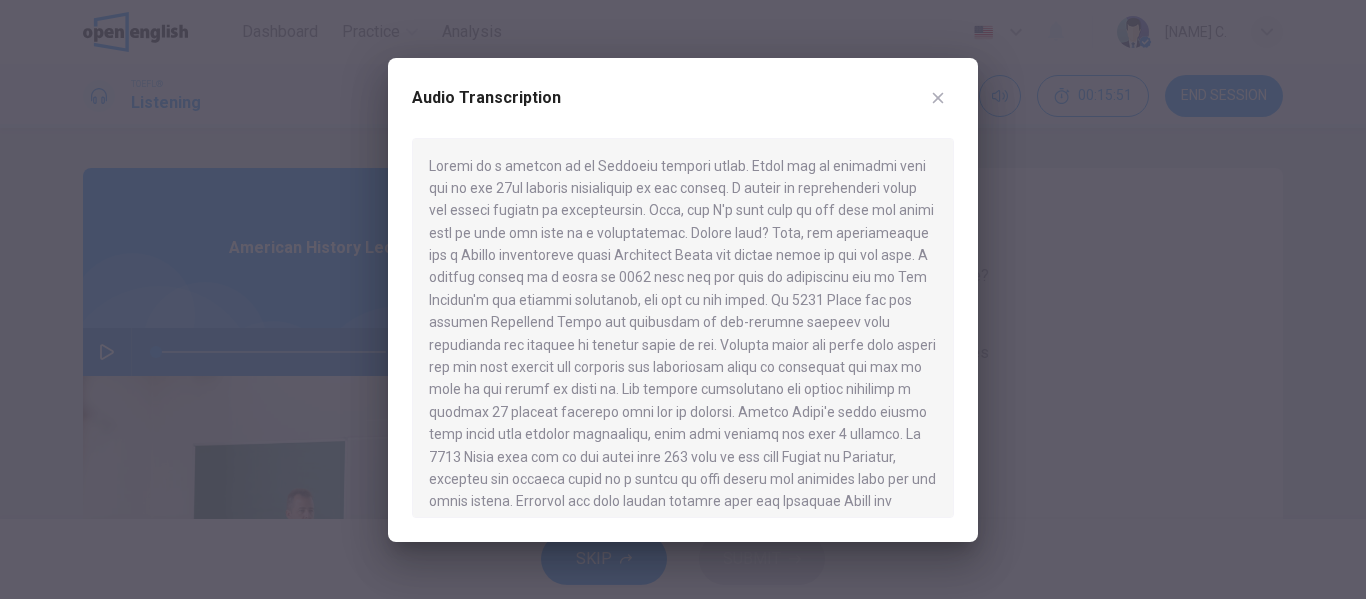 click at bounding box center (683, 299) 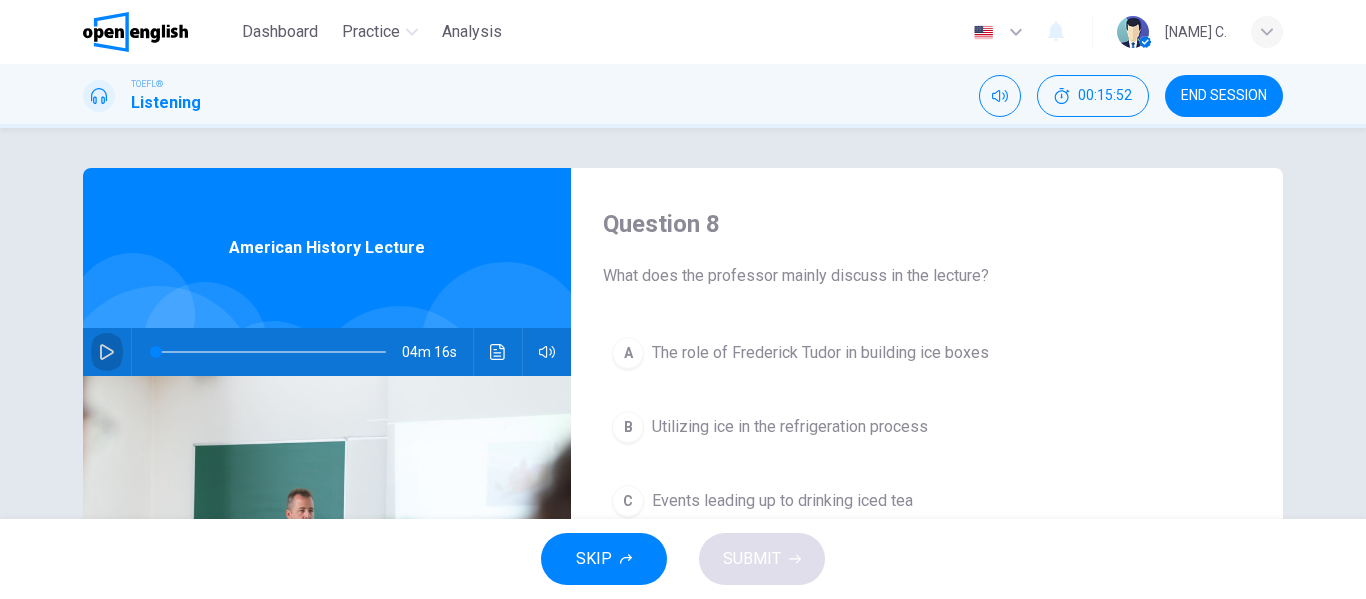 click at bounding box center (107, 352) 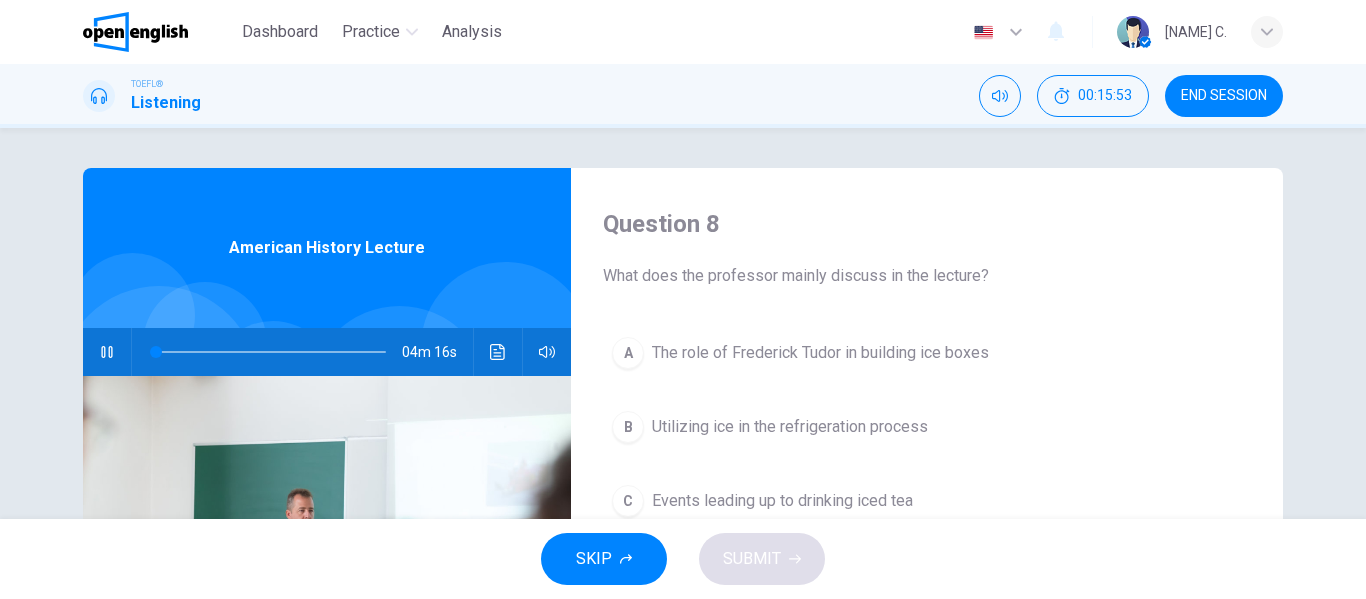 click 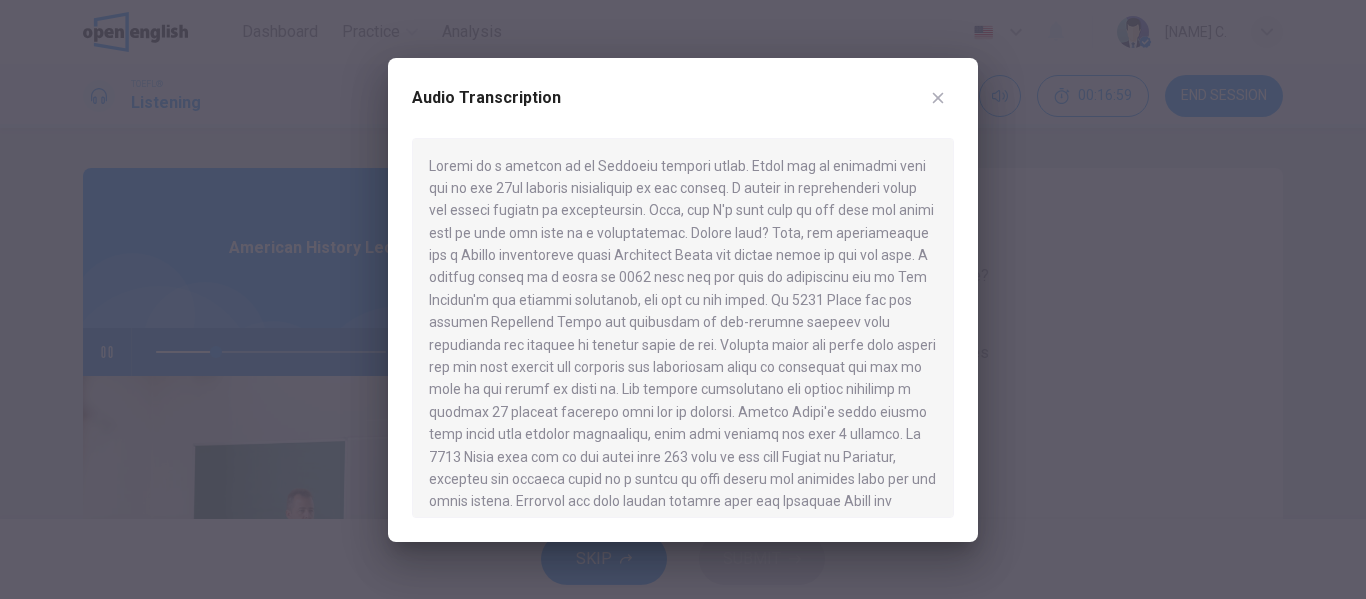 drag, startPoint x: 640, startPoint y: 381, endPoint x: 556, endPoint y: 381, distance: 84 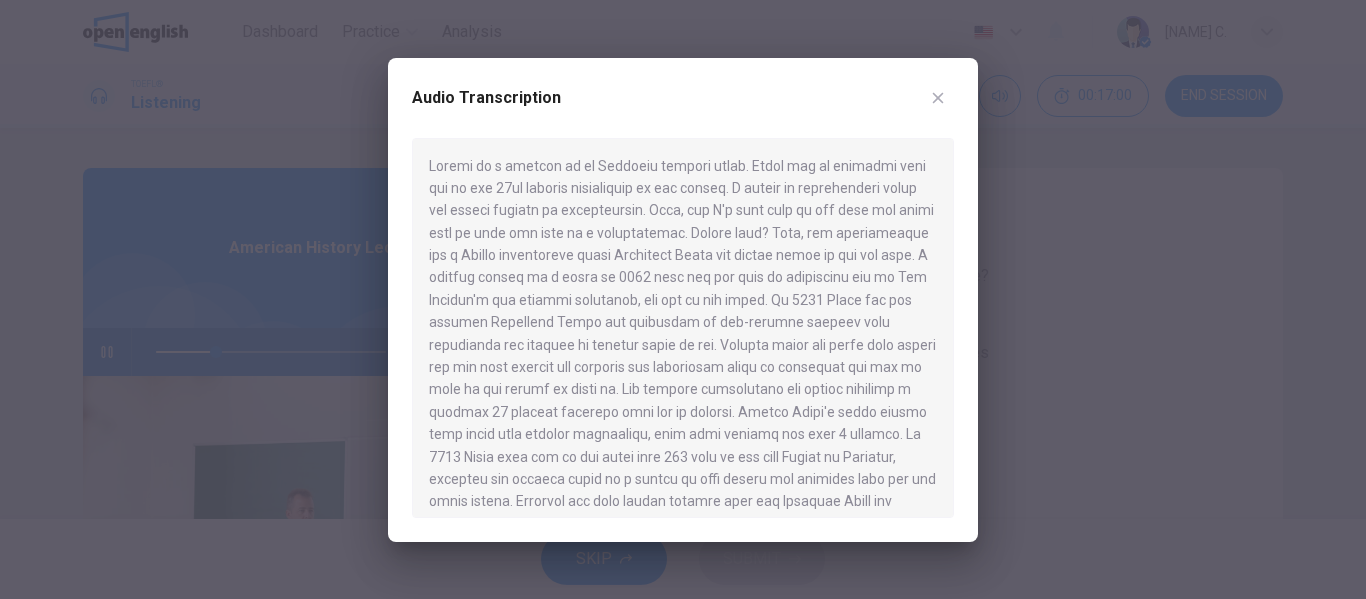 click at bounding box center [683, 299] 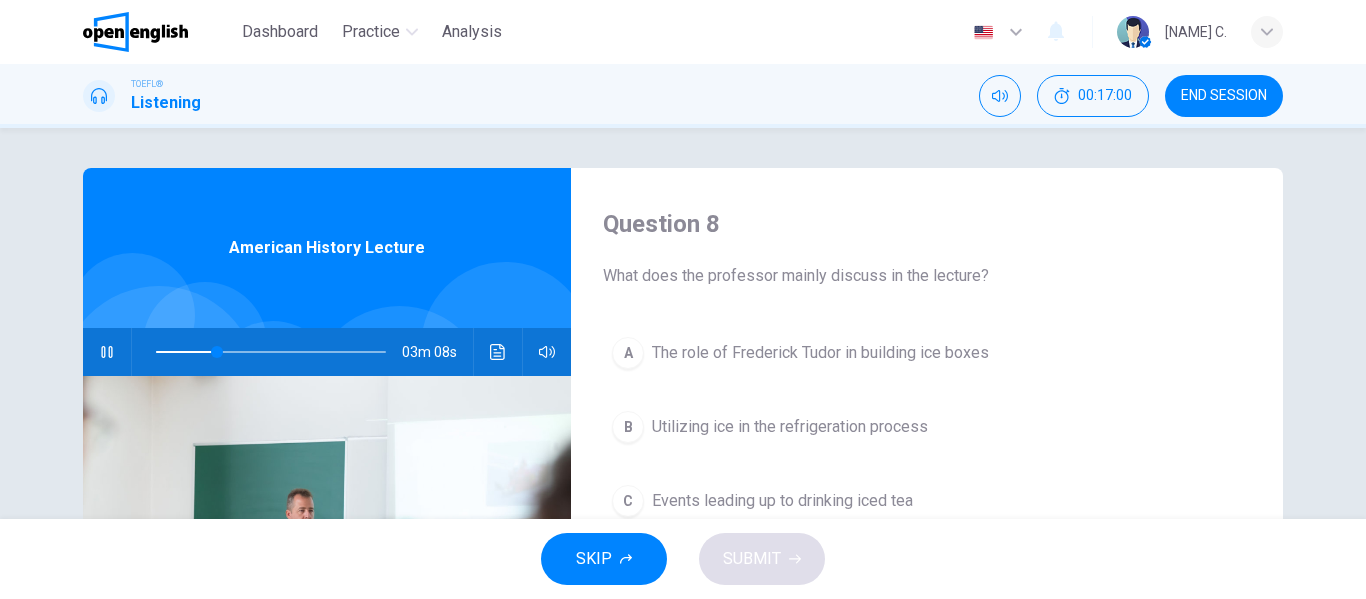 click 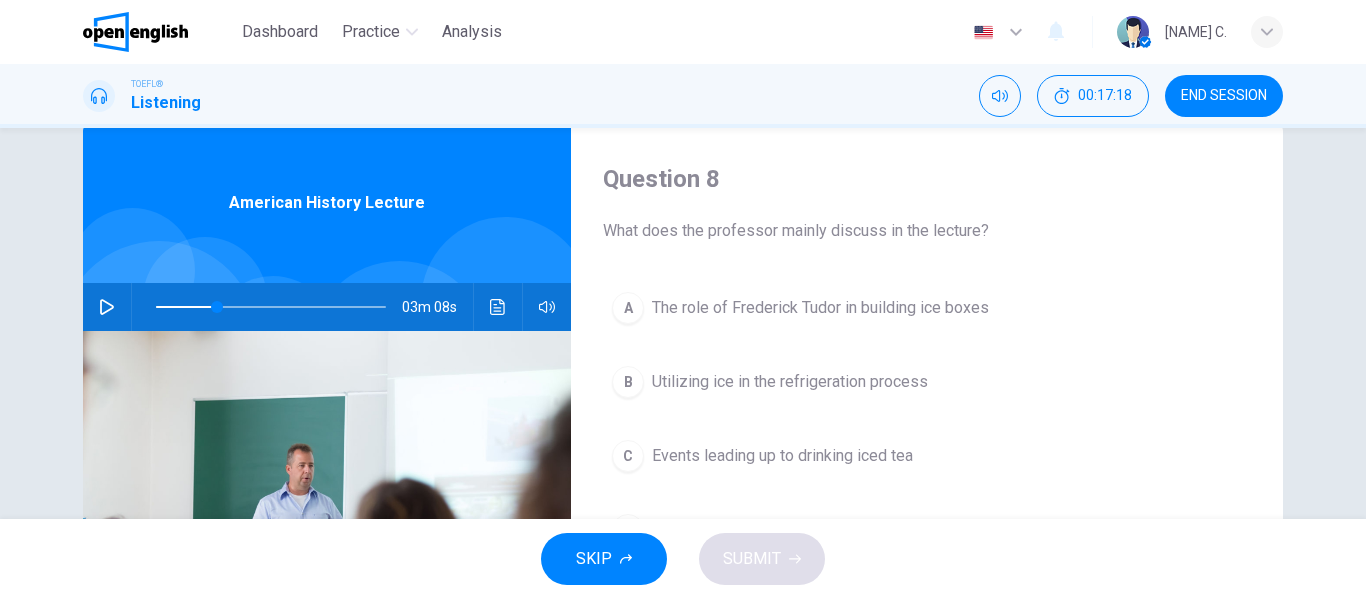 scroll, scrollTop: 0, scrollLeft: 0, axis: both 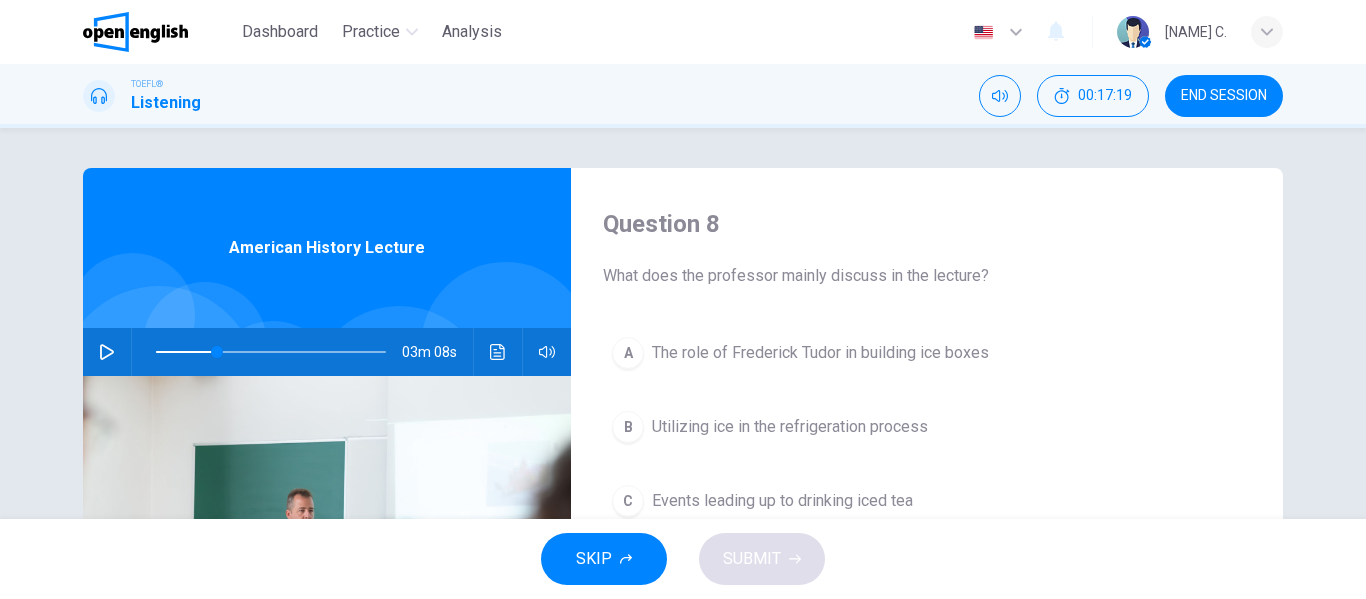 click on "A" at bounding box center [628, 353] 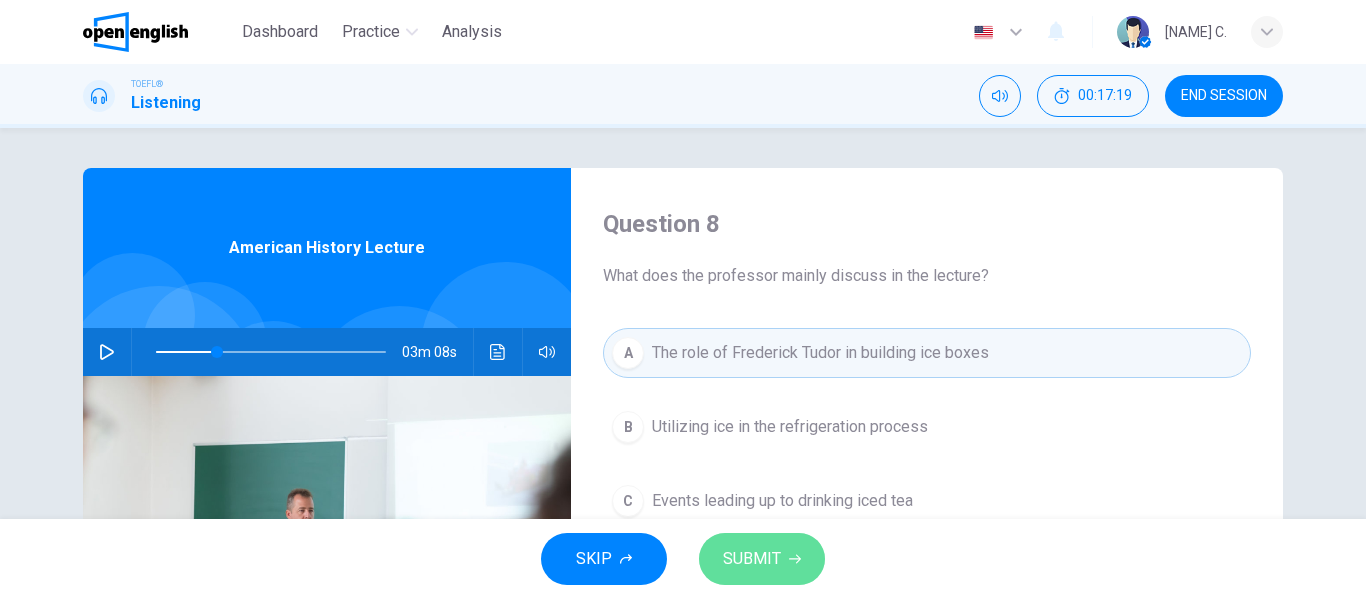 click on "SUBMIT" at bounding box center [752, 559] 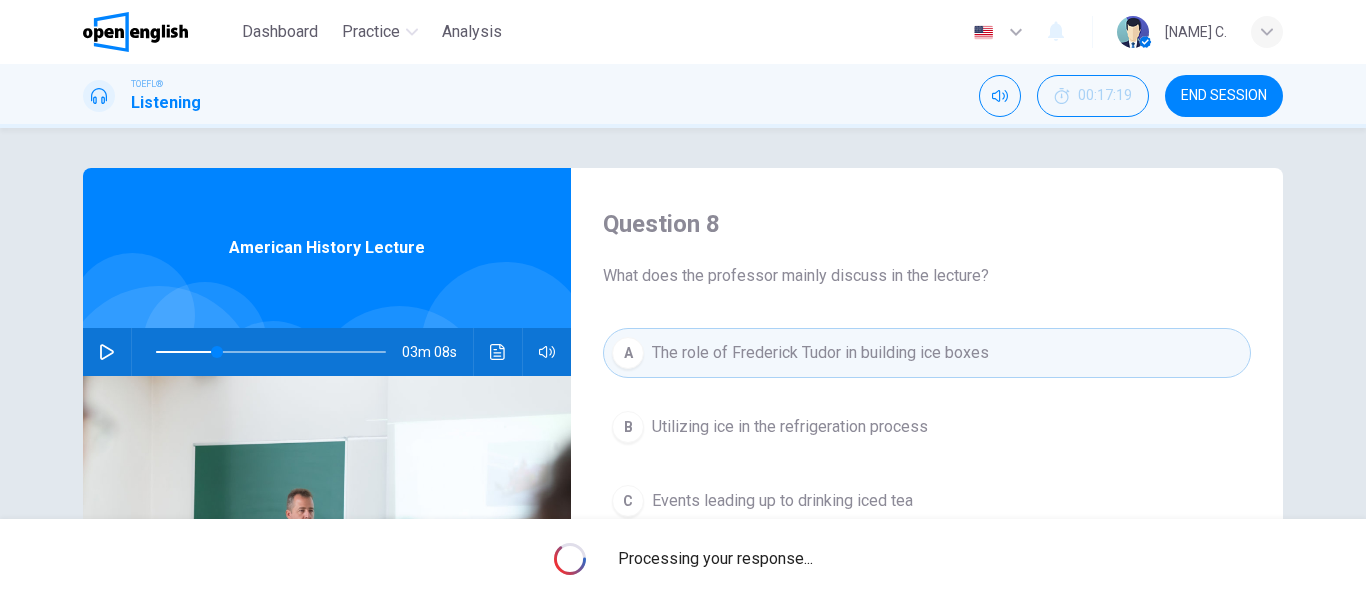 type on "**" 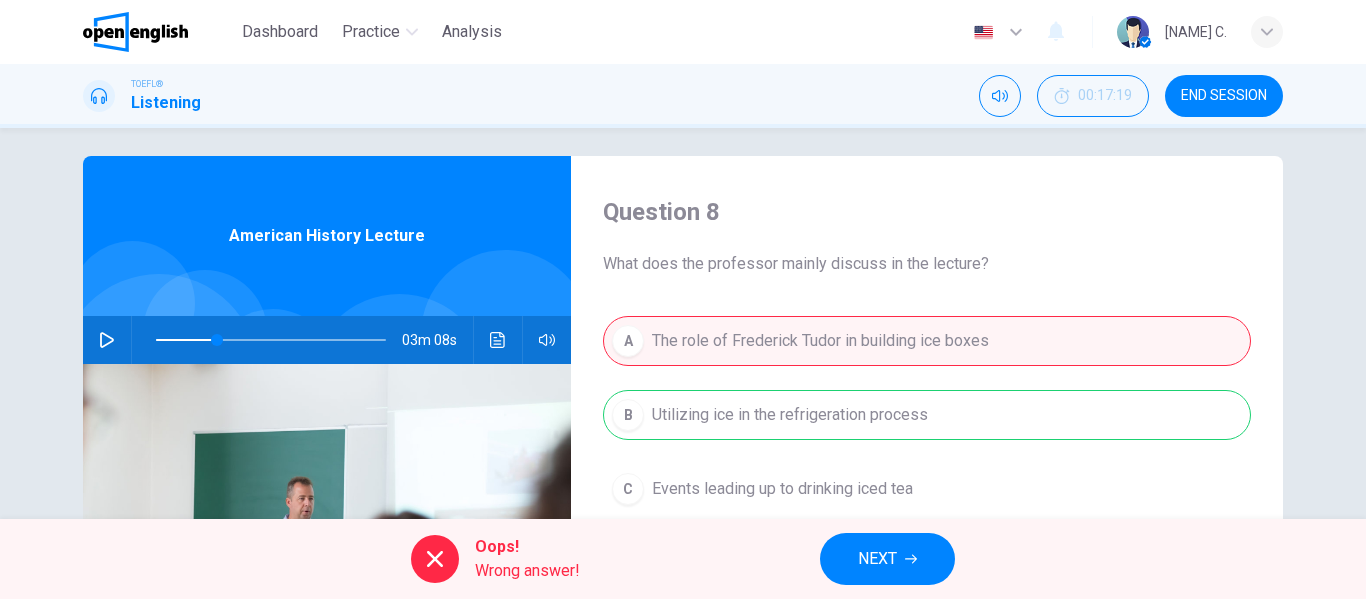 scroll, scrollTop: 0, scrollLeft: 0, axis: both 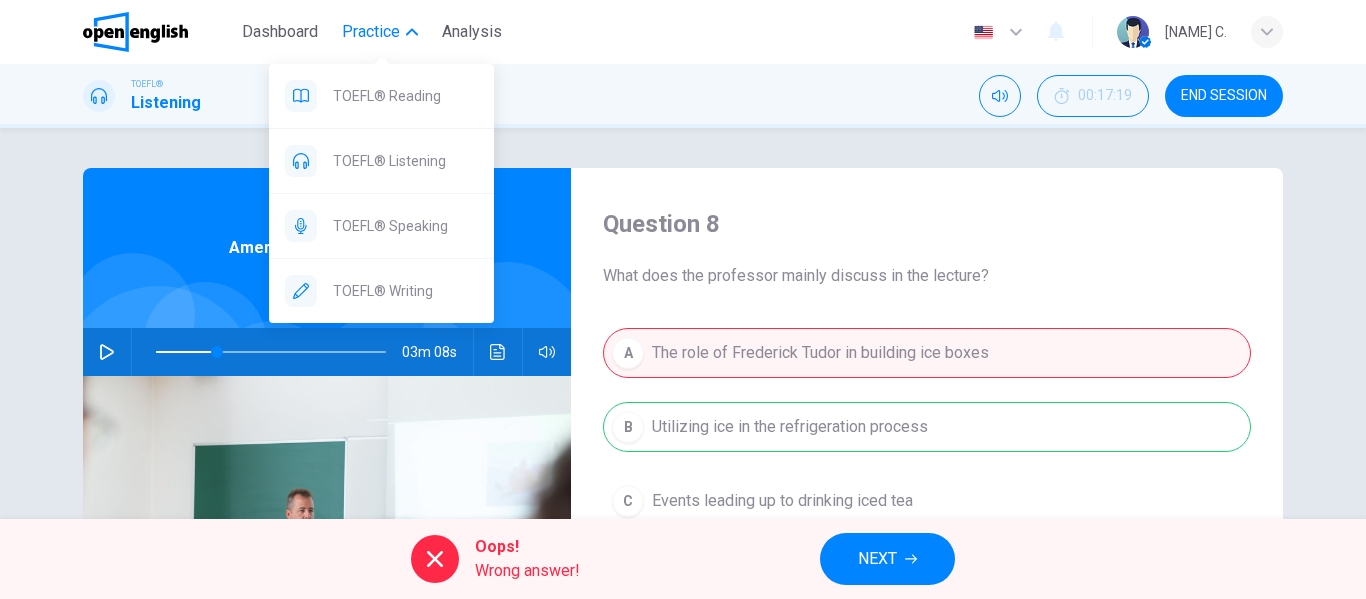 click on "Practice" at bounding box center (371, 32) 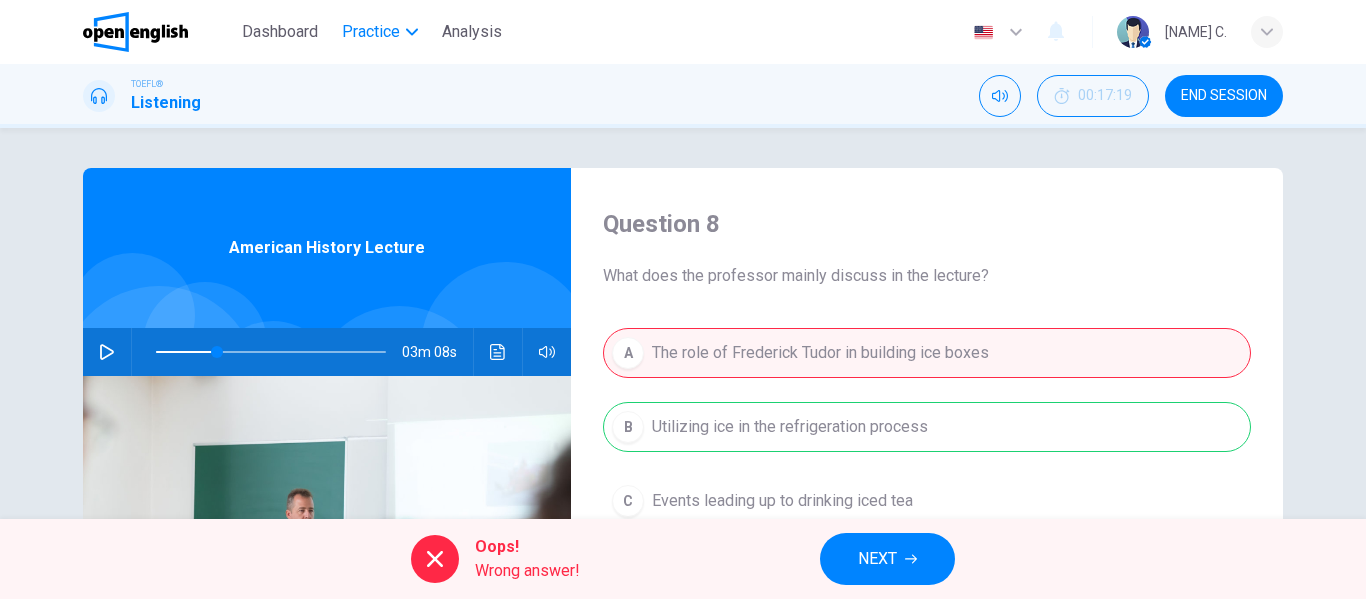 click on "Practice" at bounding box center (371, 32) 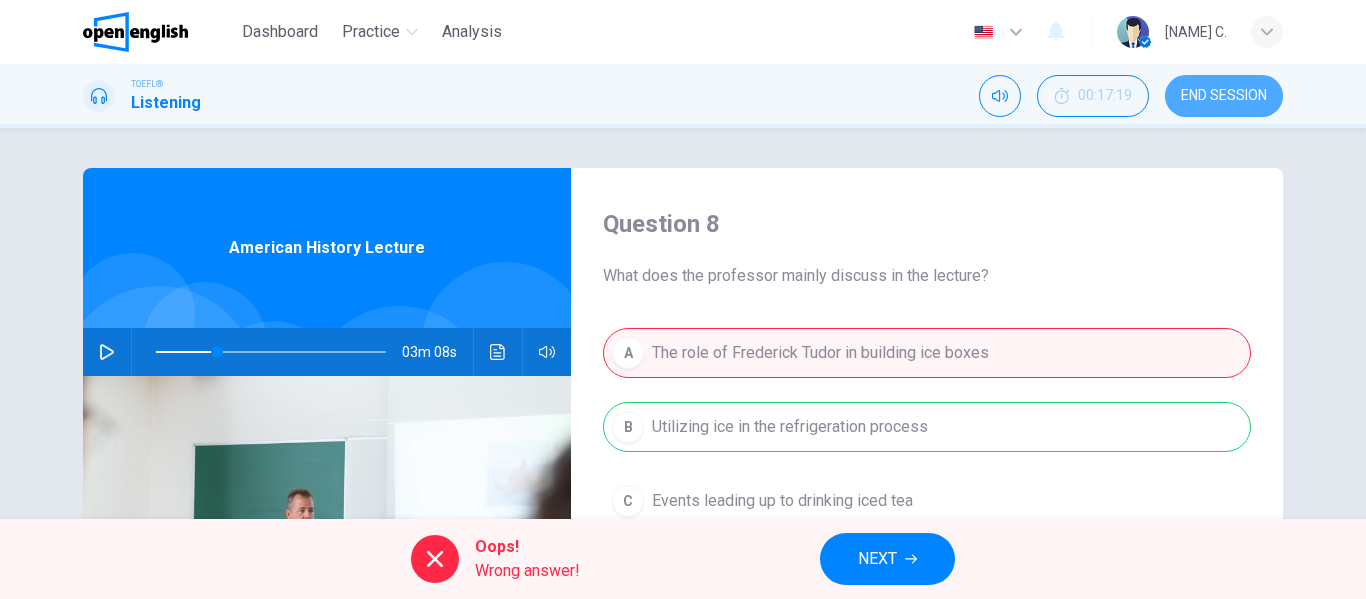 click on "END SESSION" at bounding box center (1224, 96) 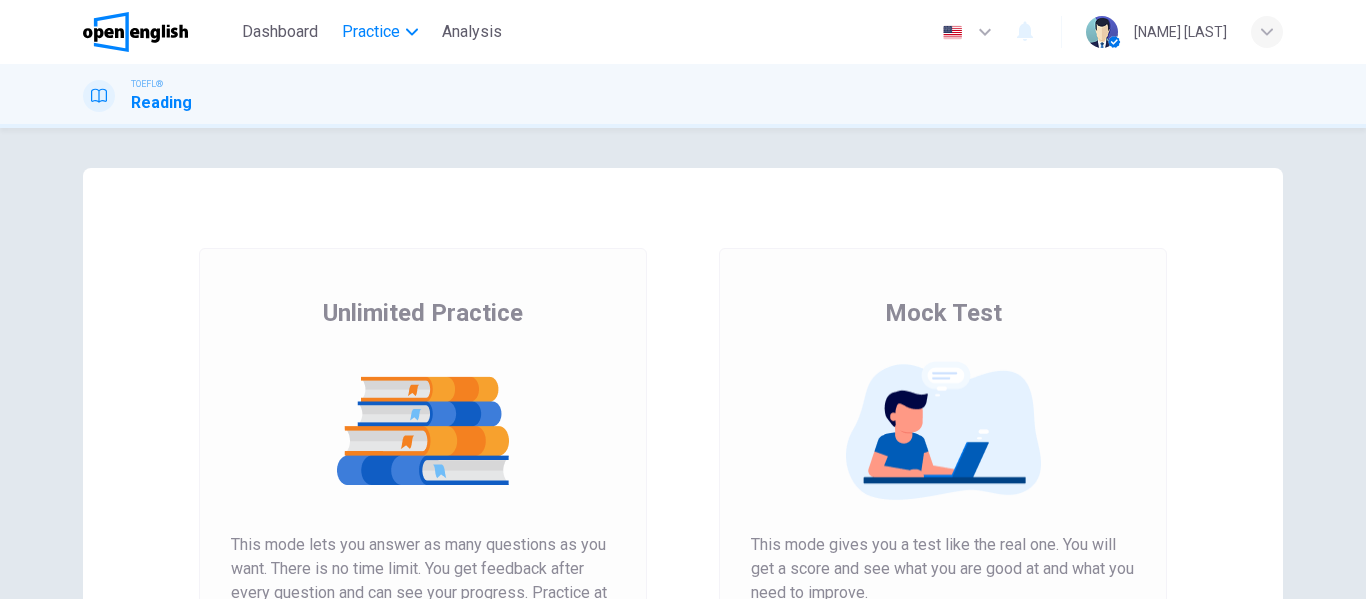 scroll, scrollTop: 0, scrollLeft: 0, axis: both 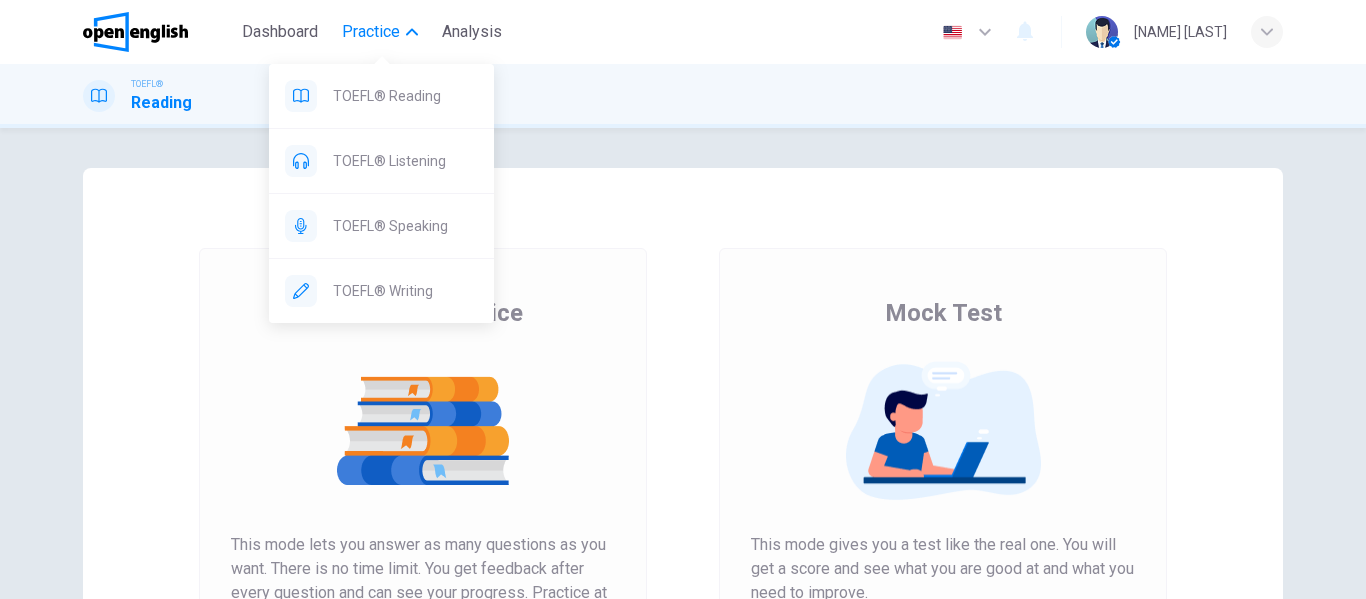 click on "Practice" at bounding box center (371, 32) 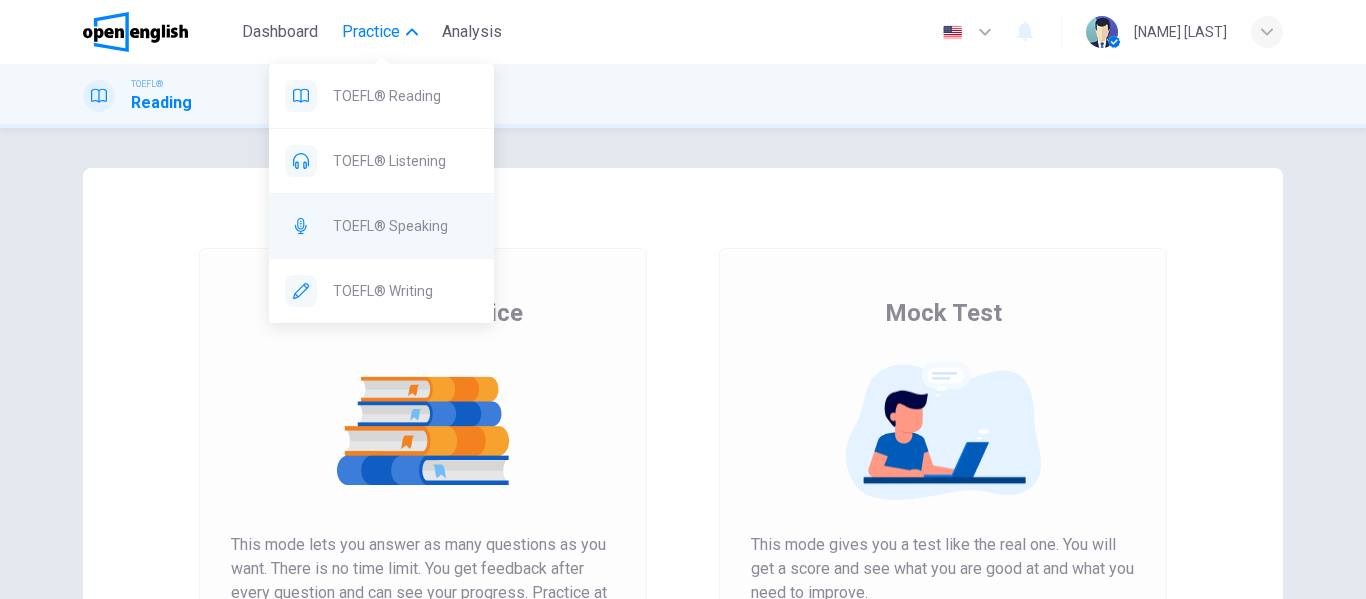 click on "TOEFL® Speaking" at bounding box center [405, 226] 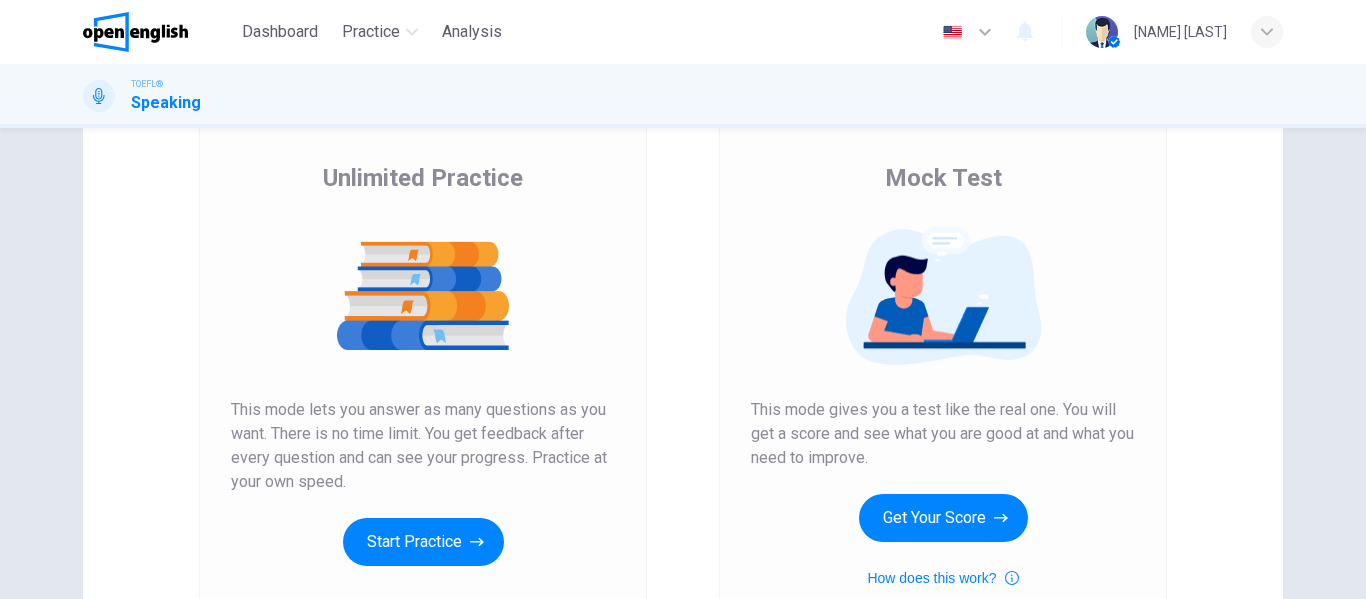 scroll, scrollTop: 300, scrollLeft: 0, axis: vertical 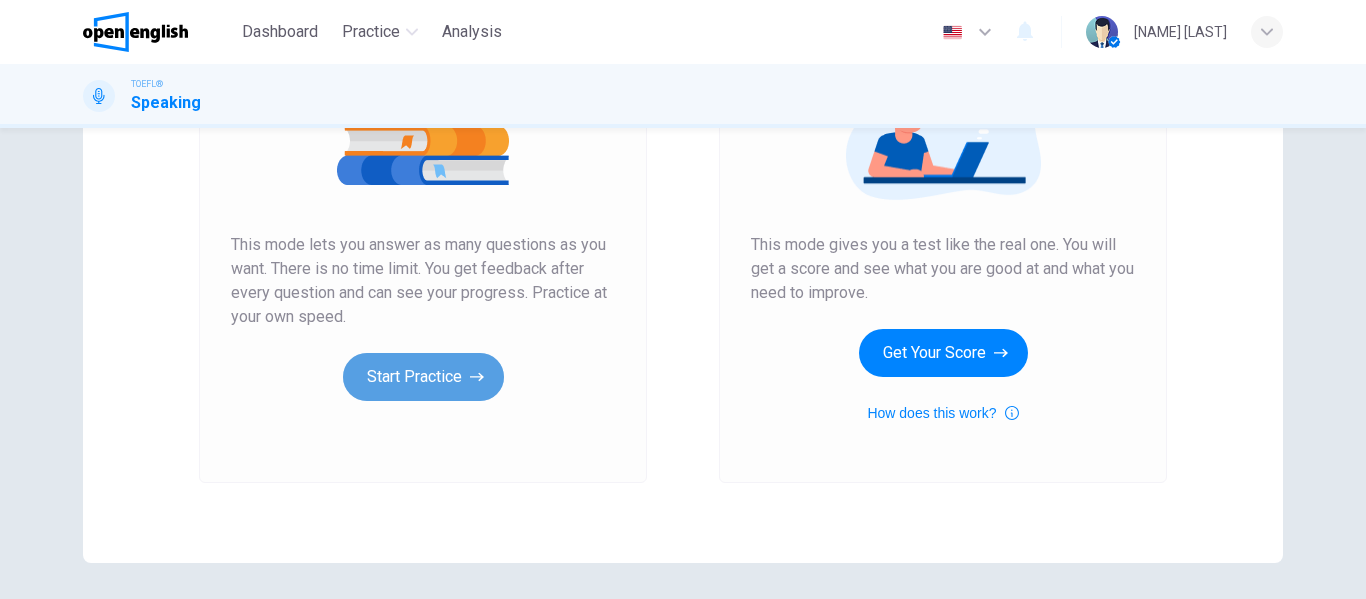 click on "Start Practice" at bounding box center [423, 377] 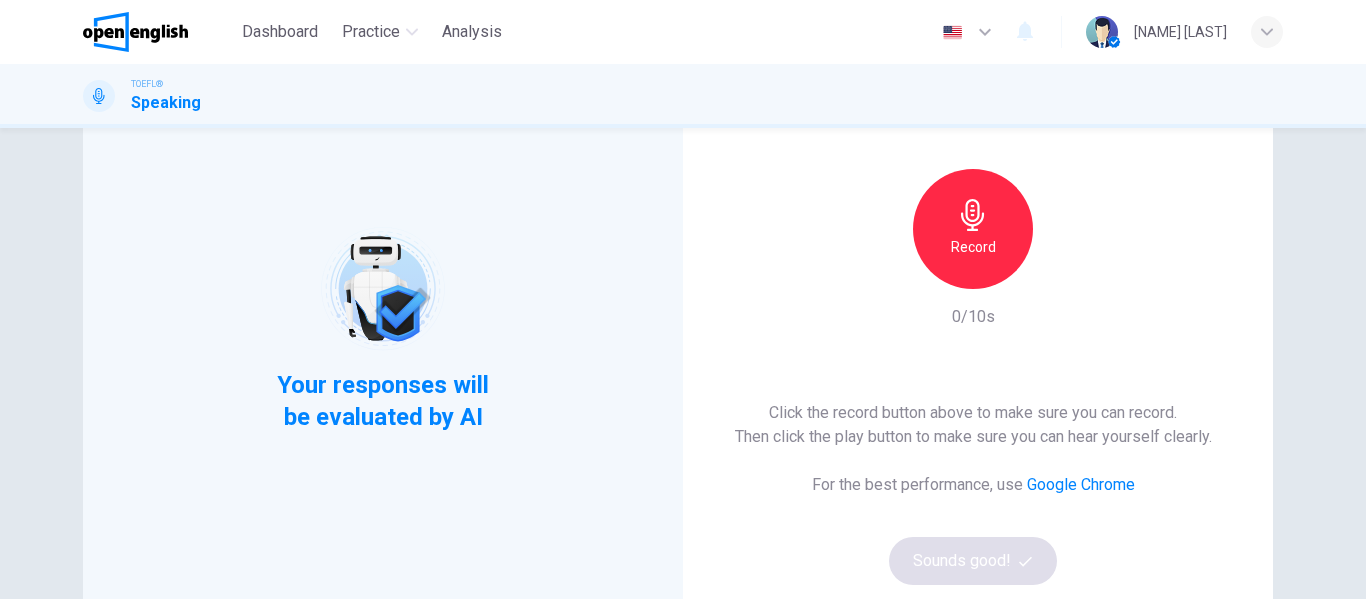 scroll, scrollTop: 100, scrollLeft: 0, axis: vertical 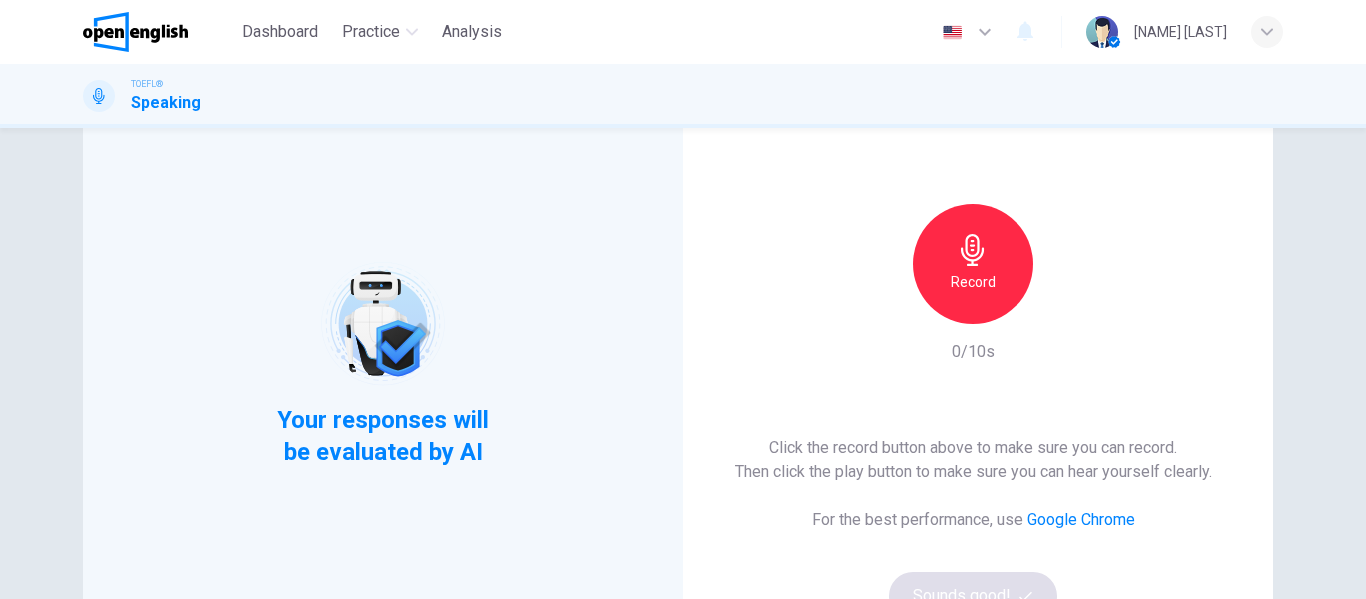 click on "Record" at bounding box center [973, 264] 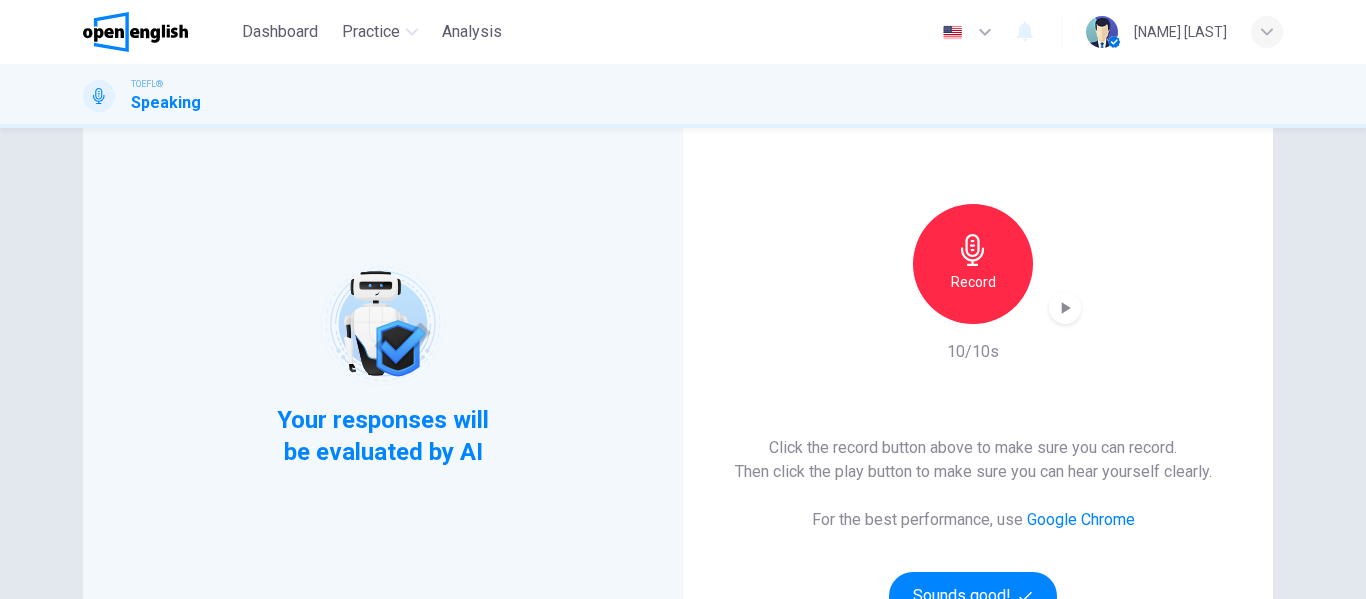 scroll, scrollTop: 200, scrollLeft: 0, axis: vertical 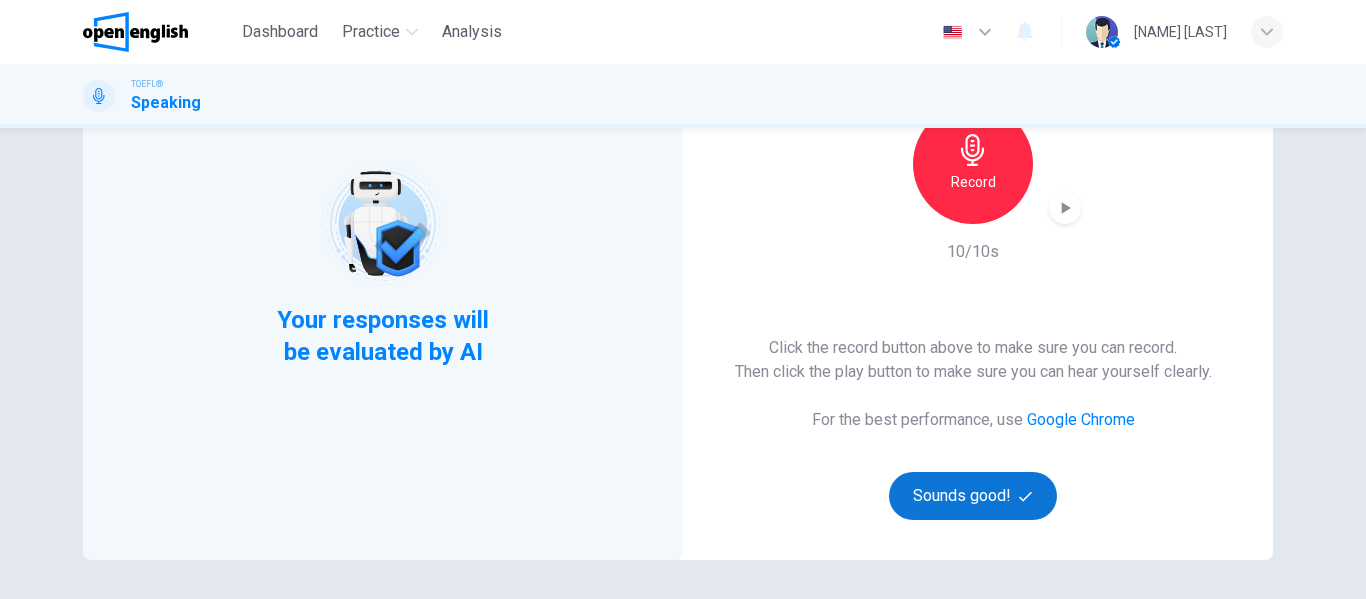 click on "Sounds good!" at bounding box center (973, 496) 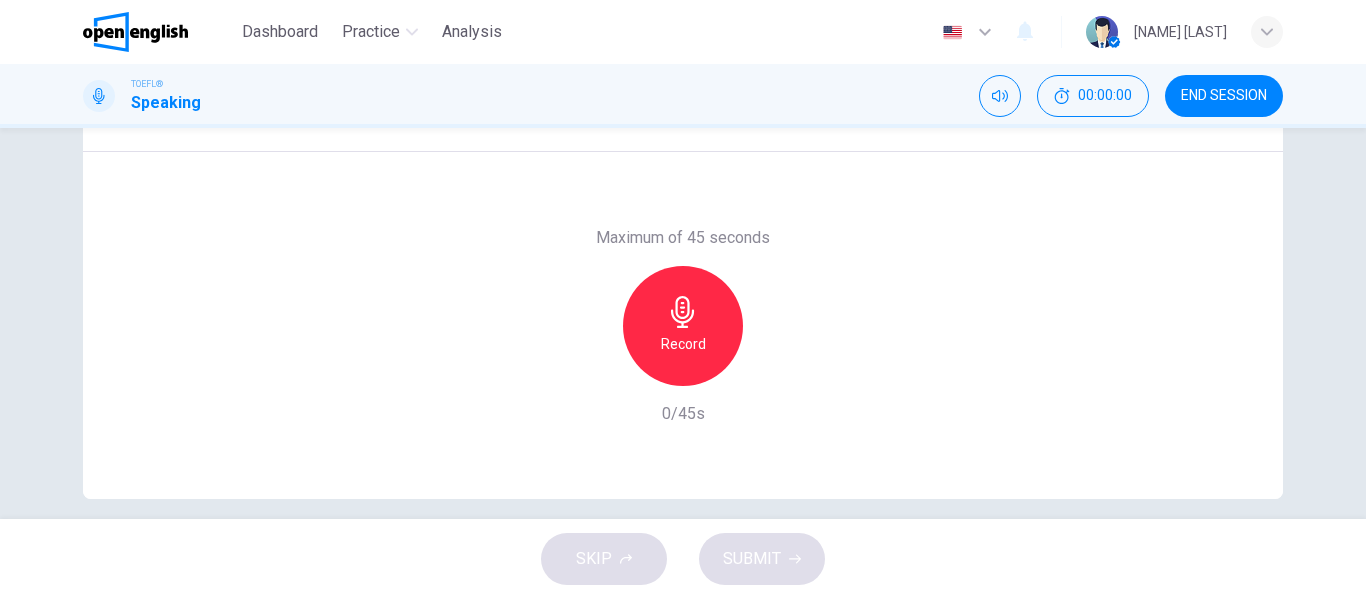 scroll, scrollTop: 384, scrollLeft: 0, axis: vertical 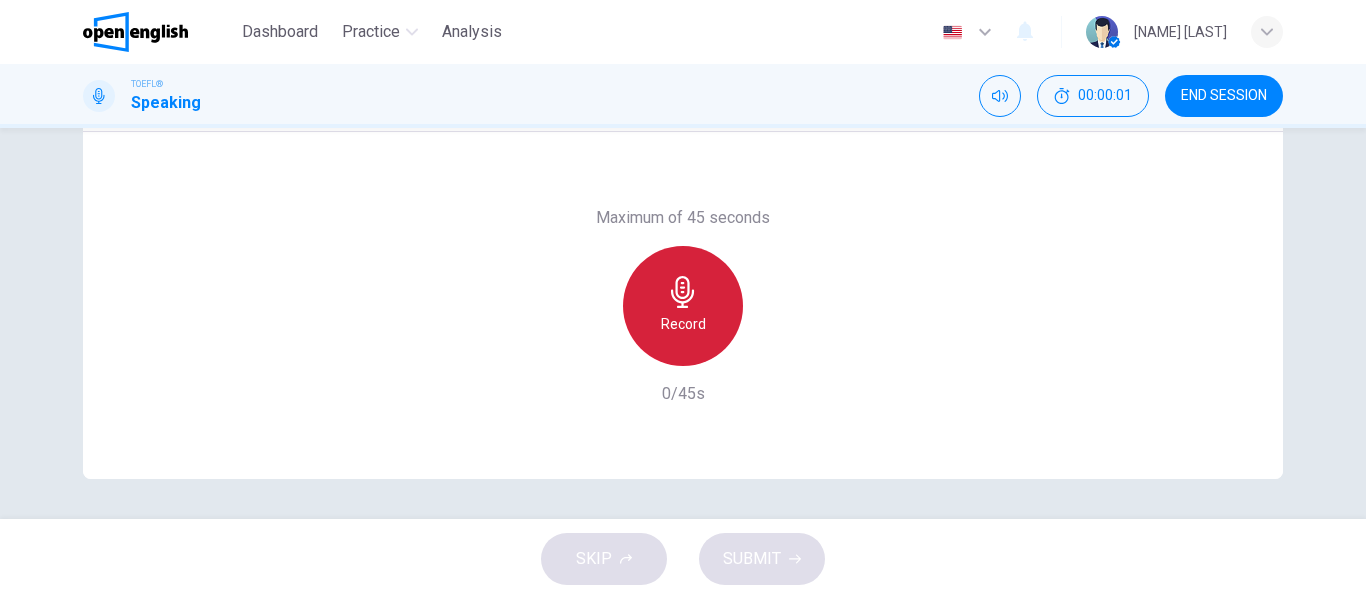 click on "Record" at bounding box center [683, 306] 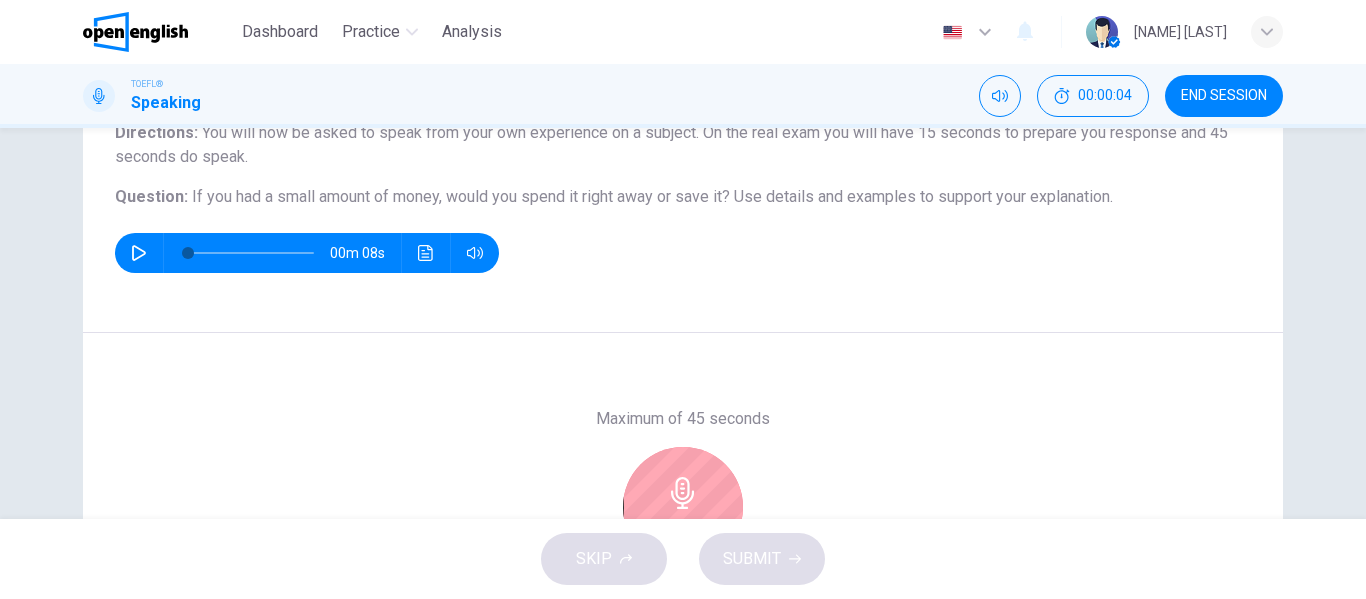 scroll, scrollTop: 384, scrollLeft: 0, axis: vertical 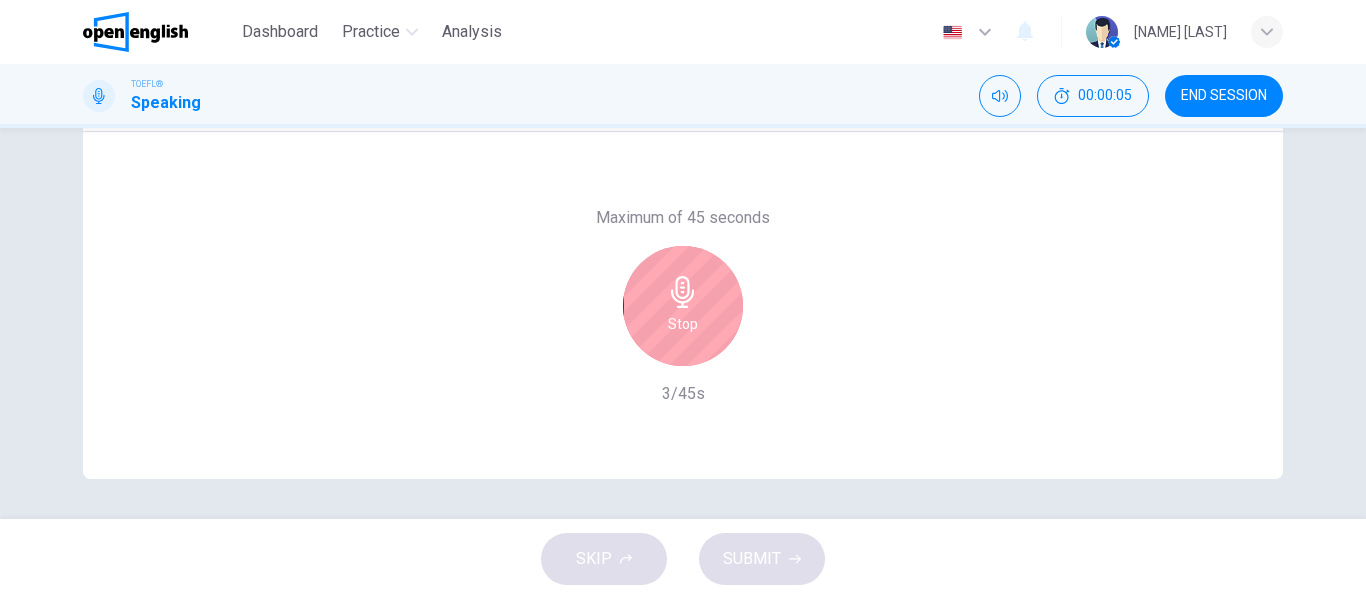 click on "Stop" at bounding box center [683, 306] 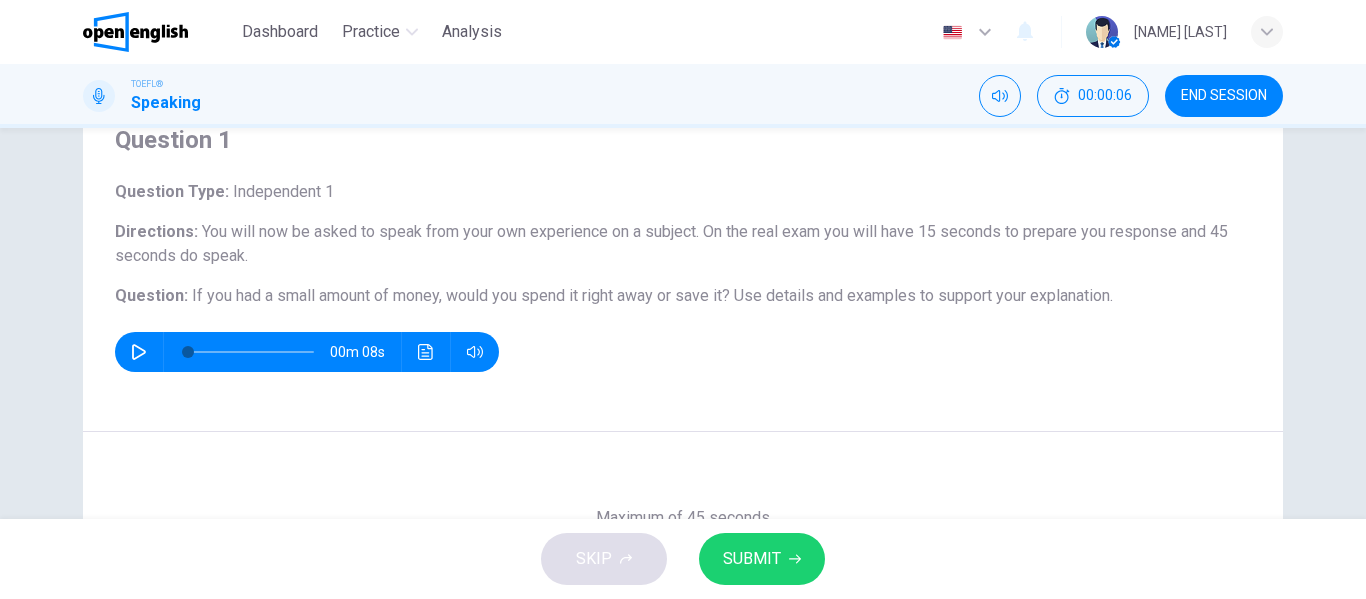 scroll, scrollTop: 0, scrollLeft: 0, axis: both 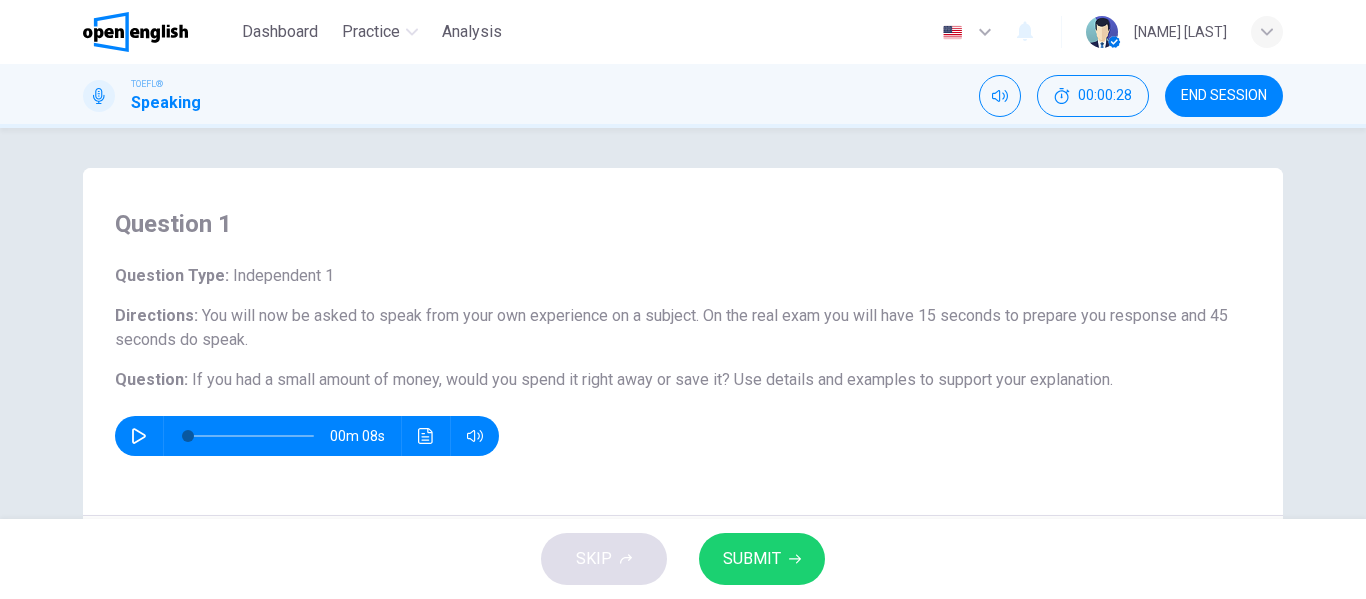 click 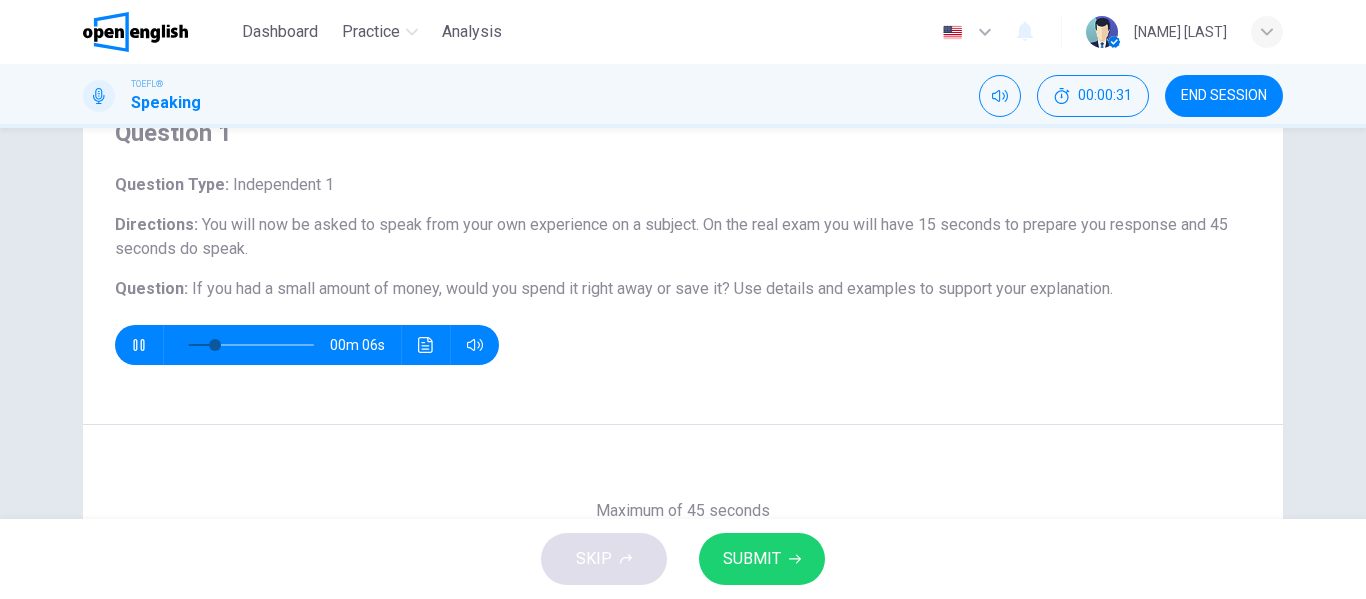 scroll, scrollTop: 100, scrollLeft: 0, axis: vertical 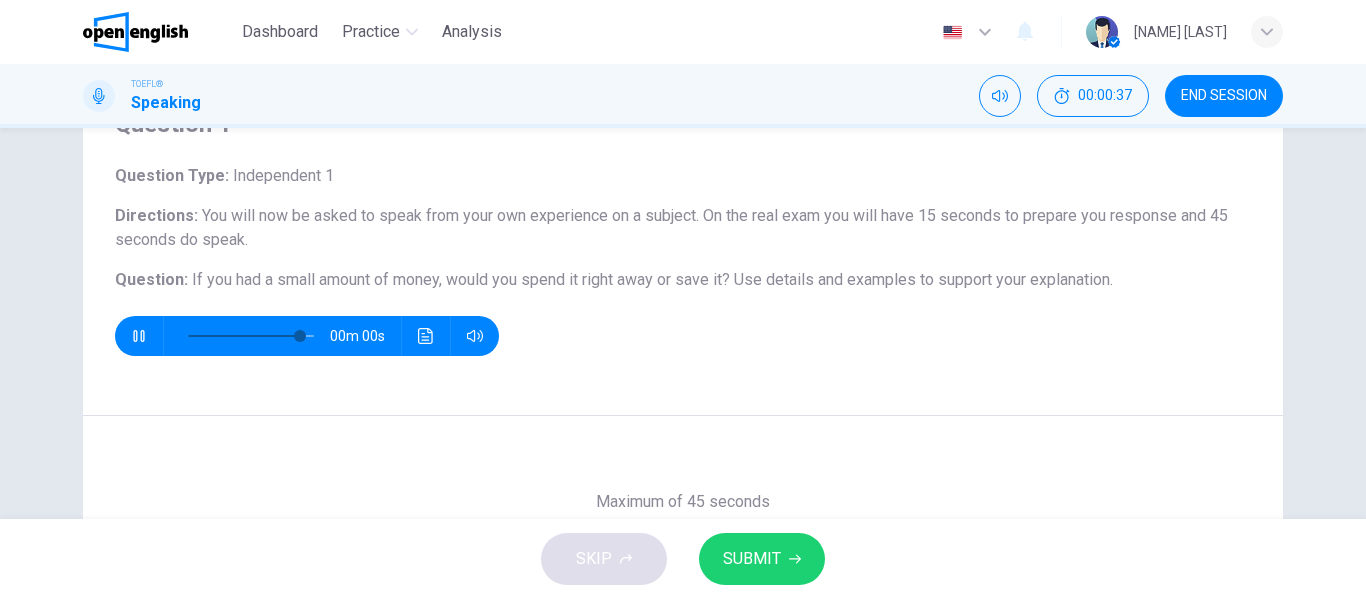 type on "*" 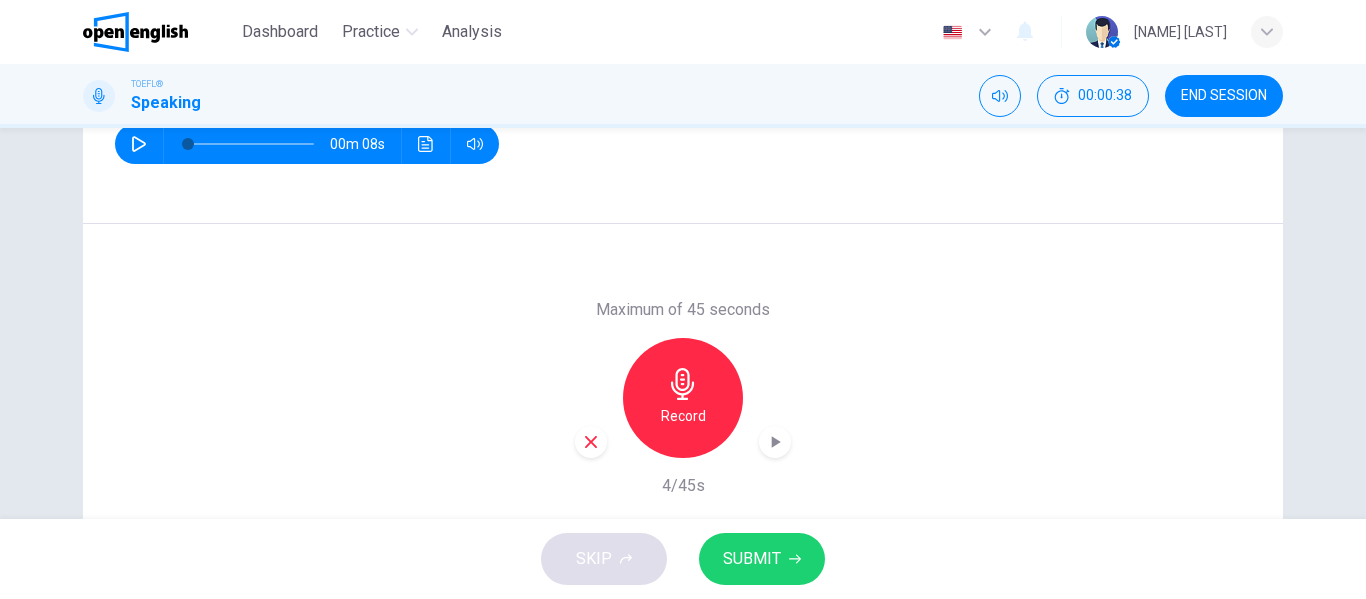 scroll, scrollTop: 300, scrollLeft: 0, axis: vertical 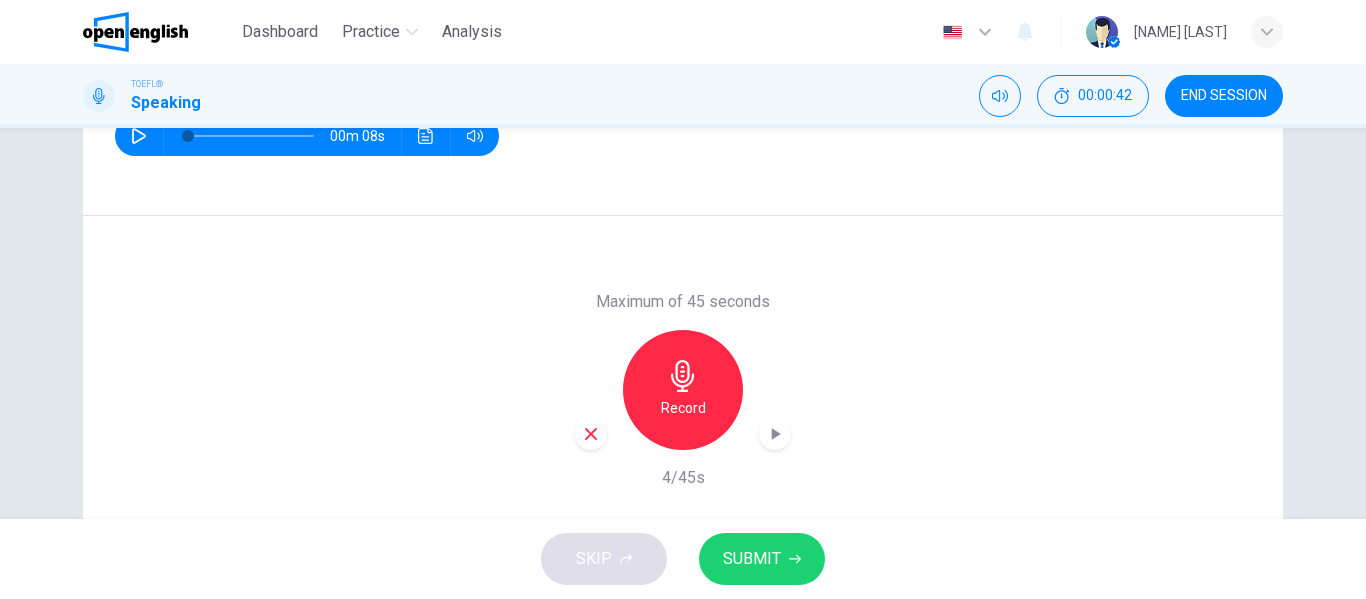 click on "Record" at bounding box center (683, 390) 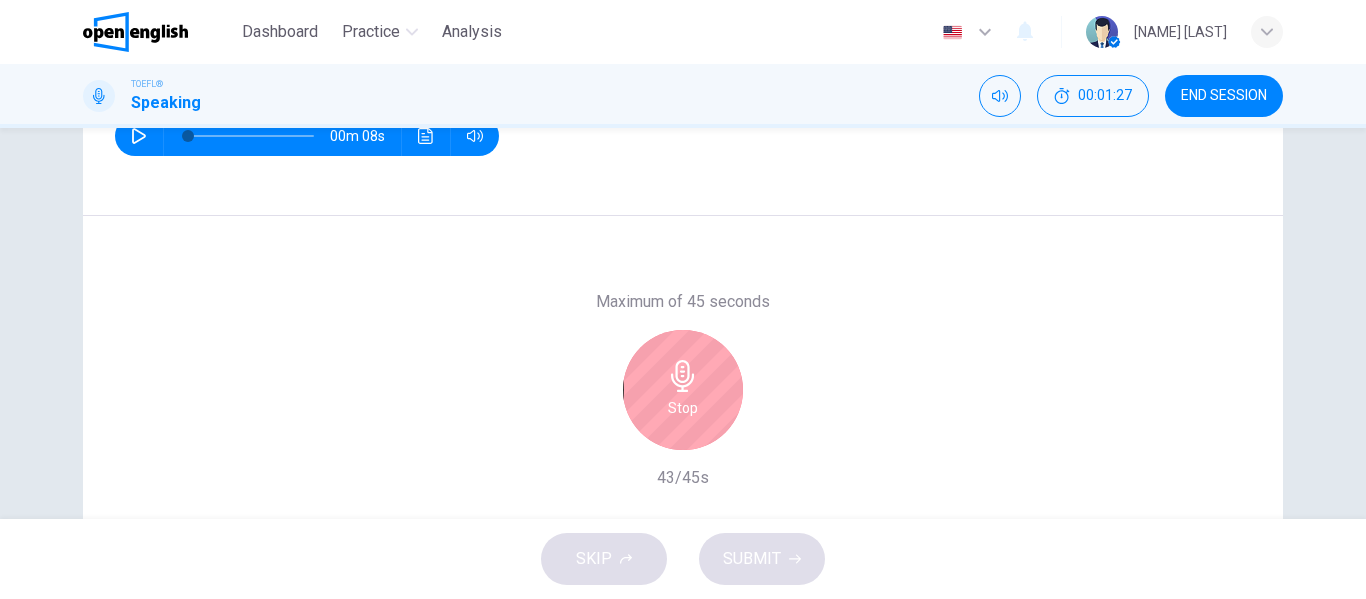 click on "Stop" at bounding box center (683, 390) 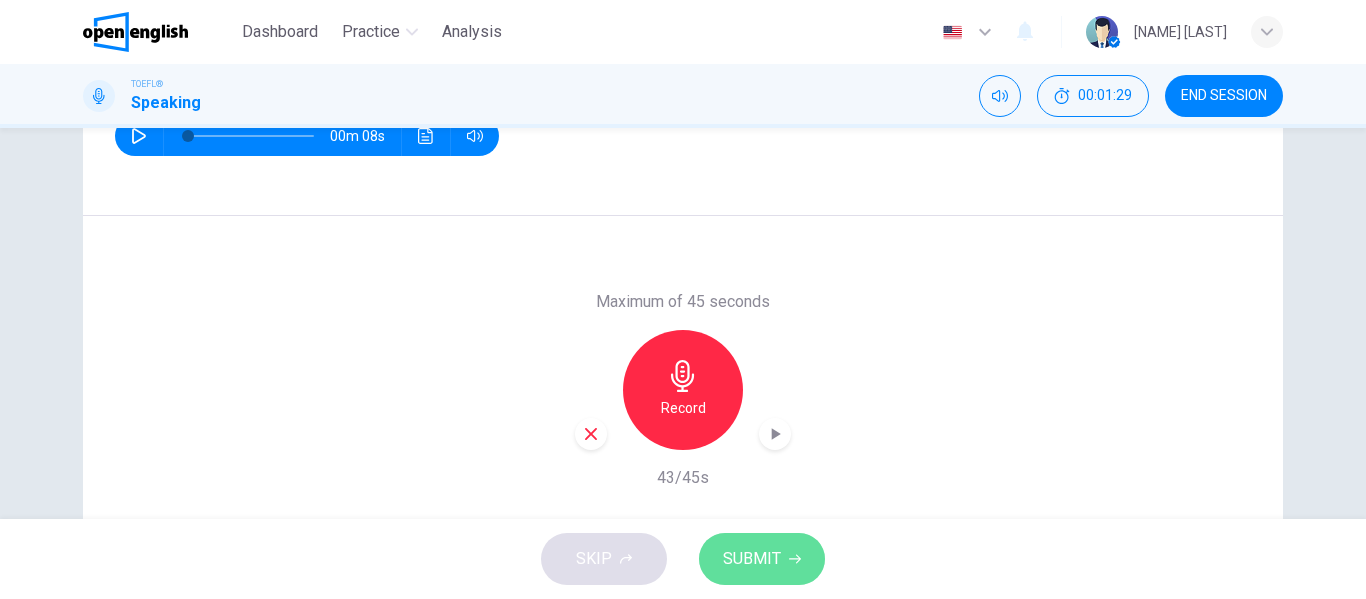 click 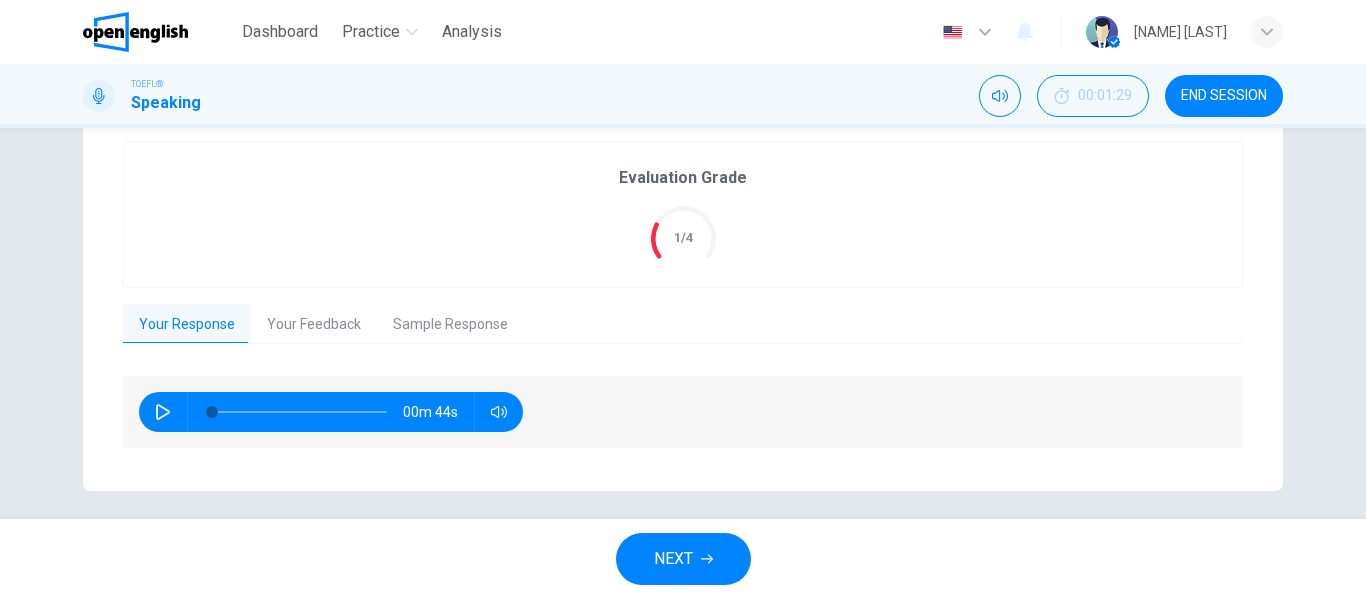 scroll, scrollTop: 400, scrollLeft: 0, axis: vertical 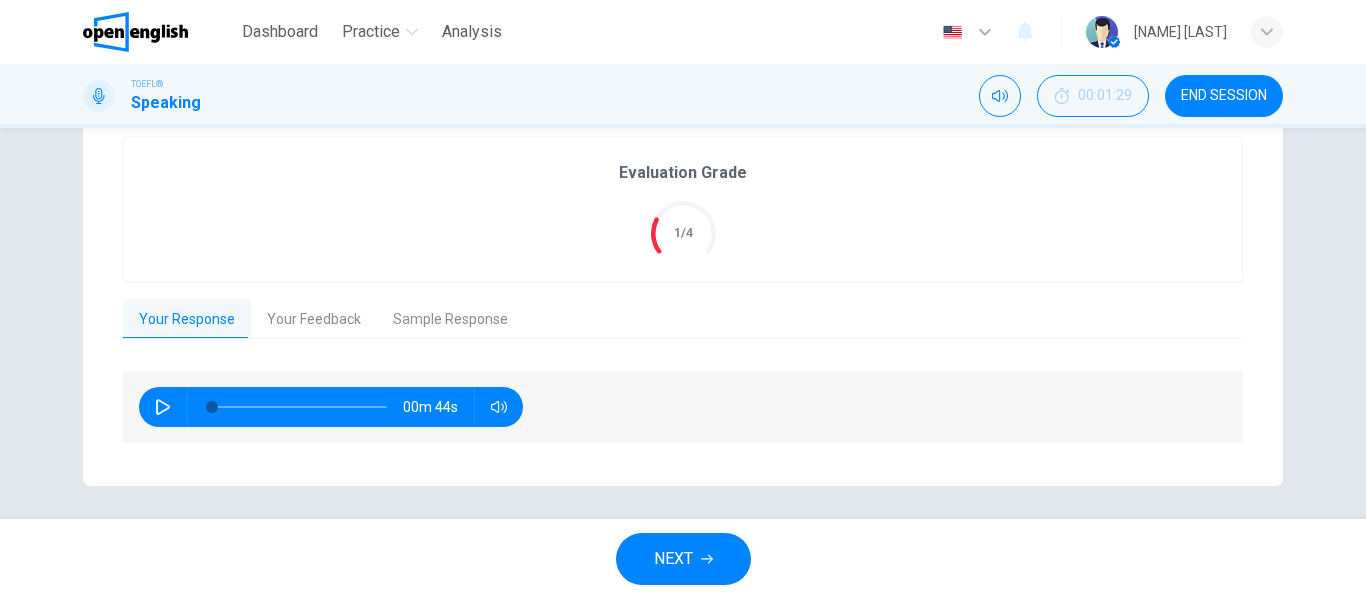 click on "Your Feedback" at bounding box center (314, 320) 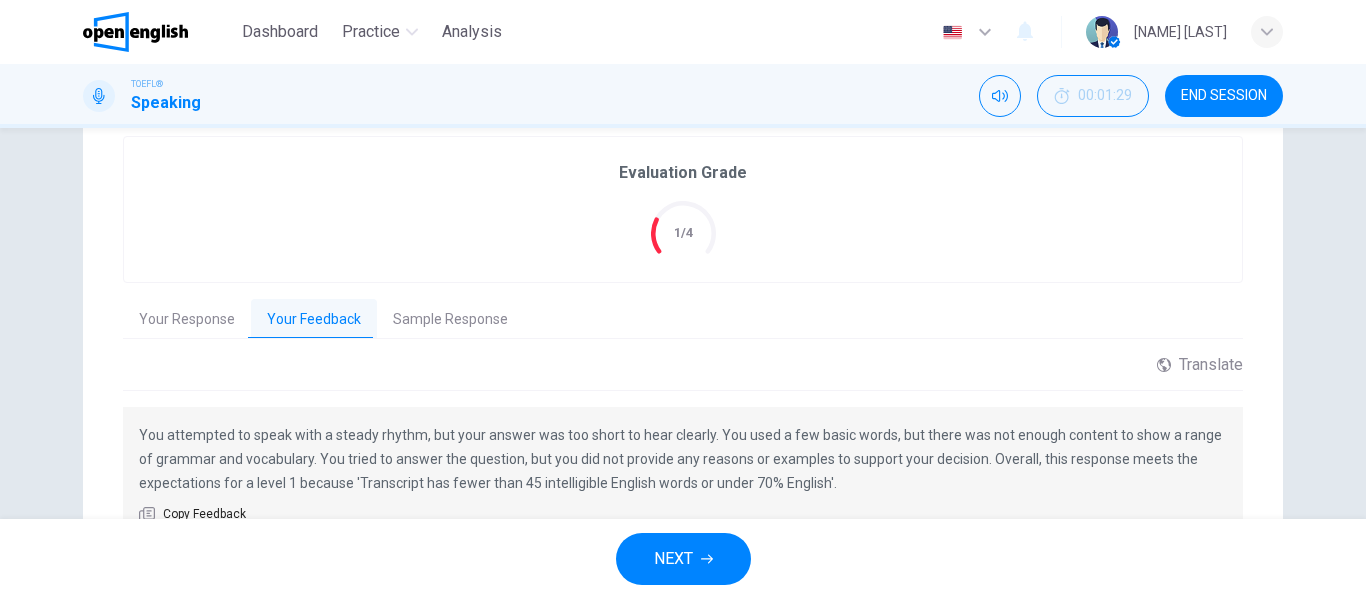 scroll, scrollTop: 500, scrollLeft: 0, axis: vertical 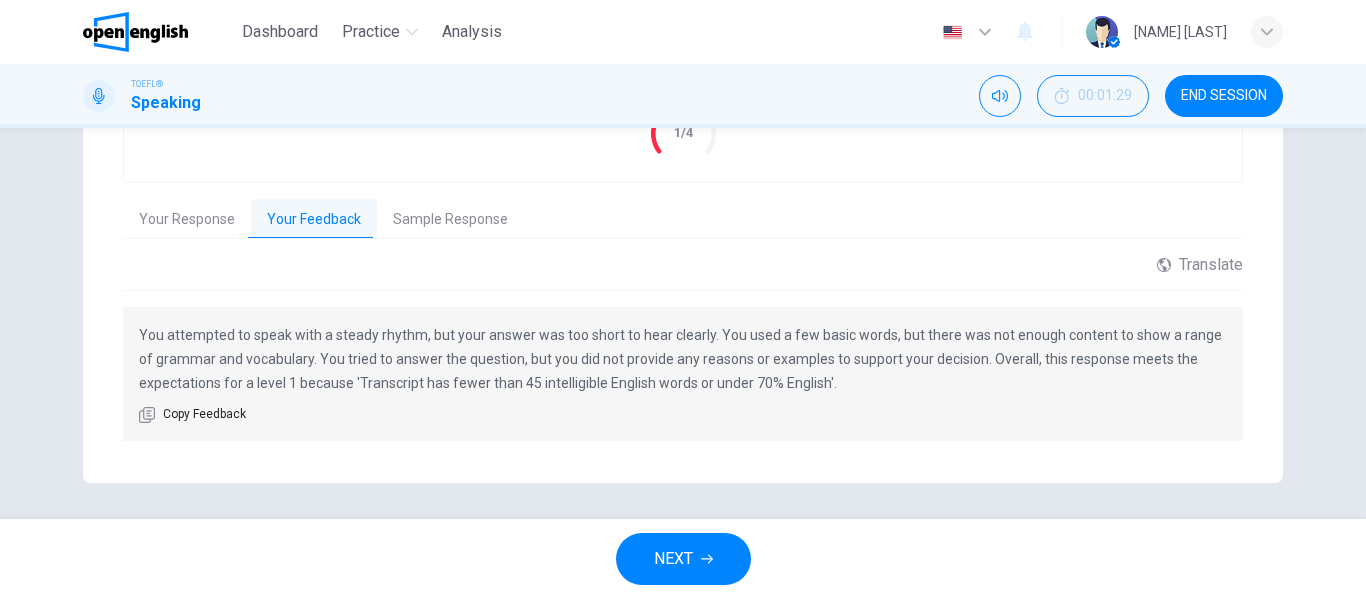 drag, startPoint x: 390, startPoint y: 334, endPoint x: 568, endPoint y: 337, distance: 178.02528 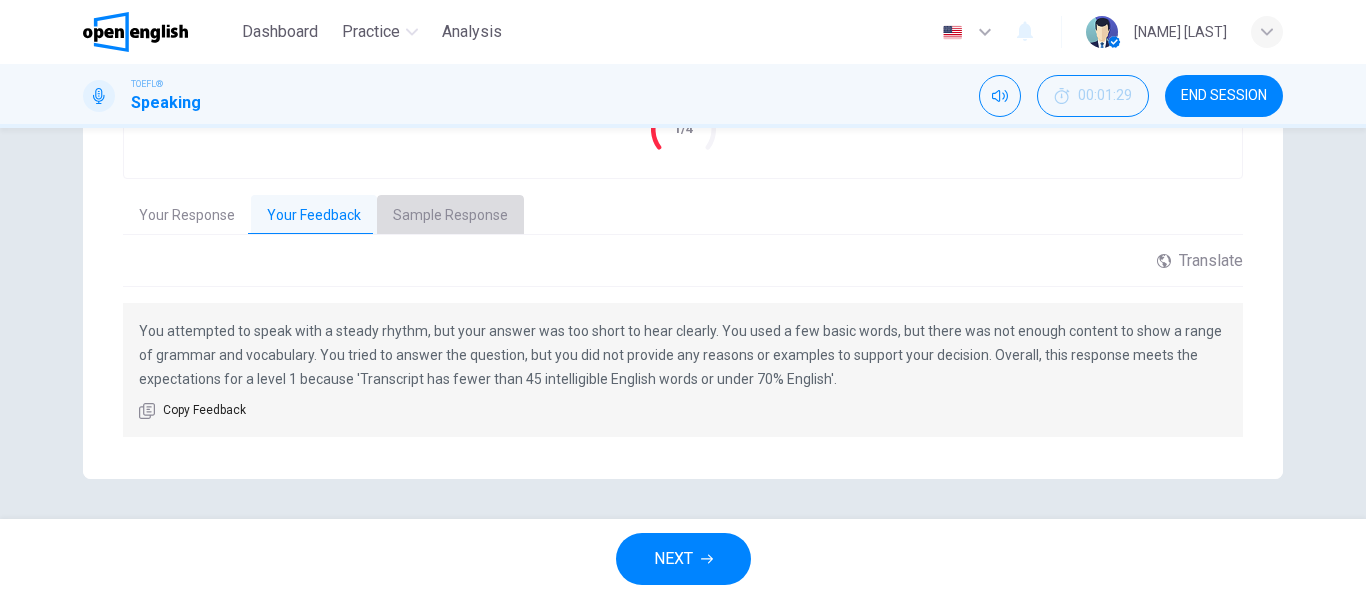 click on "Sample Response" at bounding box center [450, 216] 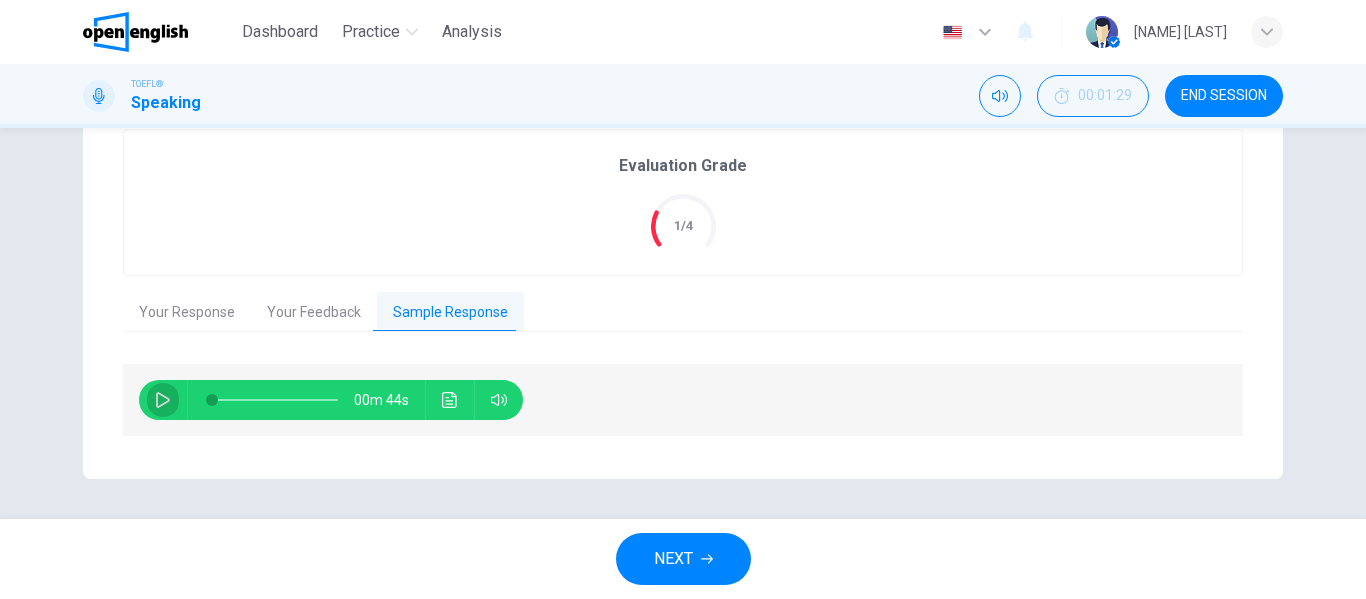 click 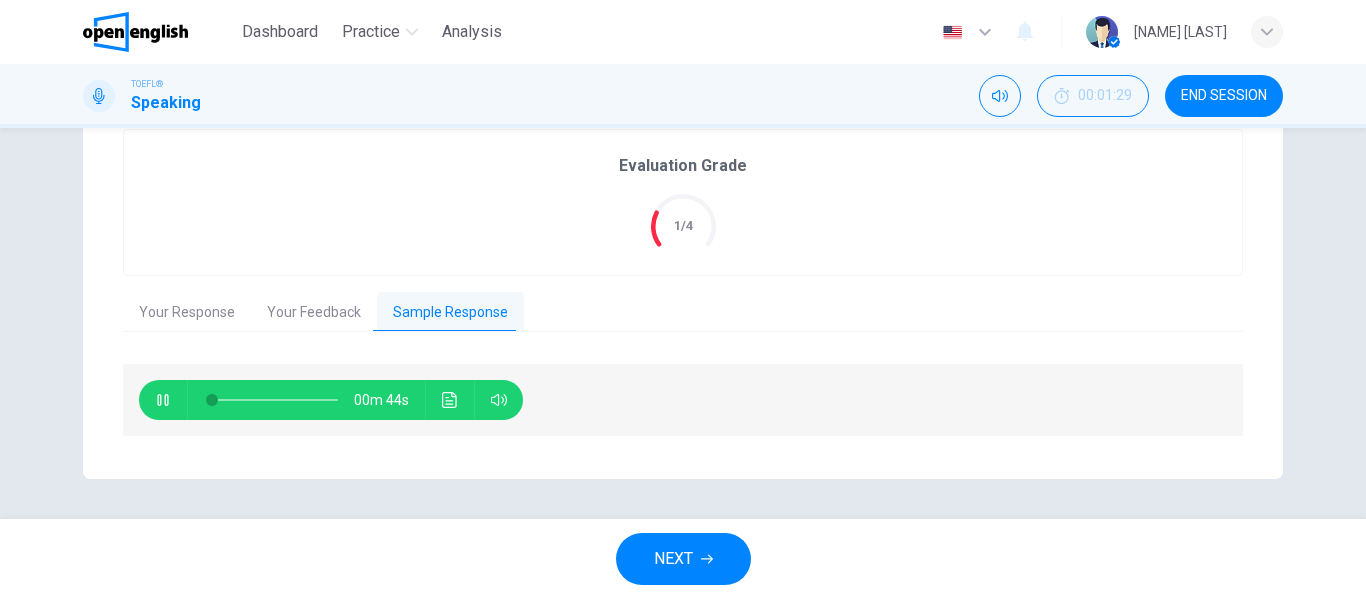 click at bounding box center [163, 400] 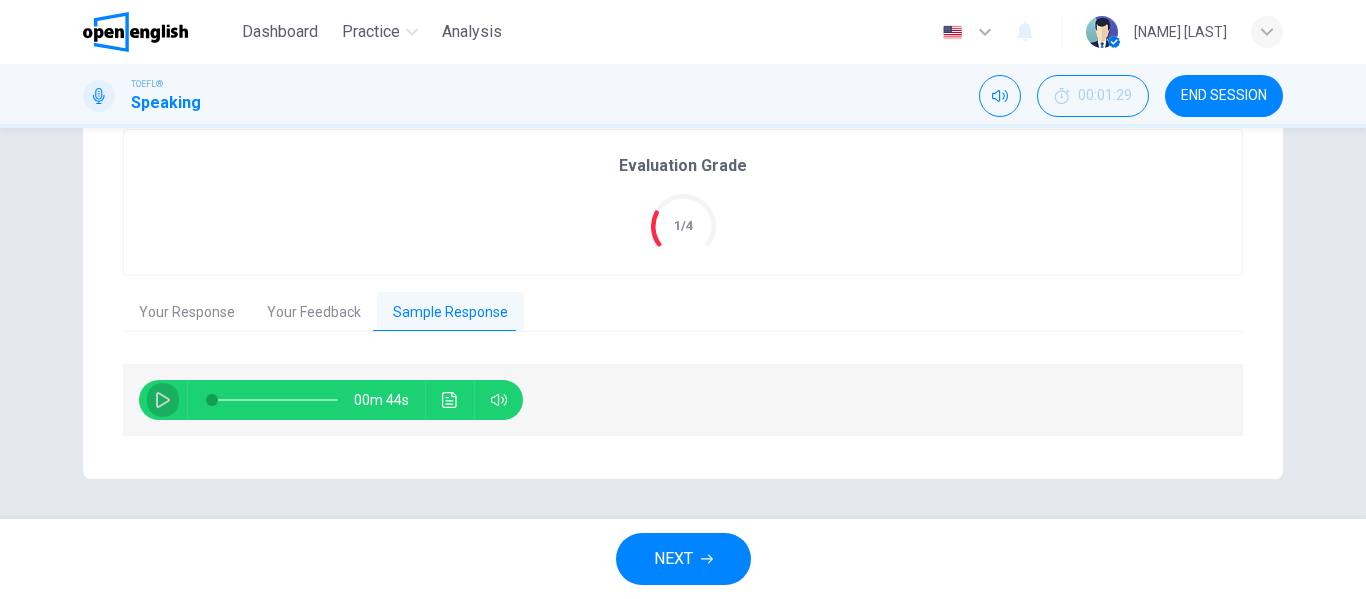 click 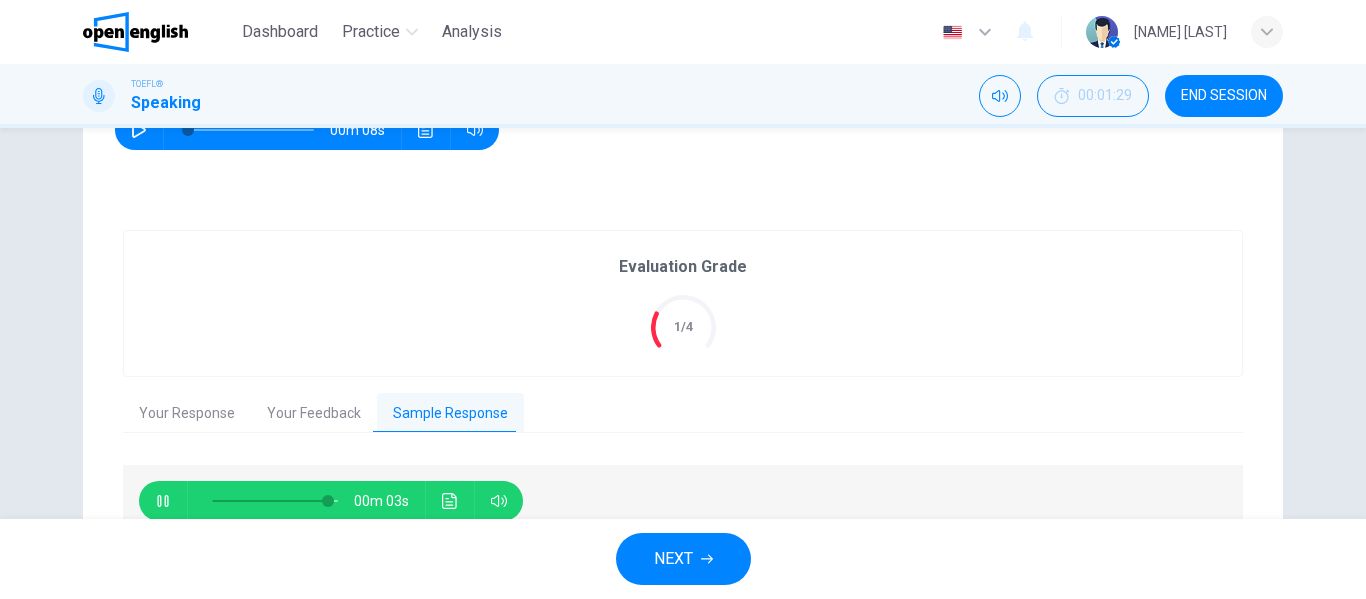 scroll, scrollTop: 307, scrollLeft: 0, axis: vertical 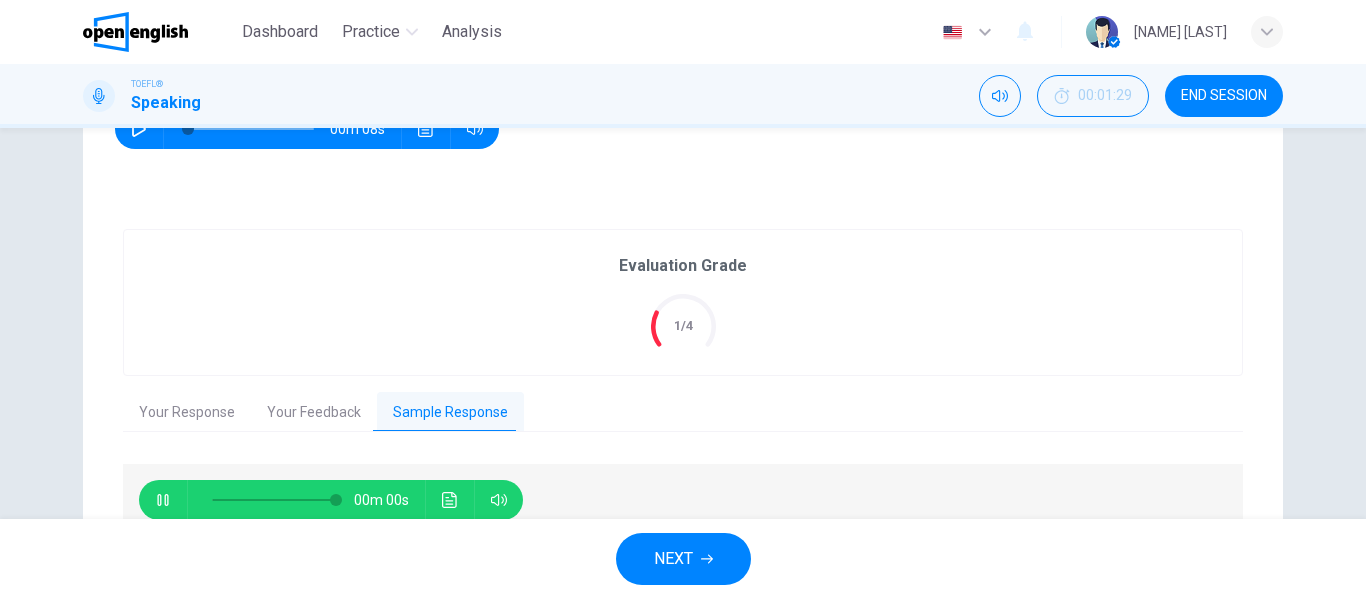 type on "*" 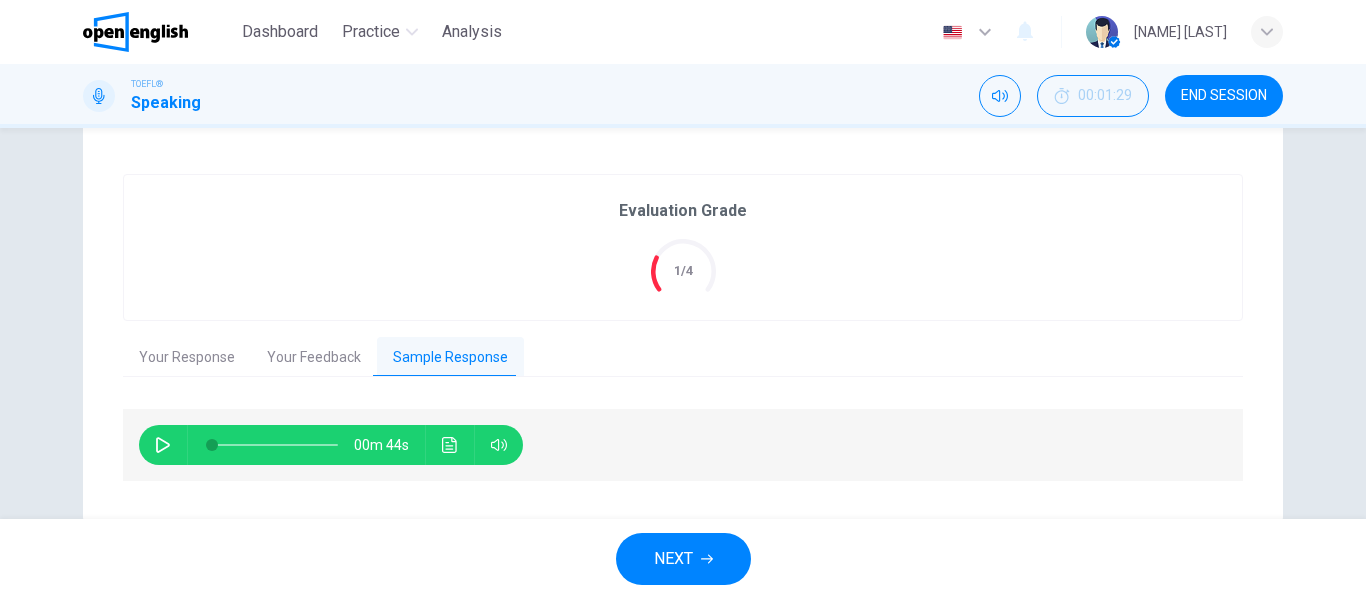 scroll, scrollTop: 407, scrollLeft: 0, axis: vertical 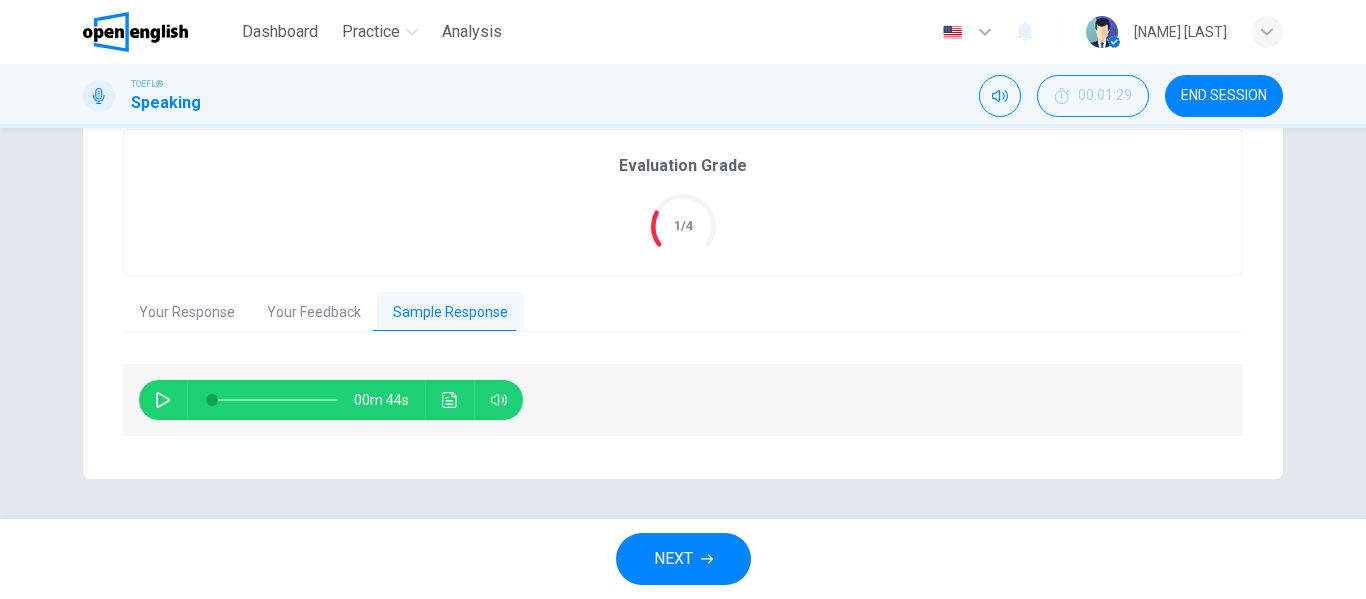 click on "NEXT" at bounding box center [673, 559] 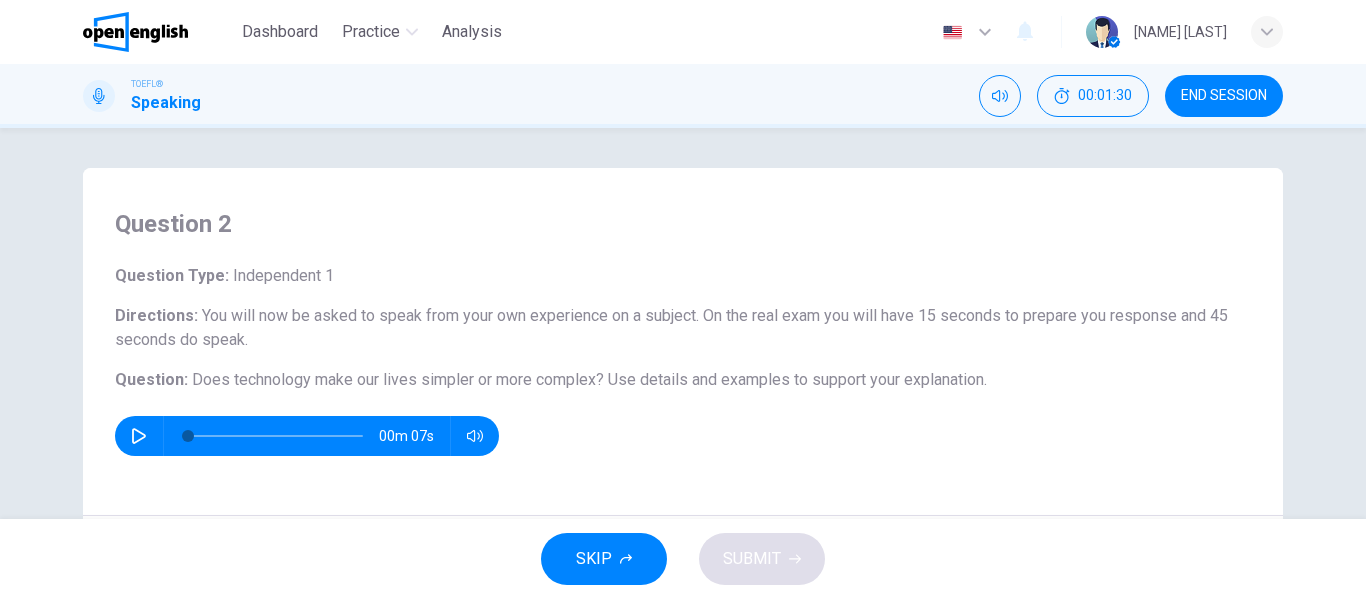 scroll, scrollTop: 100, scrollLeft: 0, axis: vertical 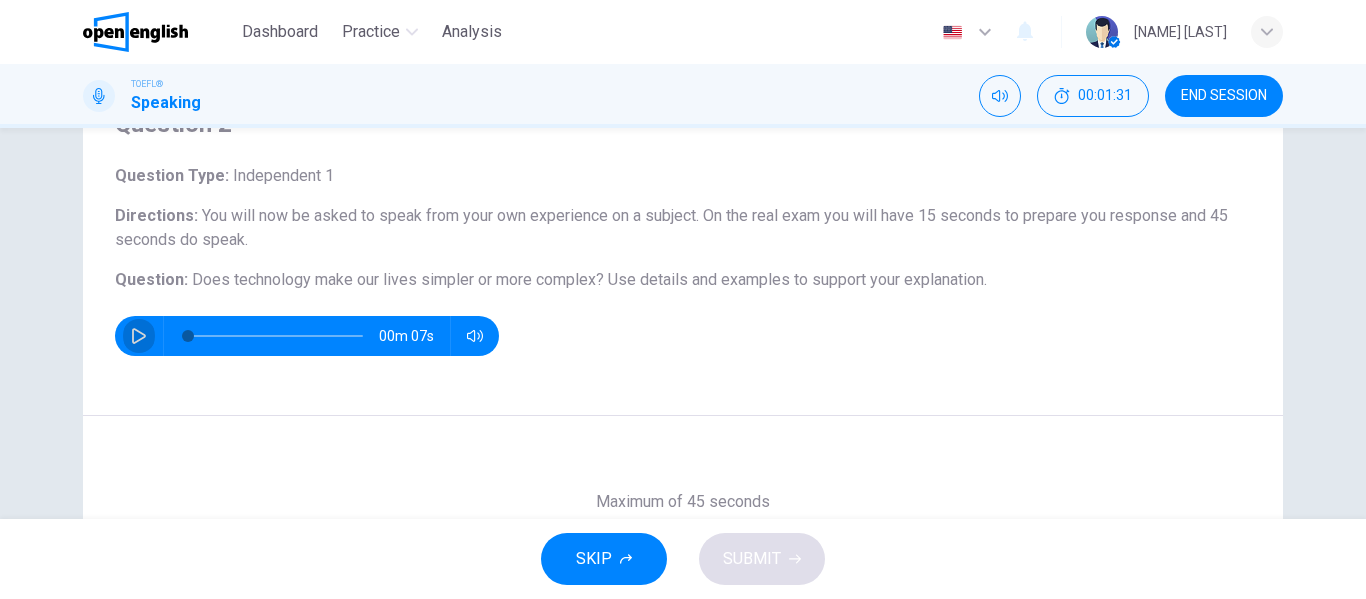 click at bounding box center (139, 336) 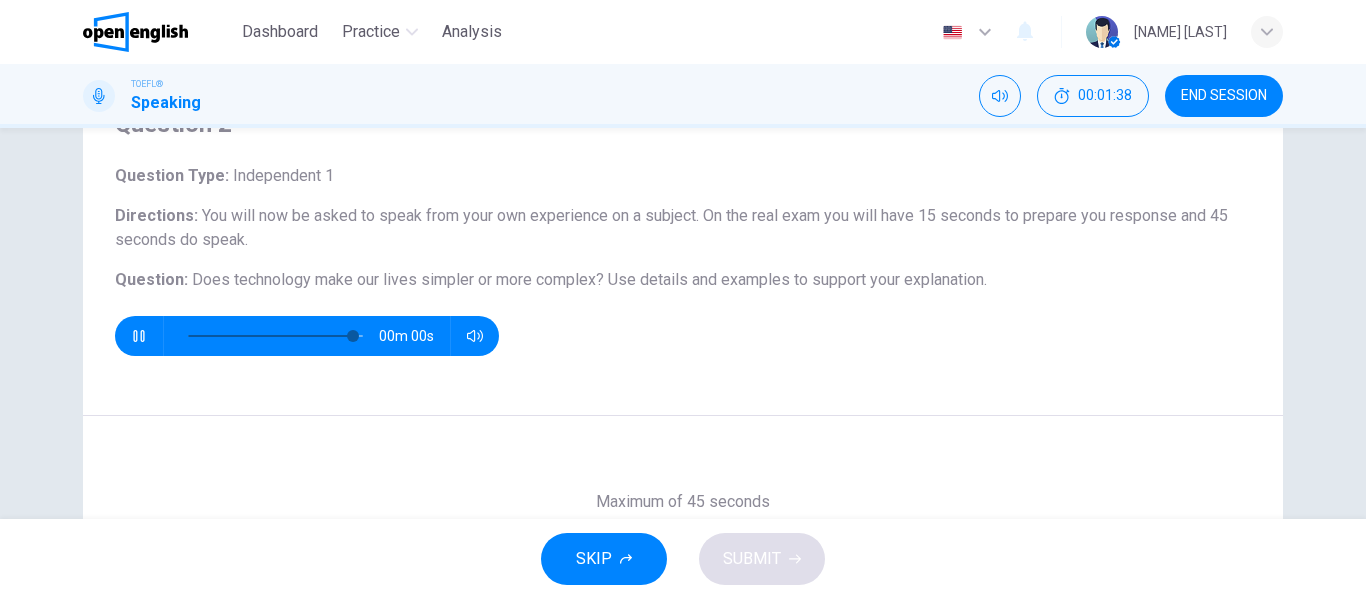 type on "*" 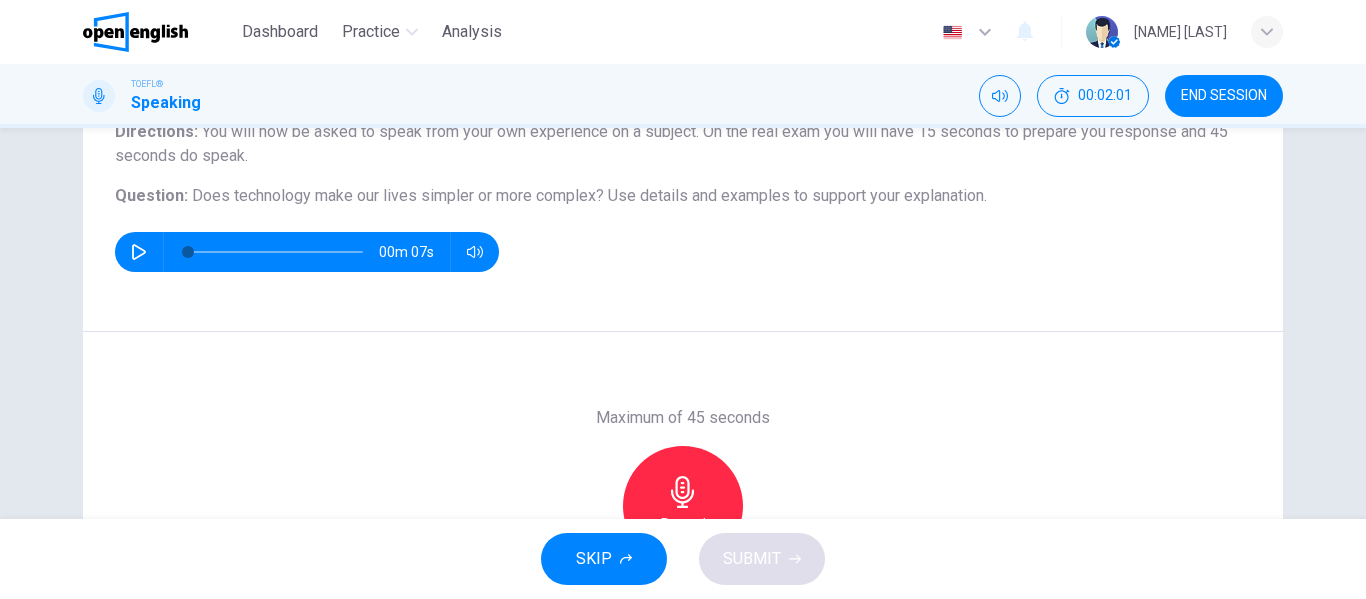 scroll, scrollTop: 284, scrollLeft: 0, axis: vertical 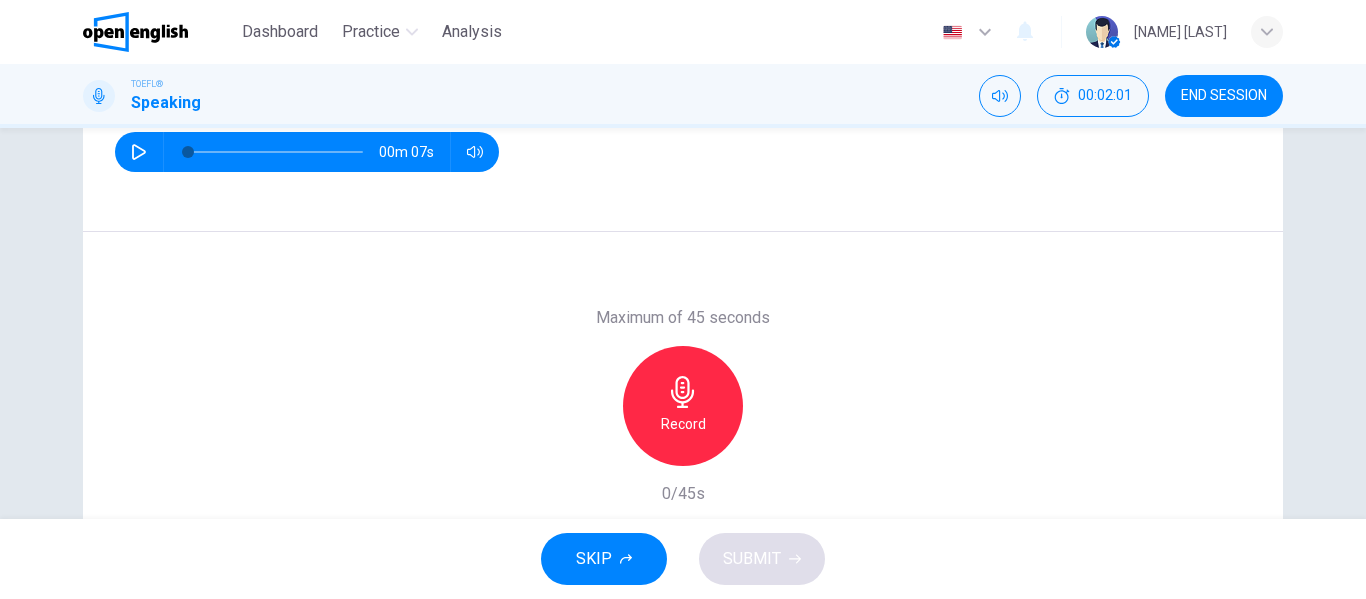 click 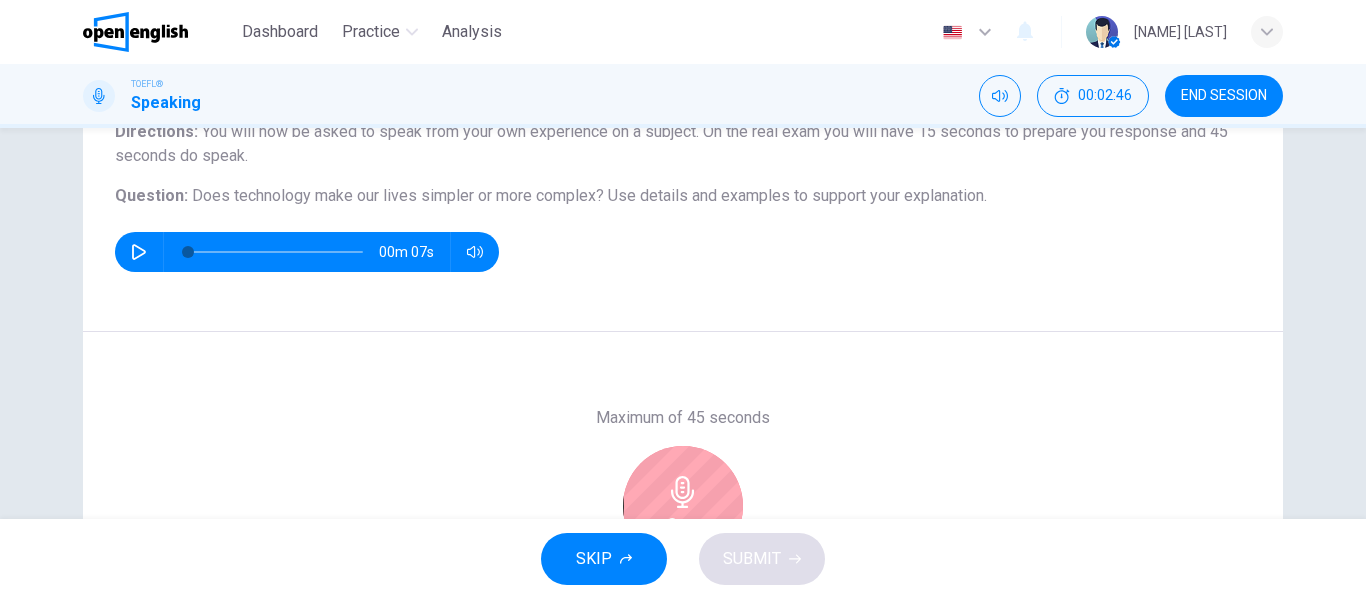 scroll, scrollTop: 284, scrollLeft: 0, axis: vertical 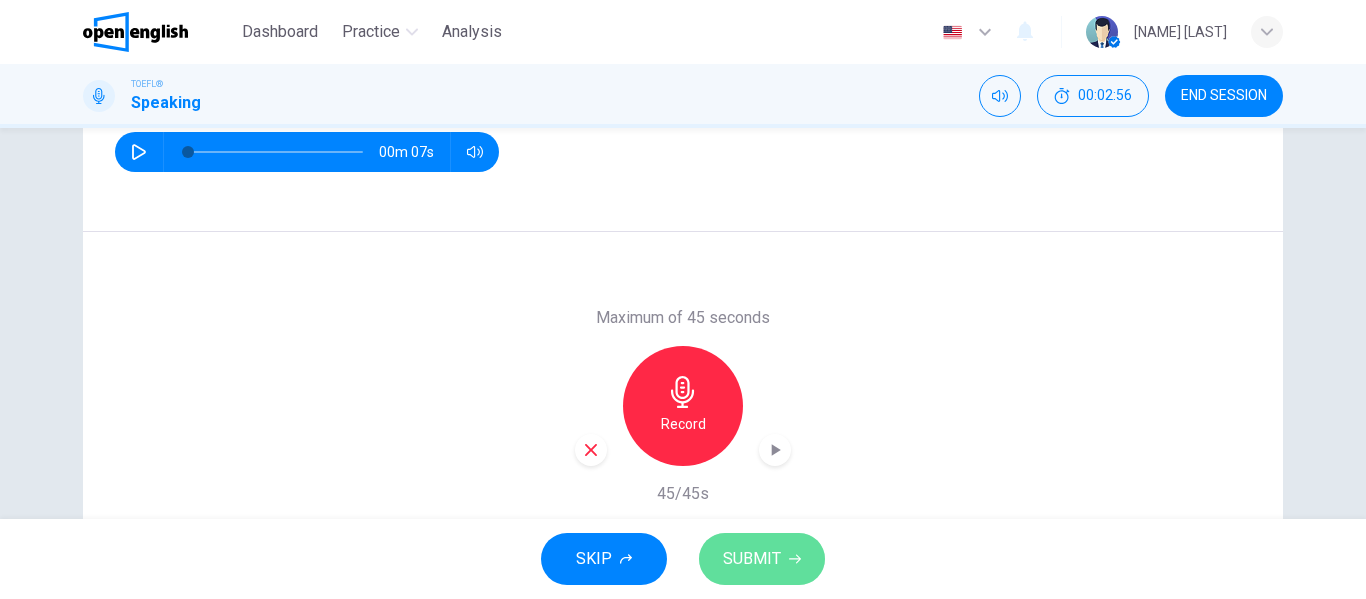 click on "SUBMIT" at bounding box center [752, 559] 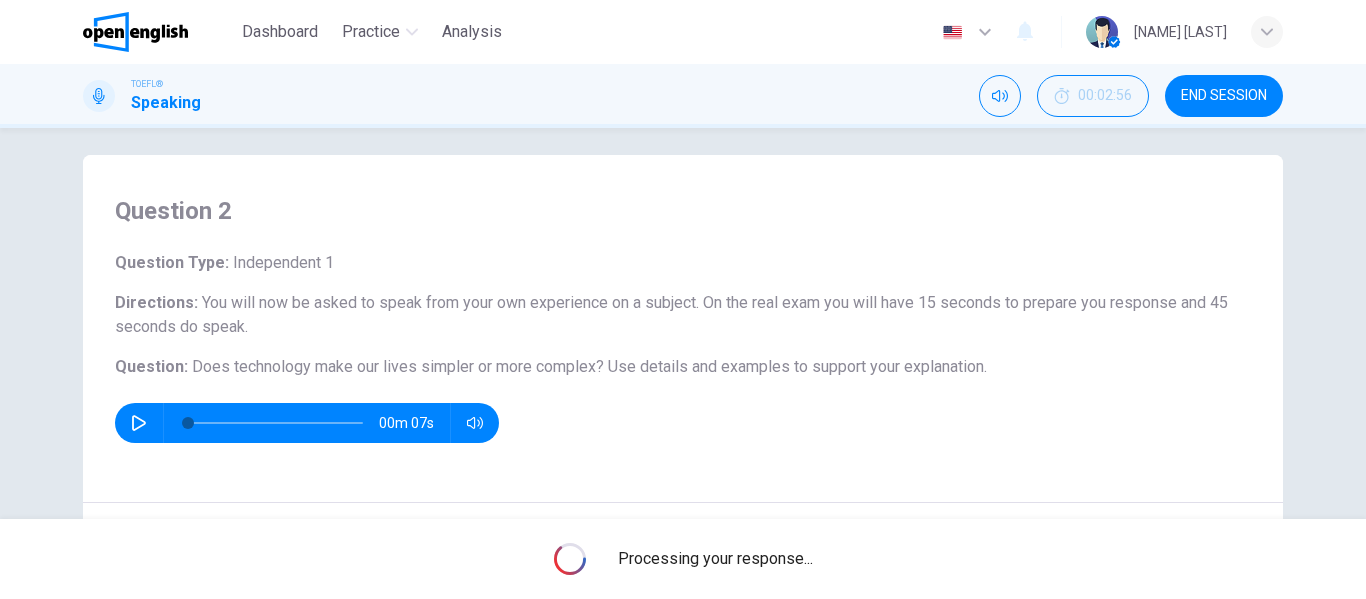scroll, scrollTop: 0, scrollLeft: 0, axis: both 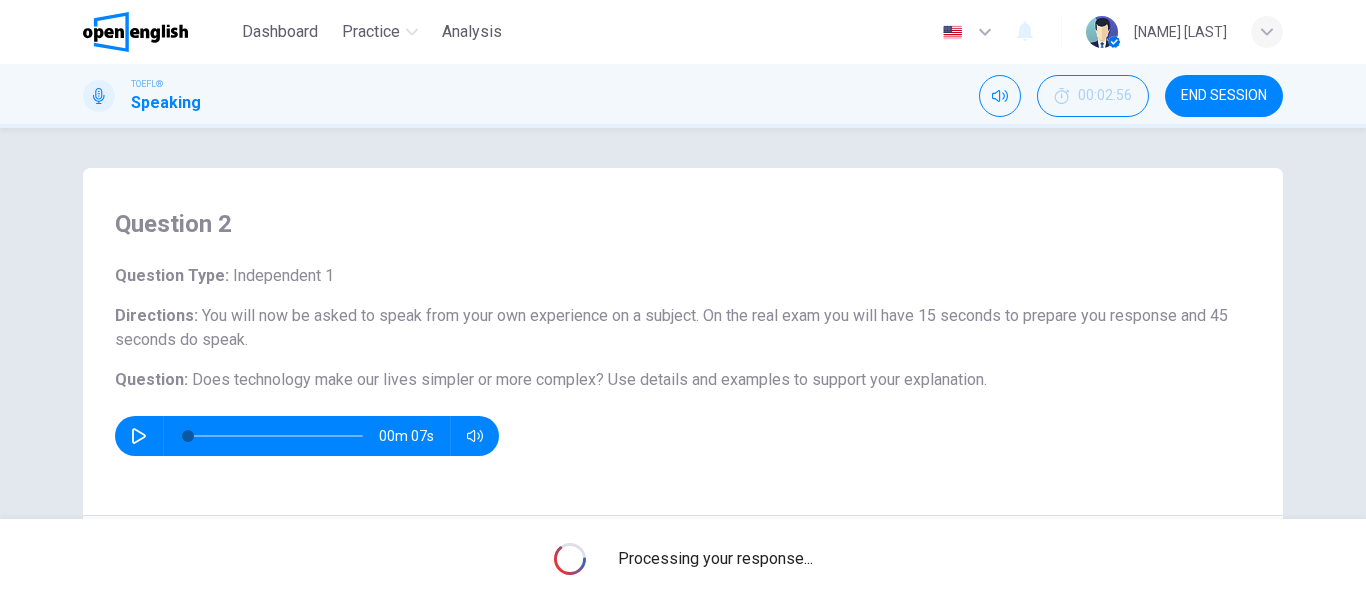 drag, startPoint x: 264, startPoint y: 377, endPoint x: 878, endPoint y: 380, distance: 614.0073 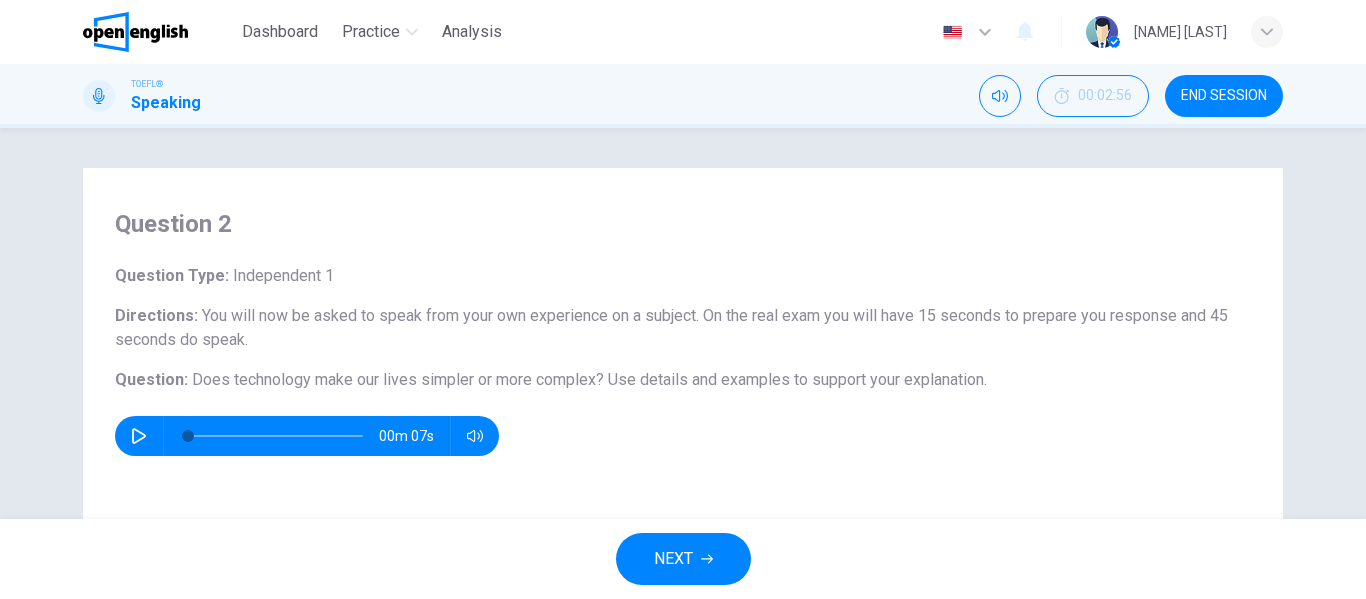drag, startPoint x: 995, startPoint y: 384, endPoint x: 384, endPoint y: 353, distance: 611.7859 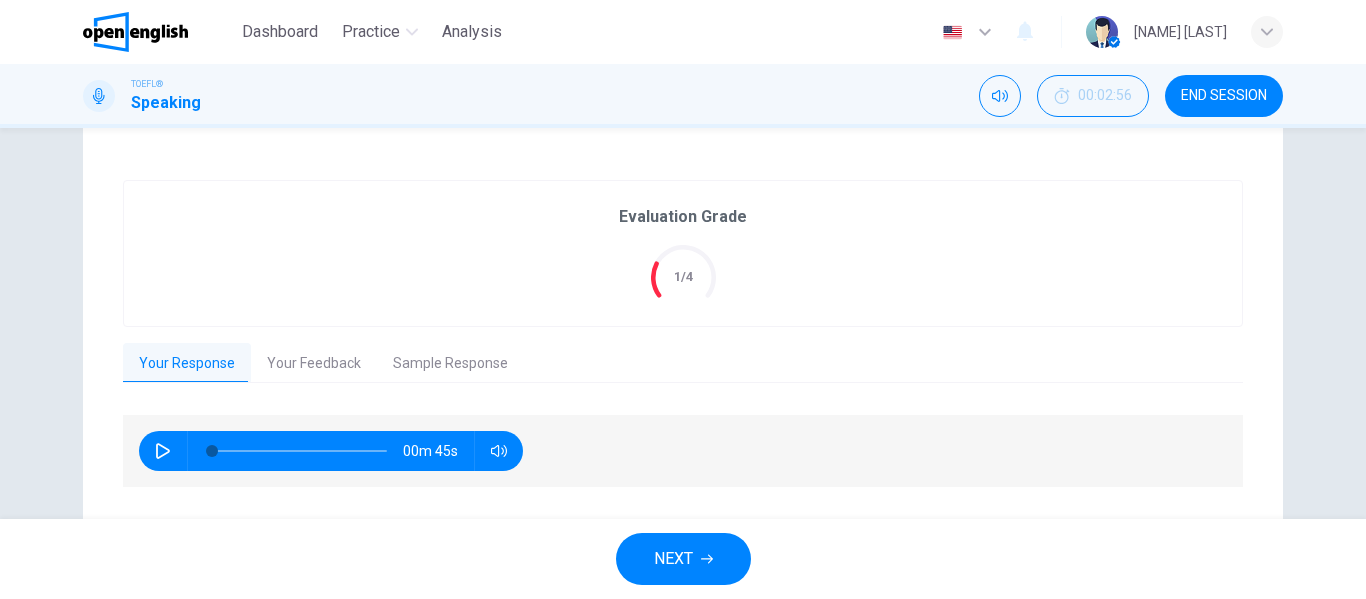 scroll, scrollTop: 307, scrollLeft: 0, axis: vertical 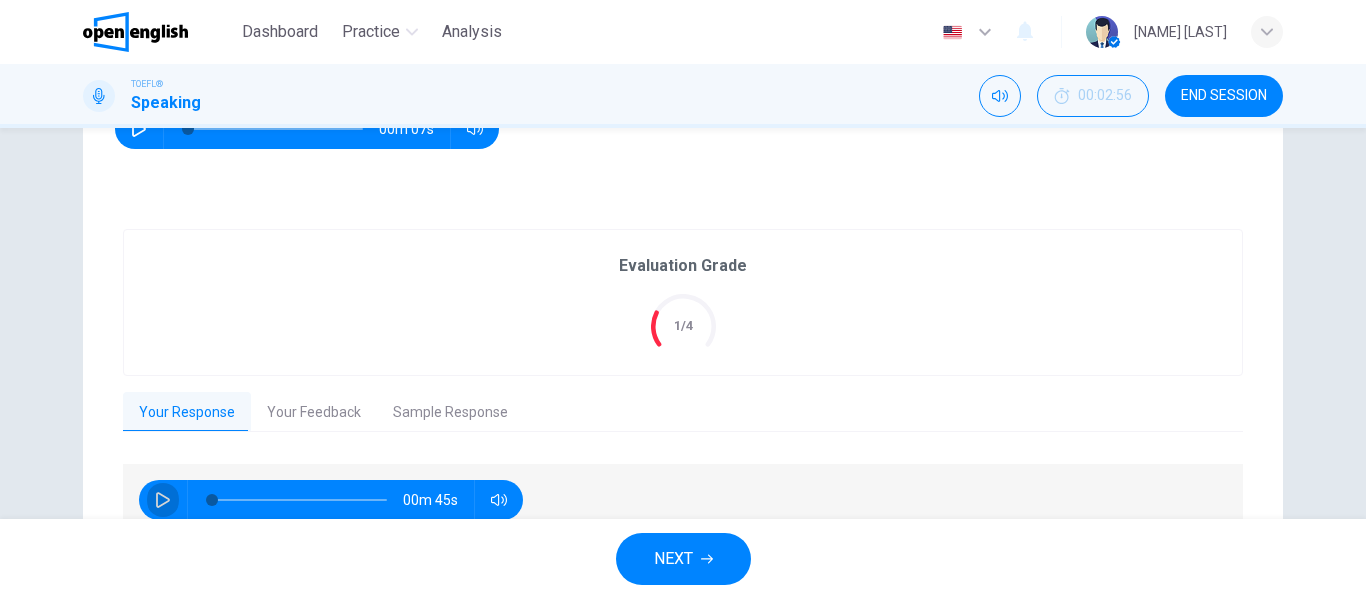 click at bounding box center (163, 500) 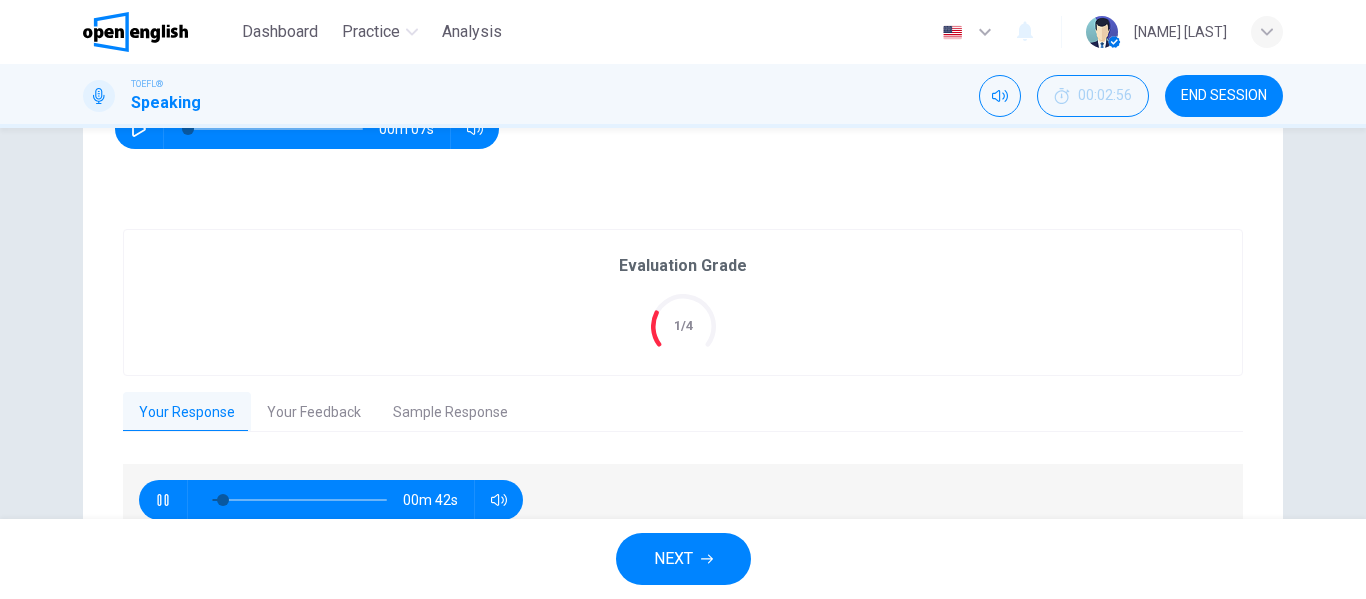 click 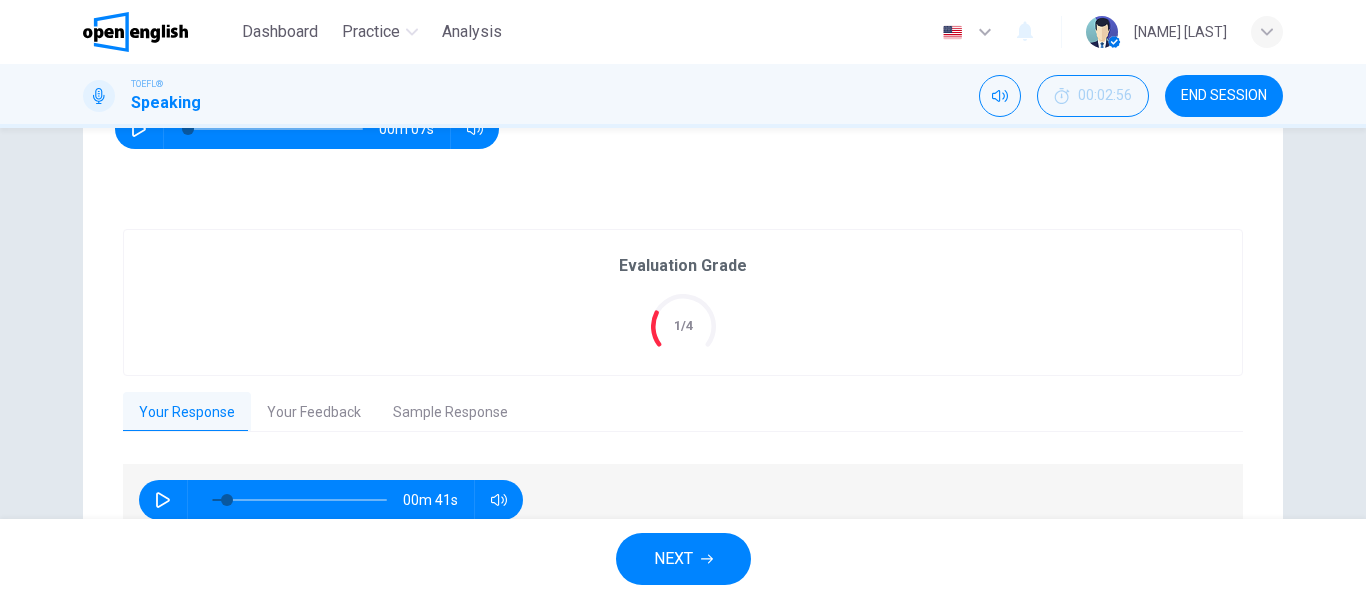 click on "Your Feedback" at bounding box center [314, 413] 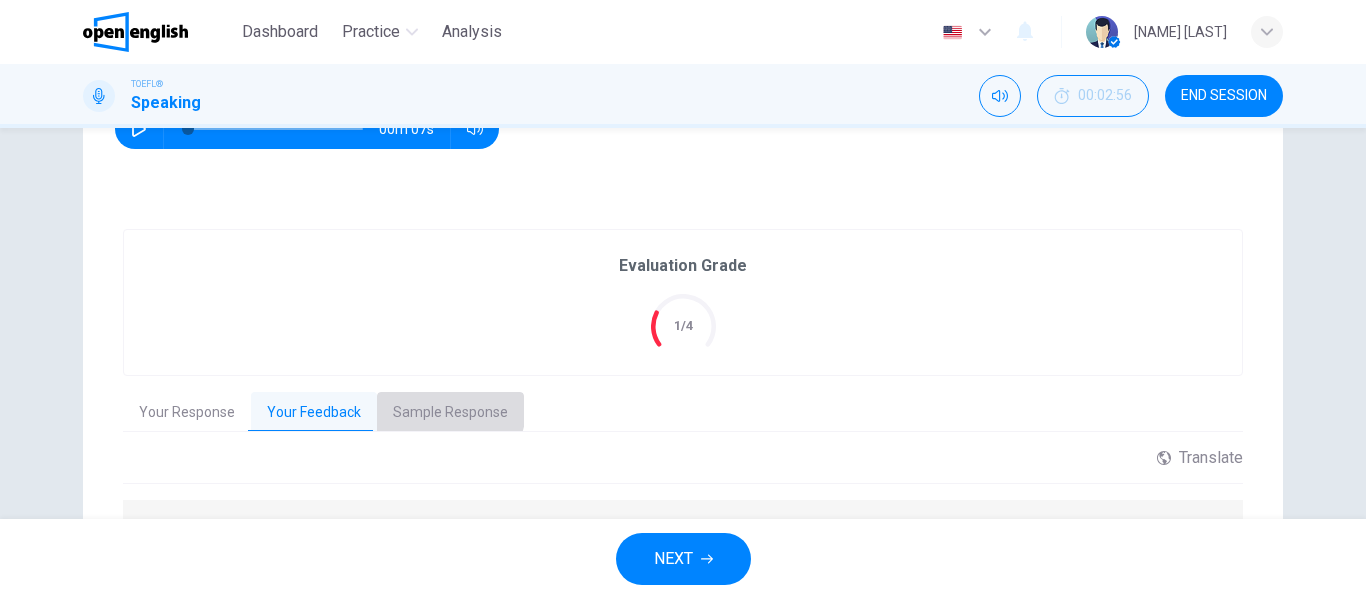 click on "Sample Response" at bounding box center (450, 413) 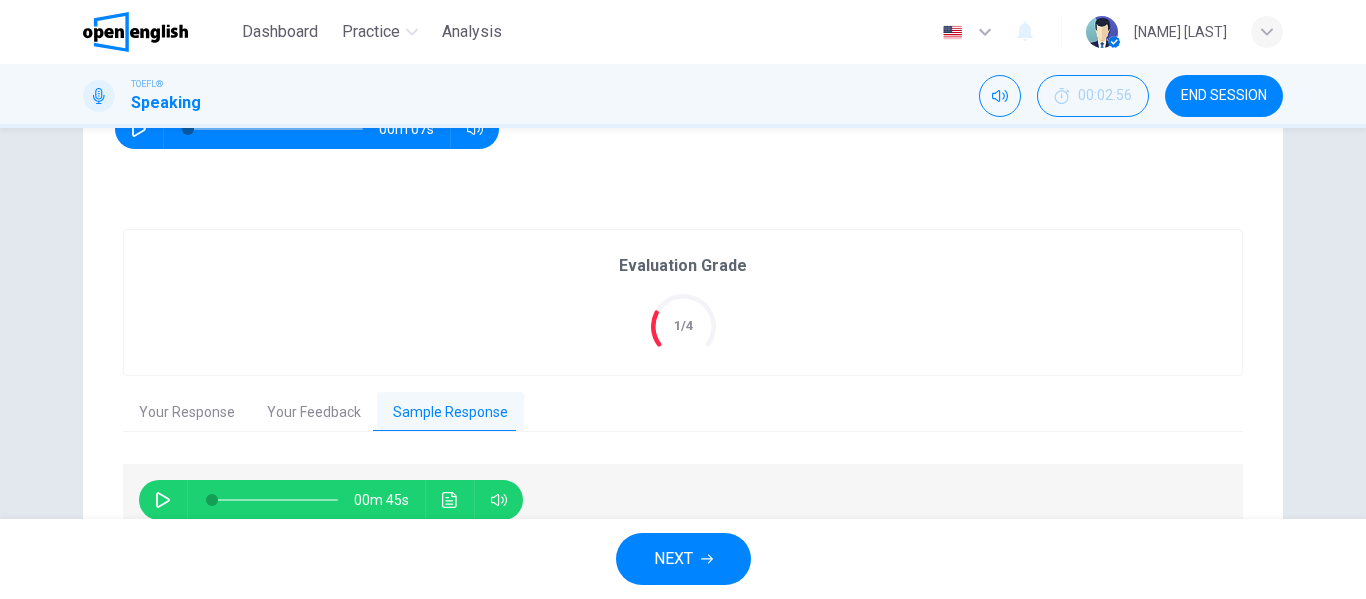 click 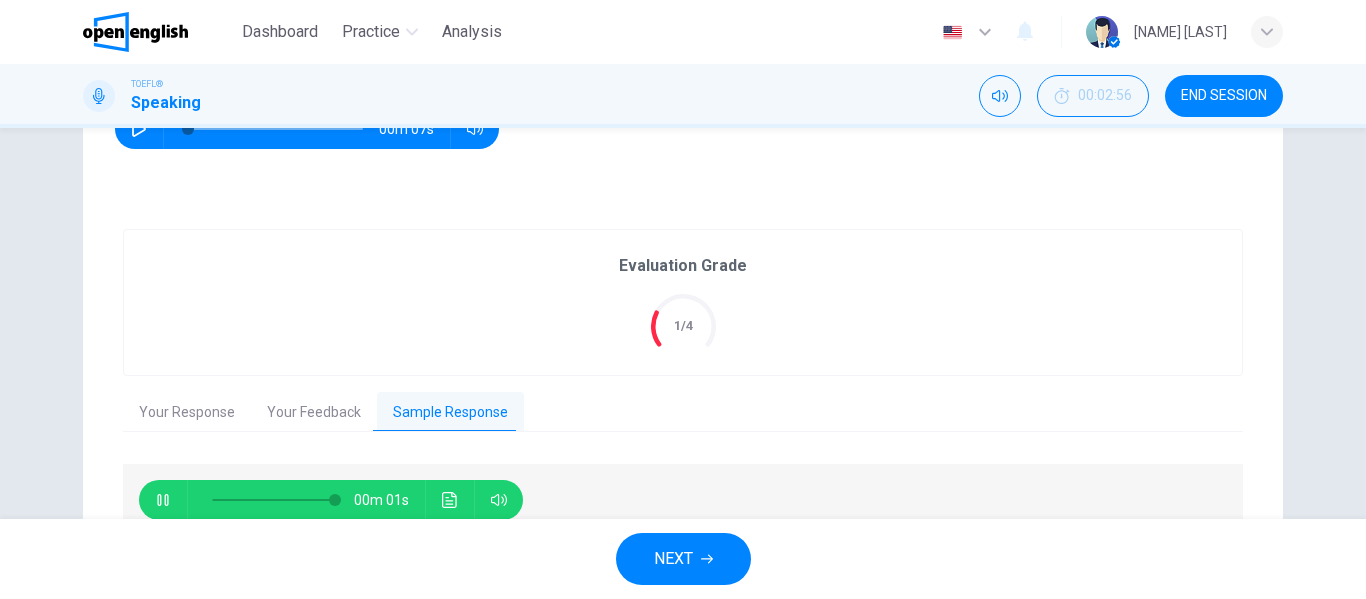 type on "*" 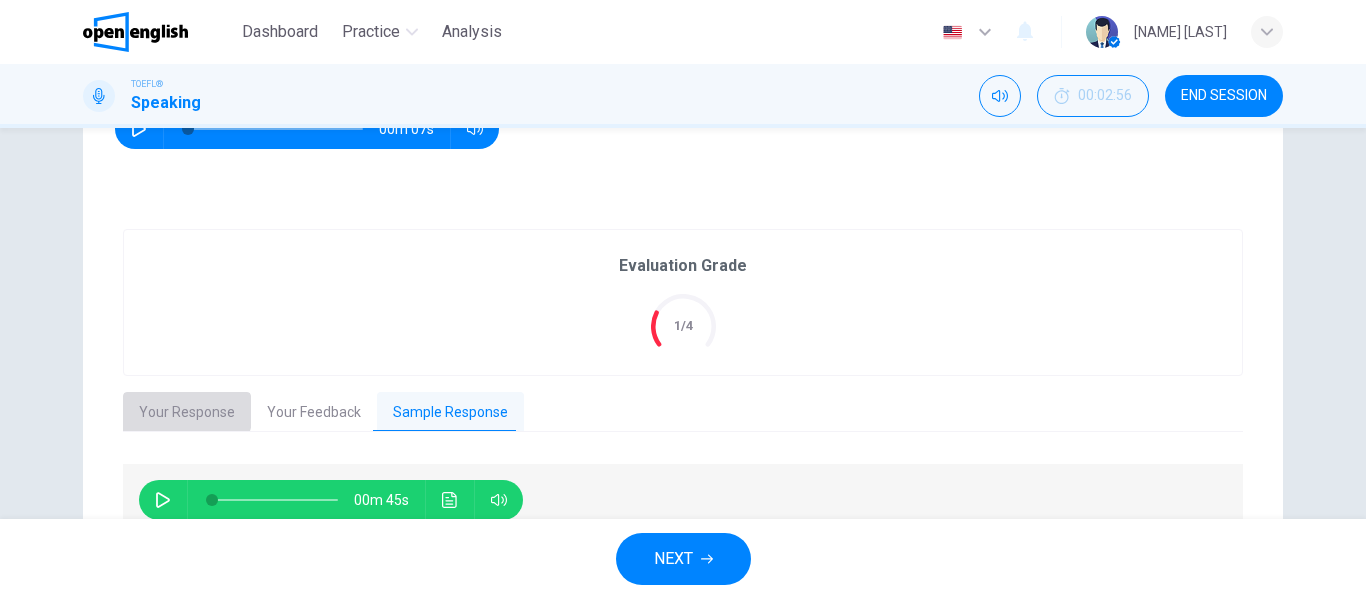 click on "Your Response" at bounding box center (187, 413) 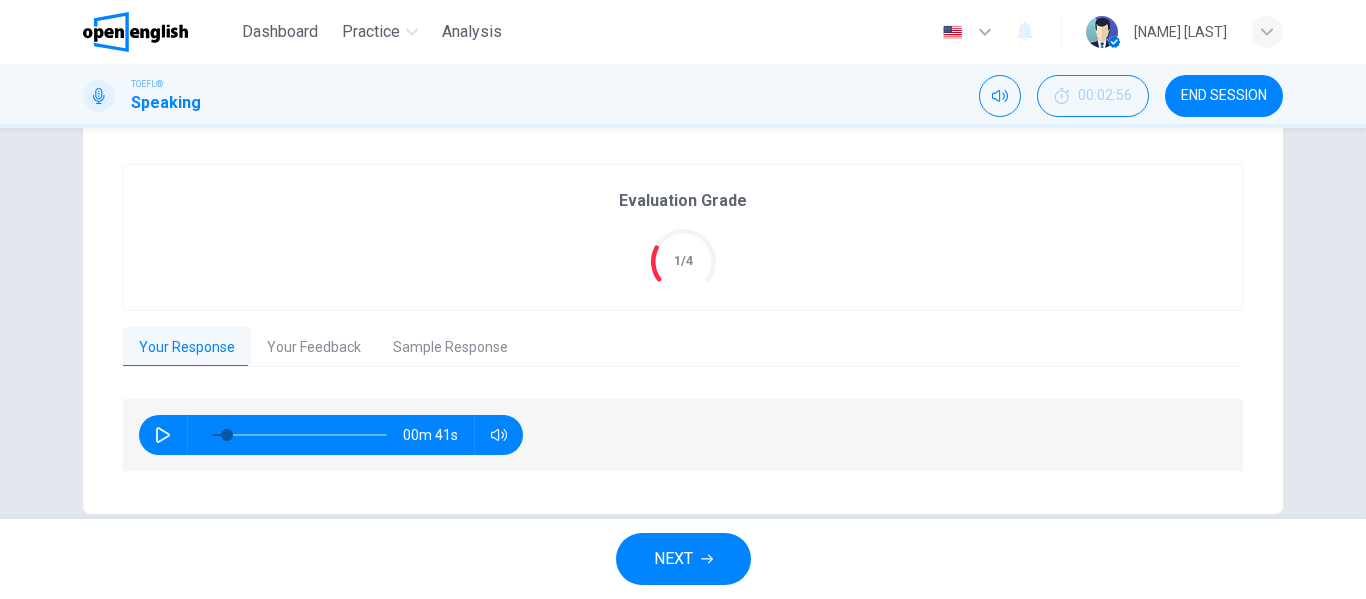 scroll, scrollTop: 407, scrollLeft: 0, axis: vertical 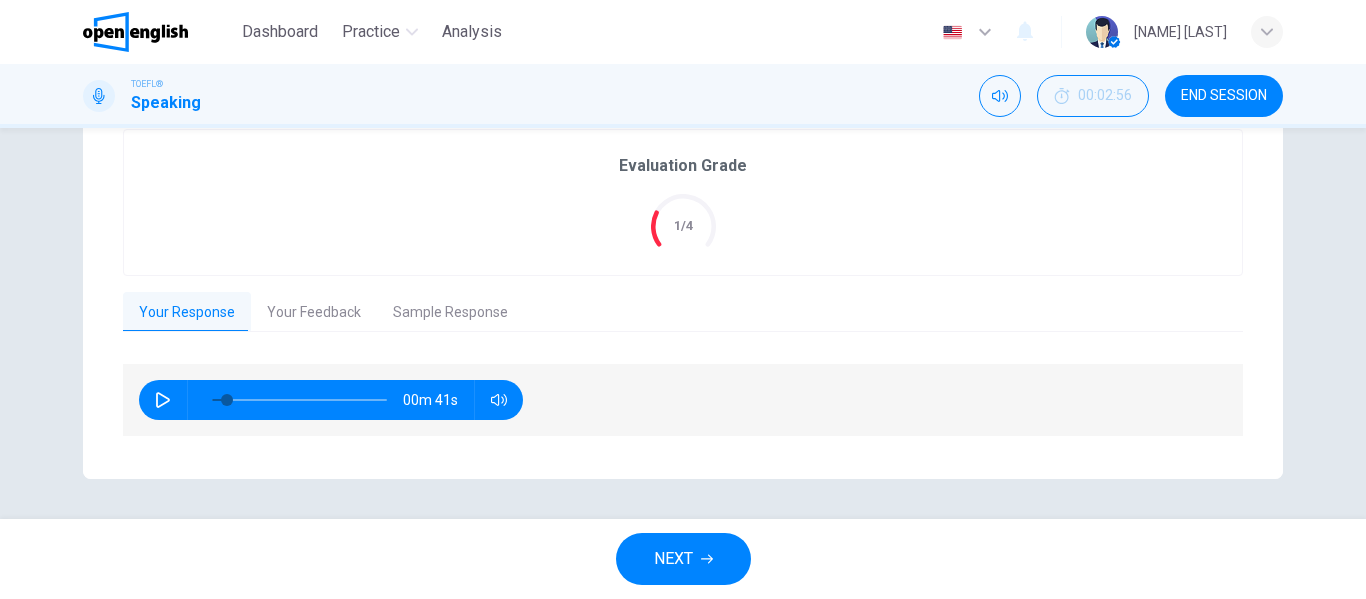 click on "Your Feedback" at bounding box center [314, 313] 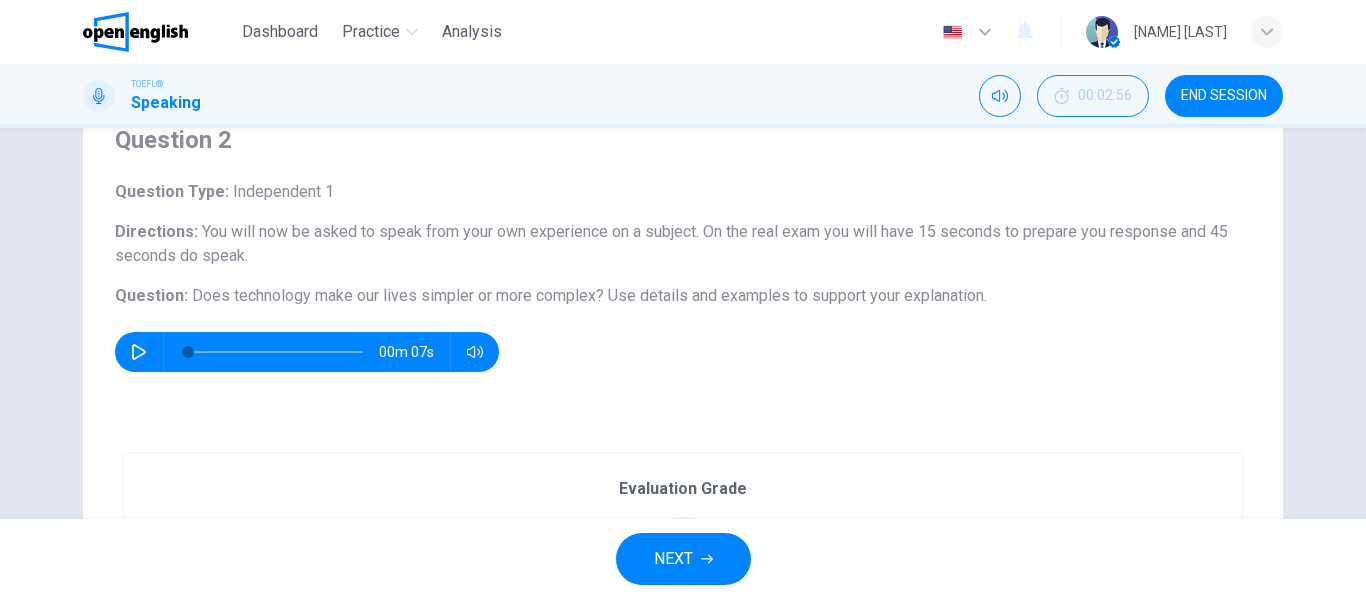 scroll, scrollTop: 28, scrollLeft: 0, axis: vertical 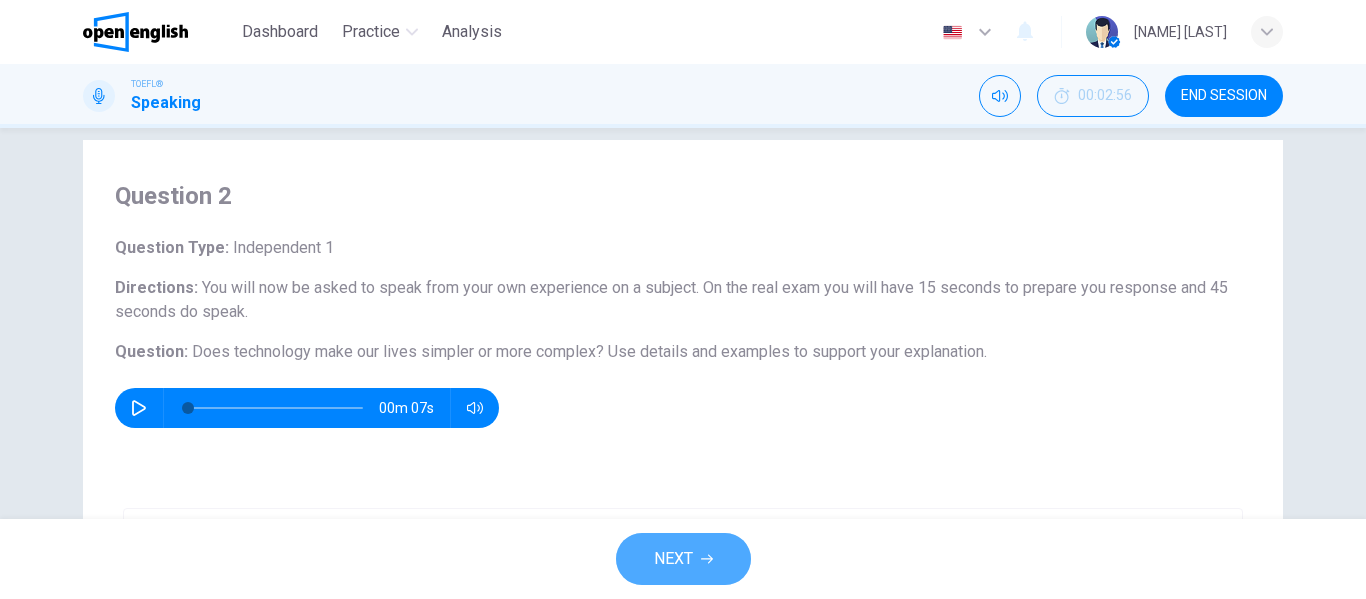 click on "NEXT" at bounding box center (683, 559) 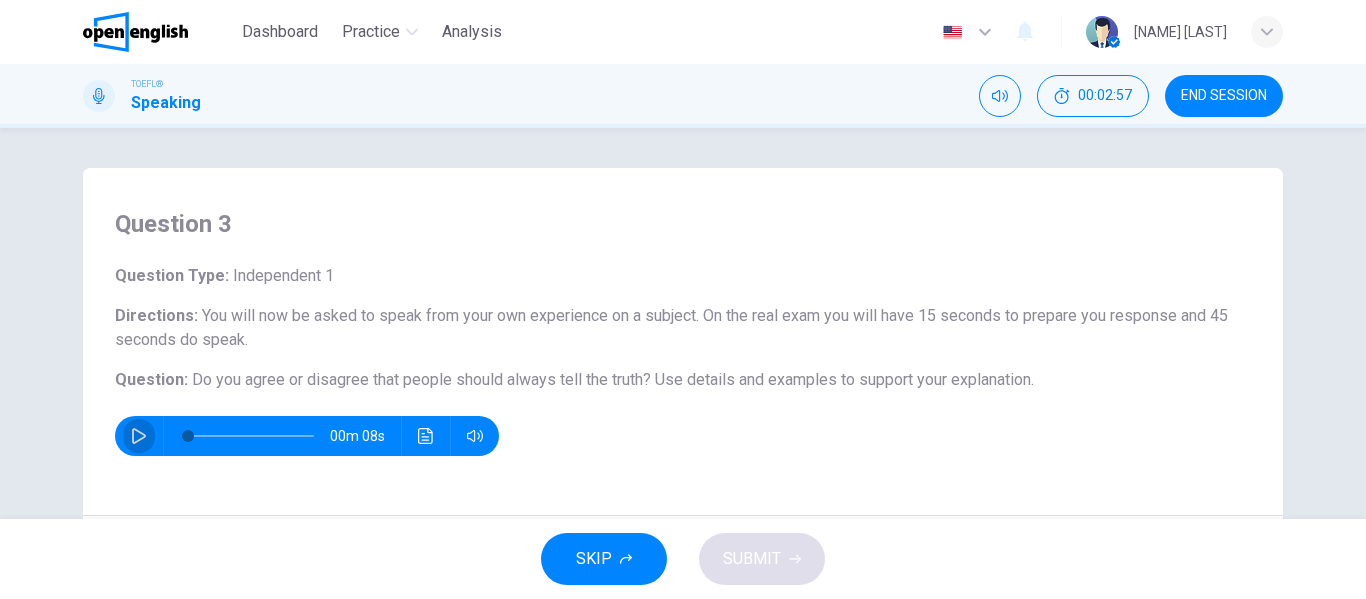 click 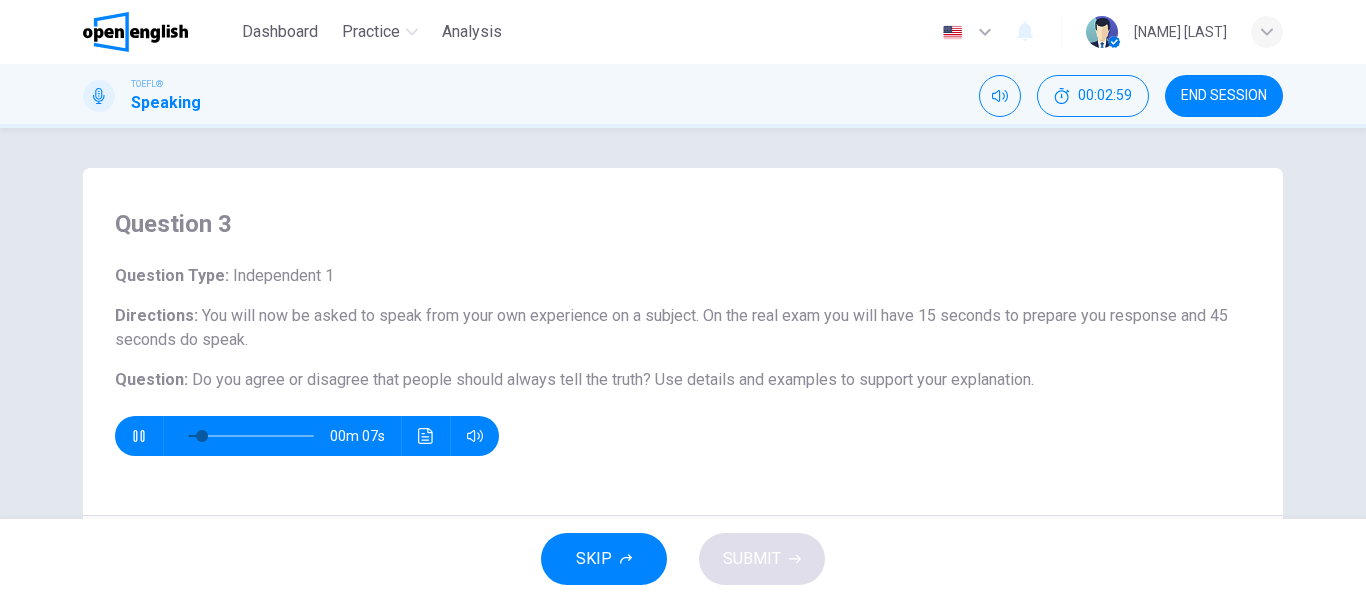 drag, startPoint x: 185, startPoint y: 372, endPoint x: 358, endPoint y: 396, distance: 174.6568 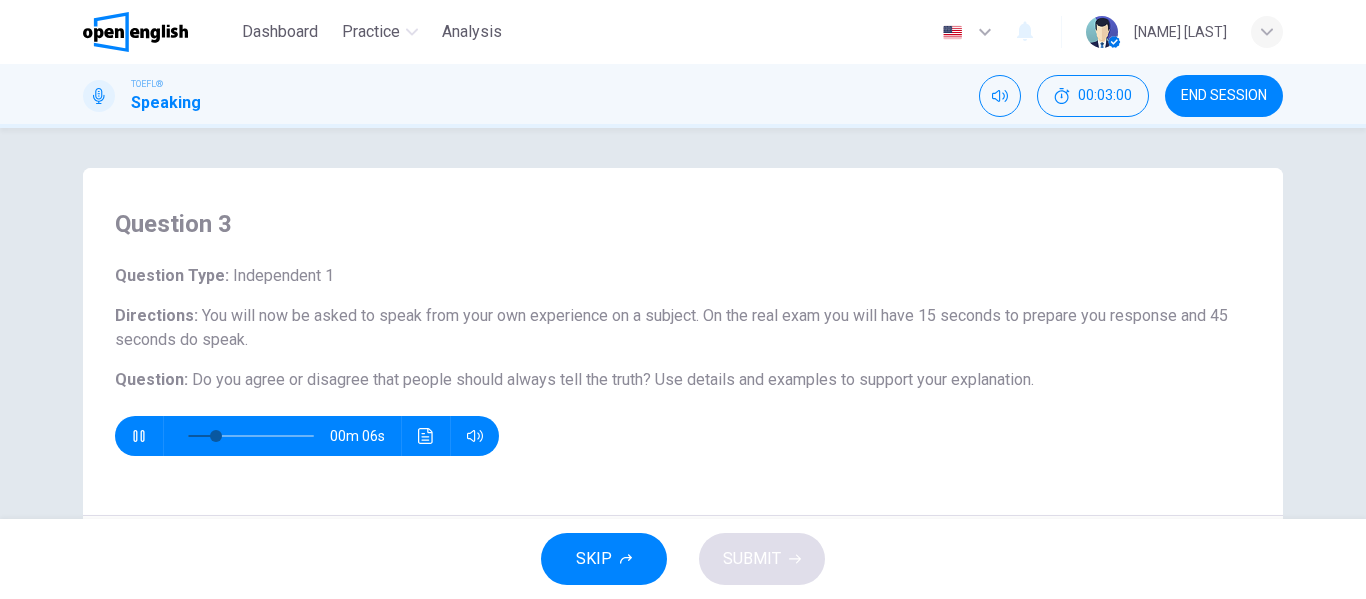 drag, startPoint x: 183, startPoint y: 382, endPoint x: 469, endPoint y: 379, distance: 286.01575 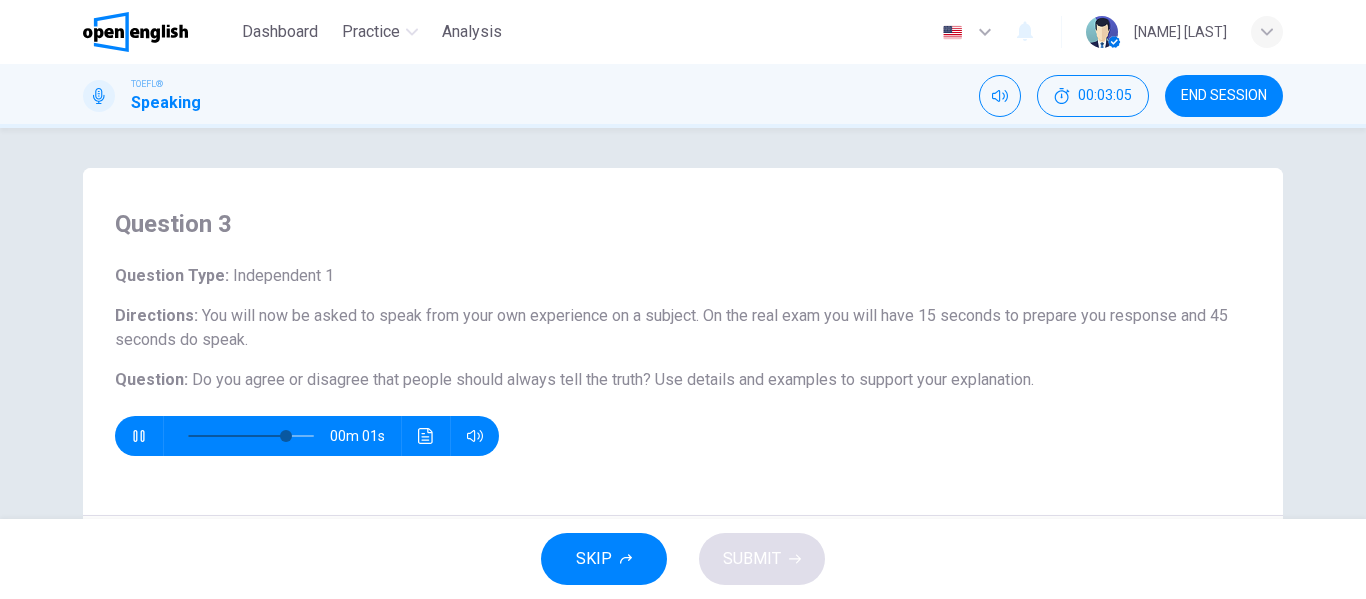 click on "Do you agree or disagree that people should always tell the truth?" at bounding box center [421, 379] 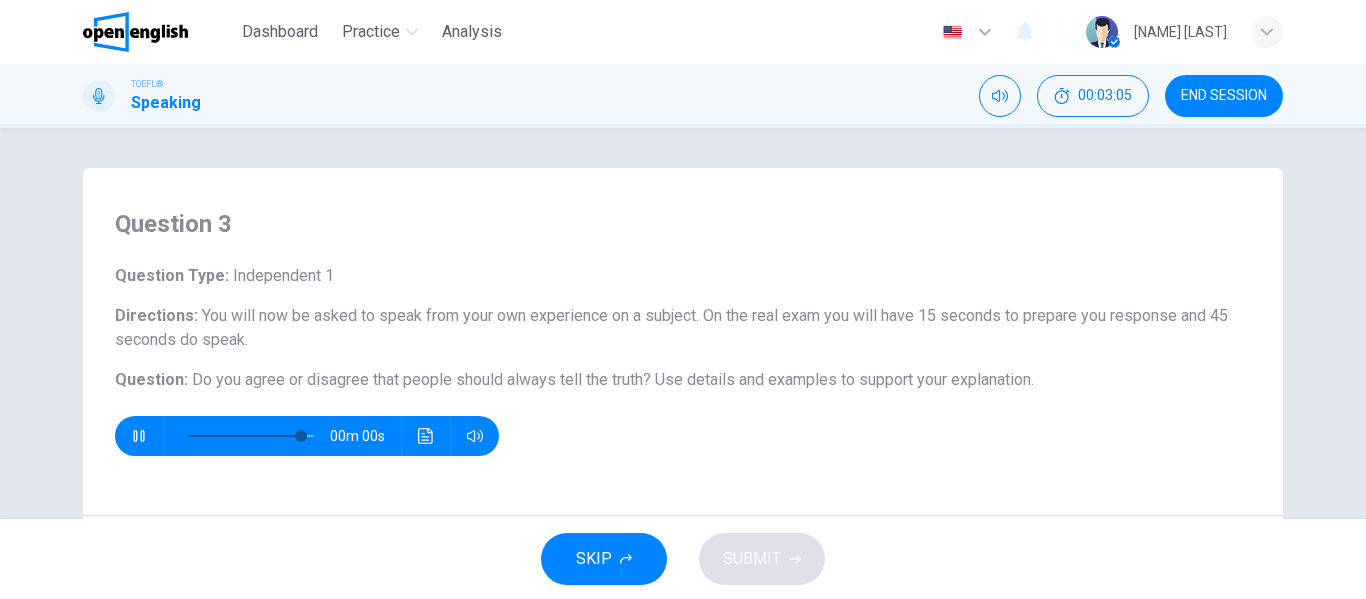 click on "Do you agree or disagree that people should always tell the truth?" at bounding box center (421, 379) 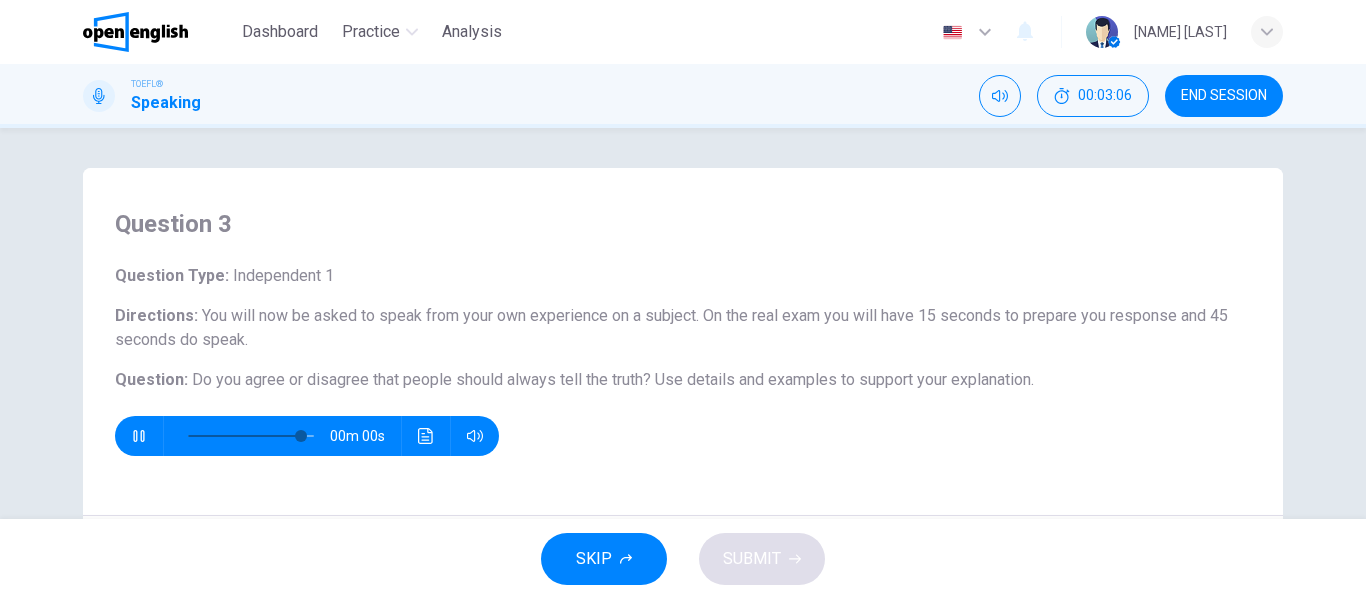 click on "Do you agree or disagree that people should always tell the truth?" at bounding box center [421, 379] 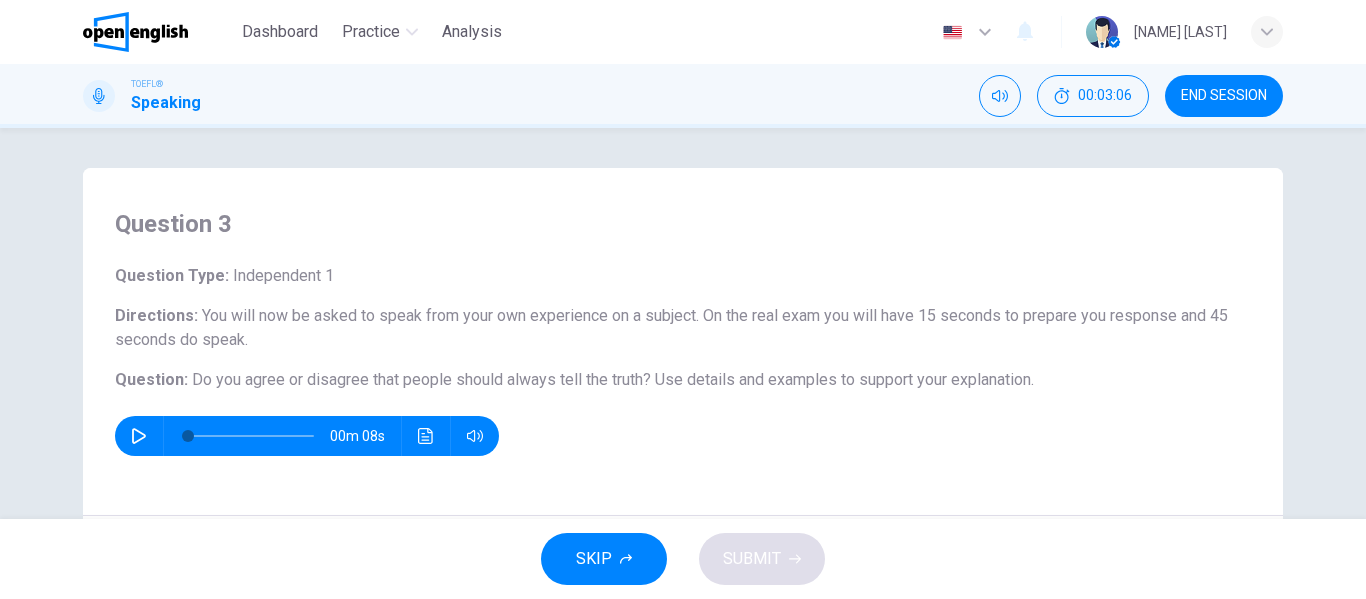 click on "Do you agree or disagree that people should always tell the truth?" at bounding box center (421, 379) 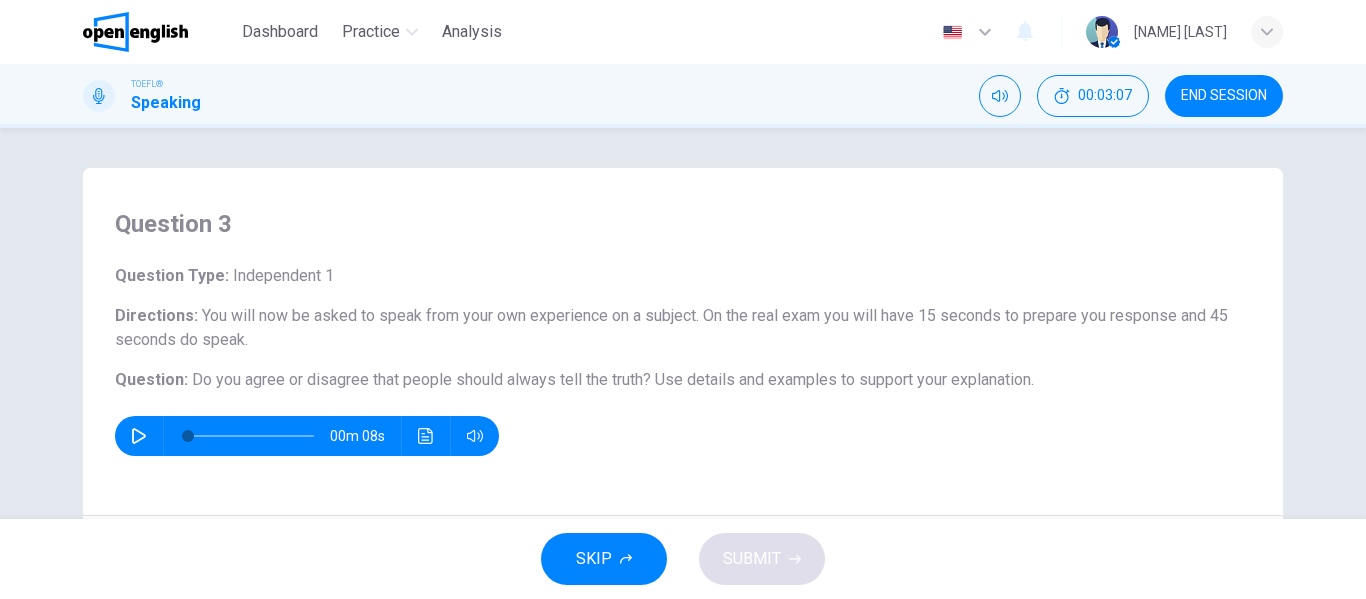 click on "Do you agree or disagree that people should always tell the truth?" at bounding box center [421, 379] 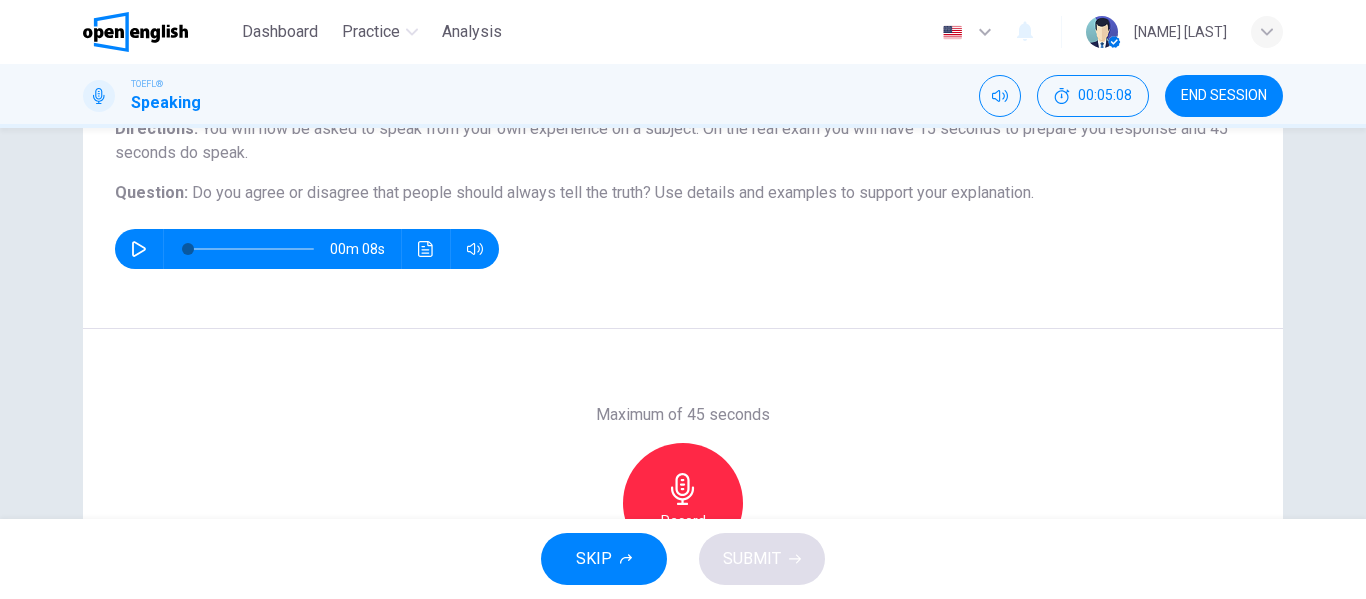 scroll, scrollTop: 200, scrollLeft: 0, axis: vertical 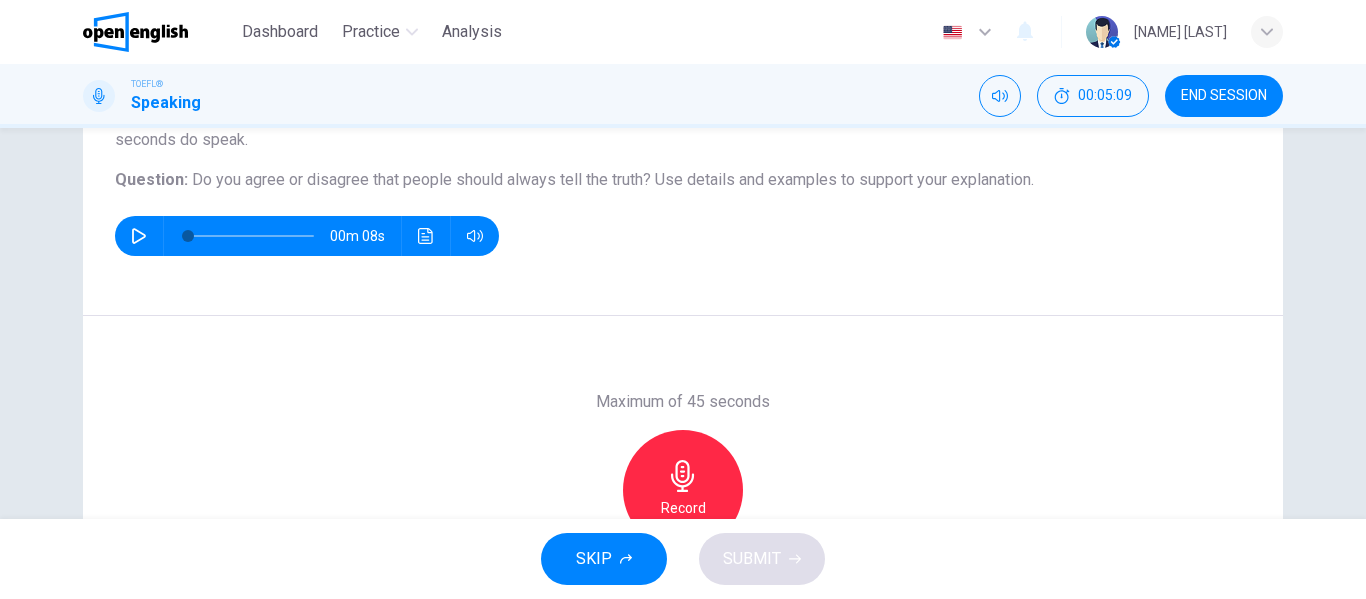 click 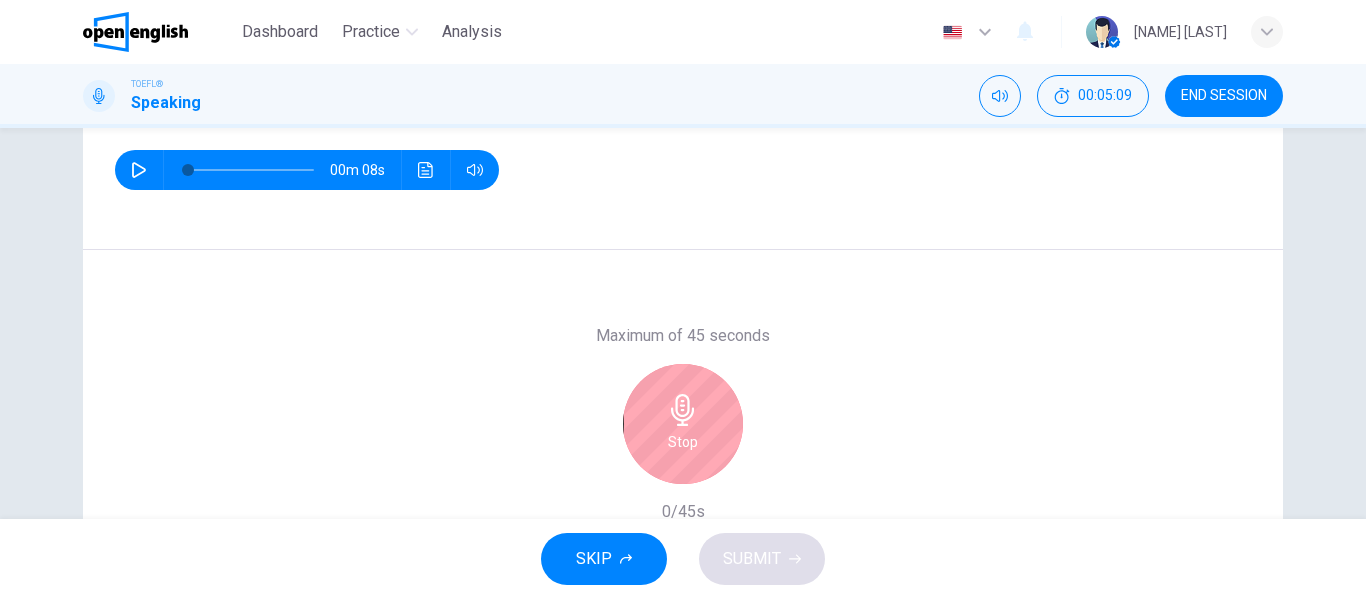 scroll, scrollTop: 300, scrollLeft: 0, axis: vertical 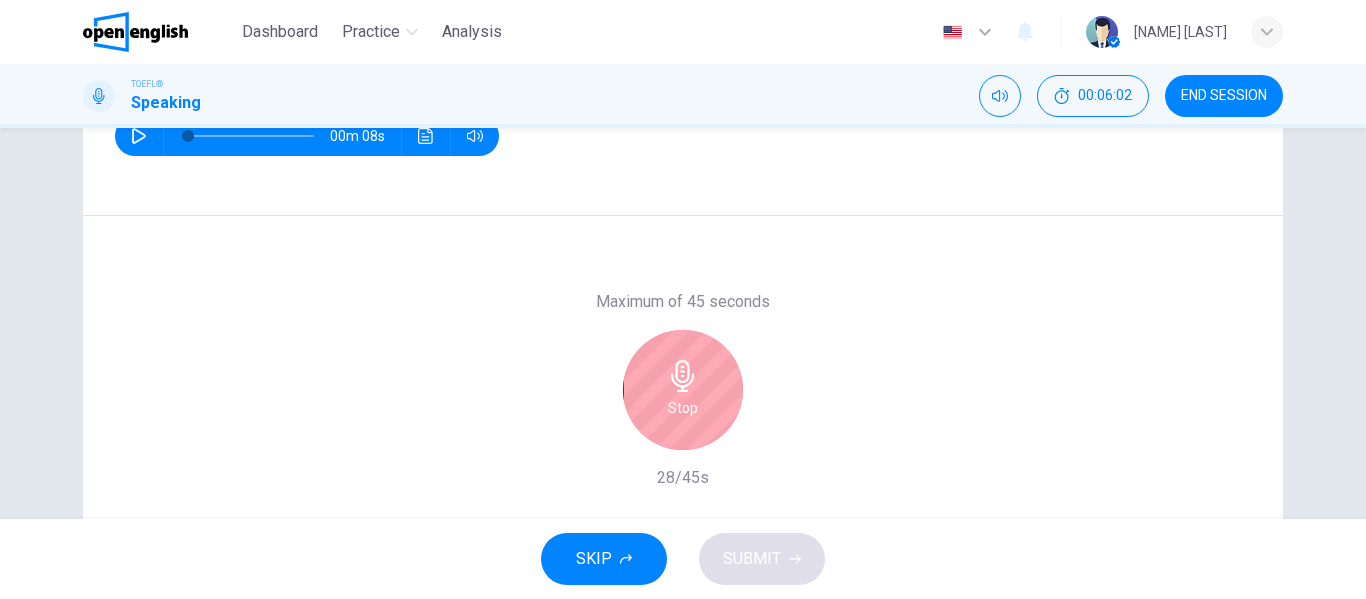 click on "Stop" at bounding box center [683, 390] 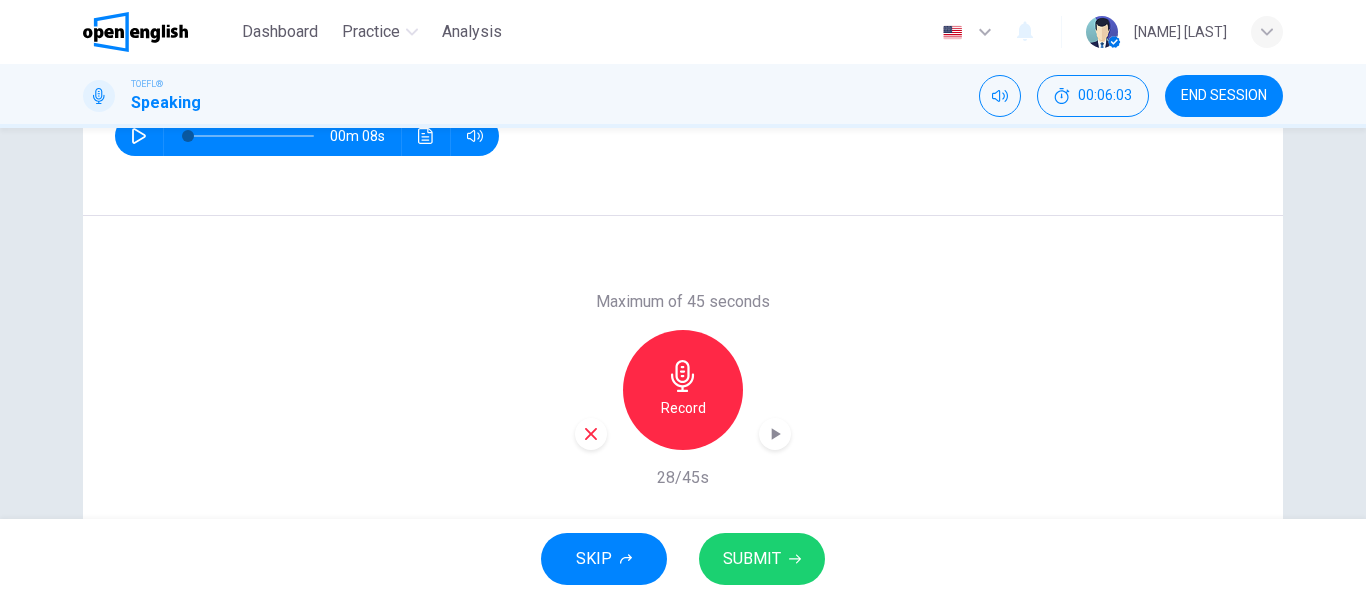 click 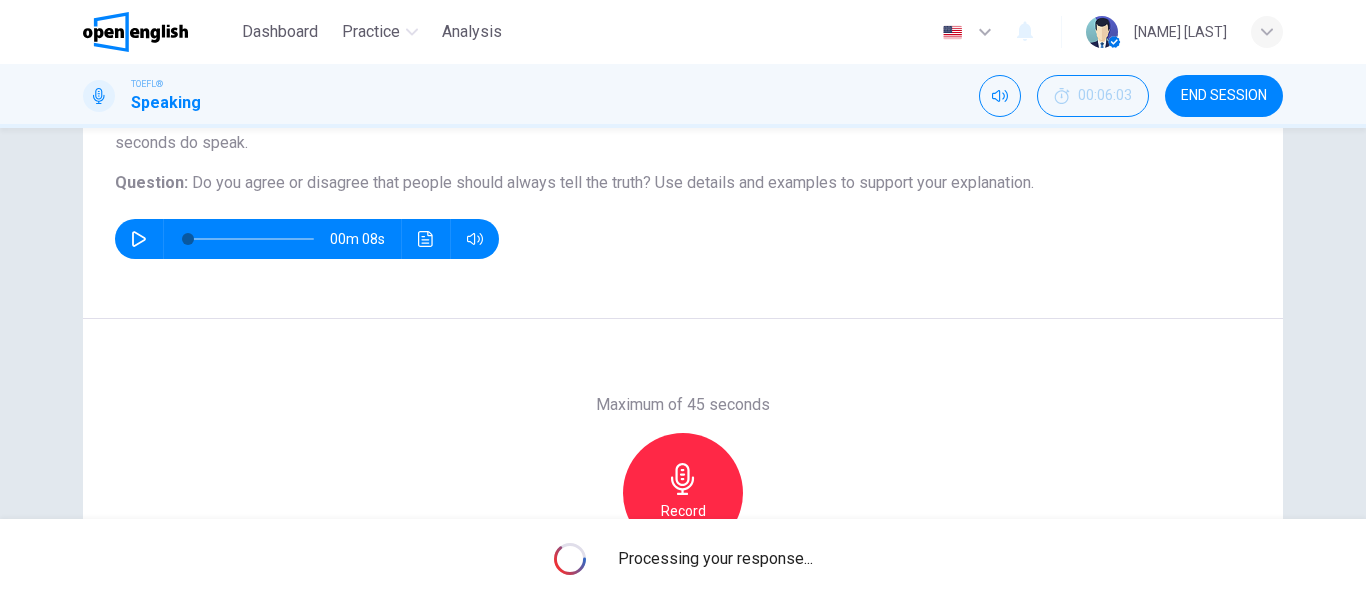 scroll, scrollTop: 384, scrollLeft: 0, axis: vertical 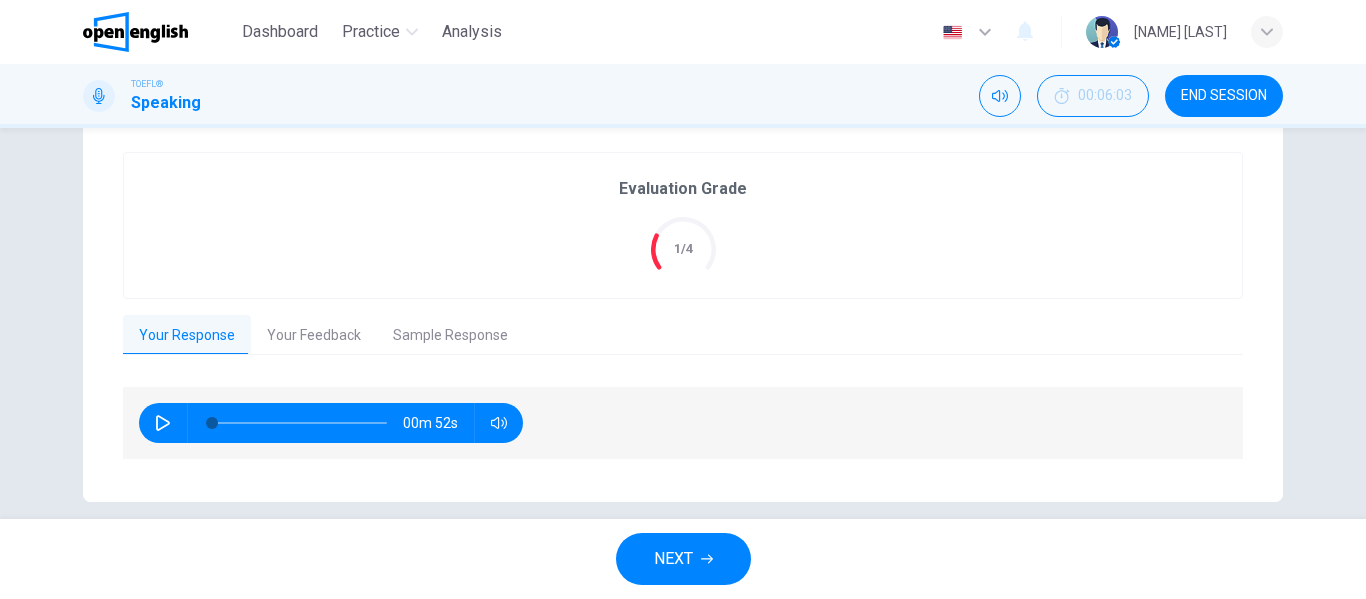 click on "Your Feedback" at bounding box center [314, 336] 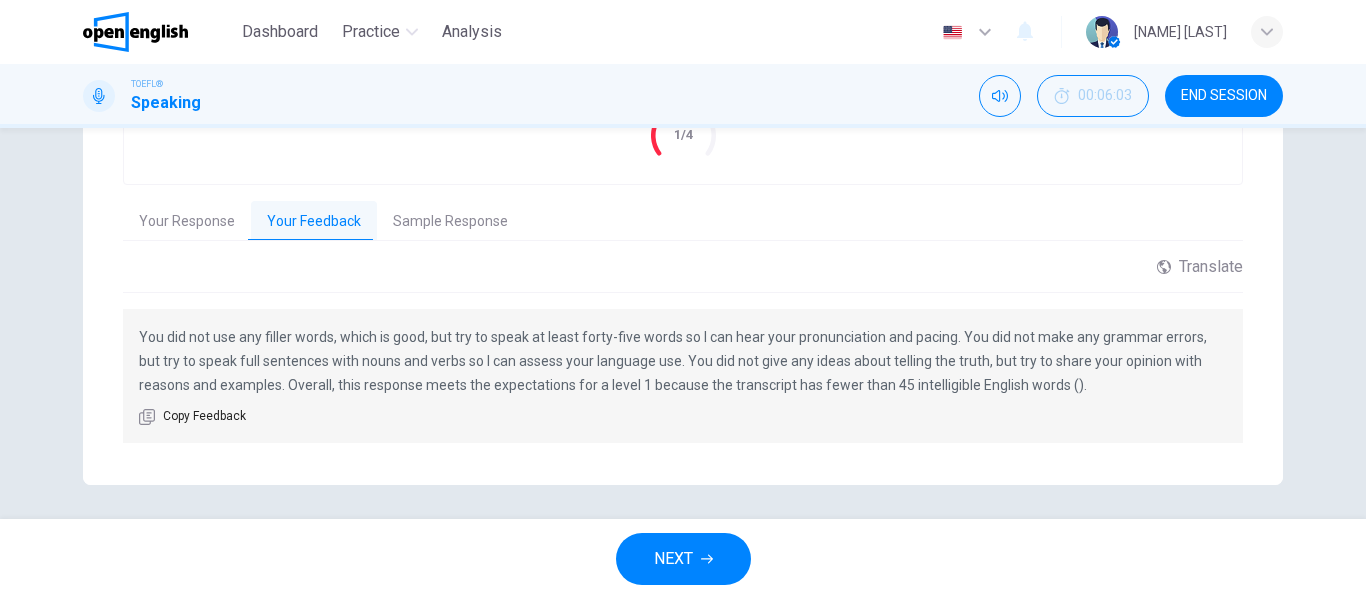 scroll, scrollTop: 504, scrollLeft: 0, axis: vertical 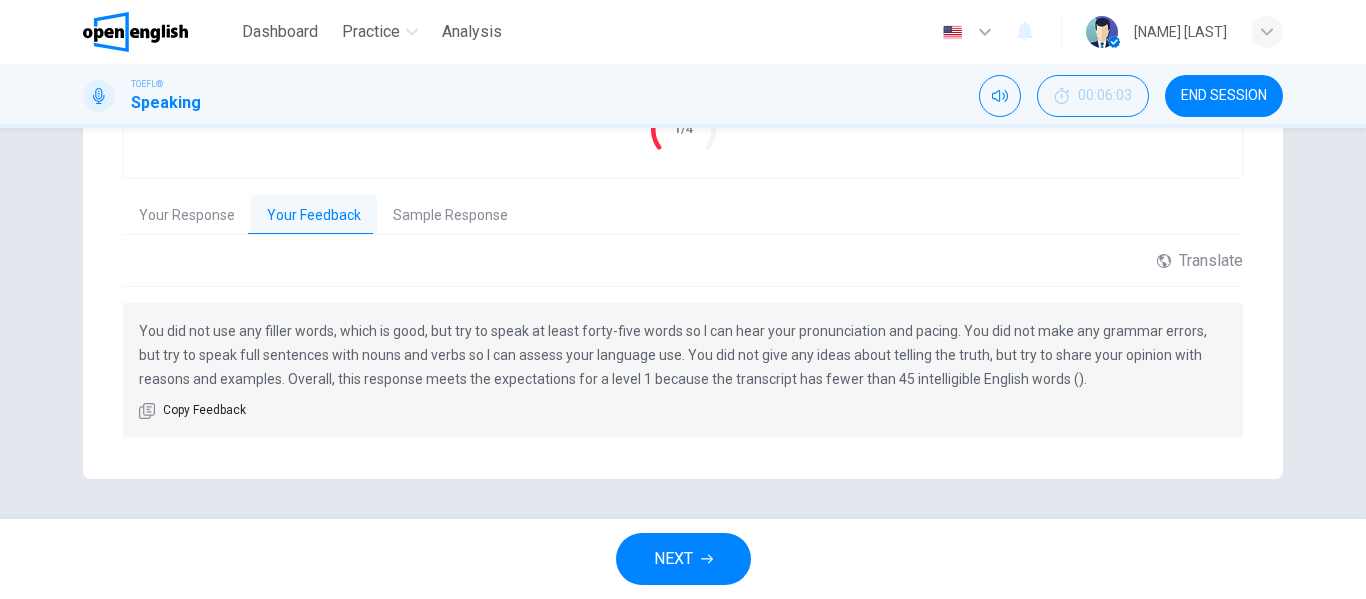 drag, startPoint x: 721, startPoint y: 370, endPoint x: 964, endPoint y: 362, distance: 243.13165 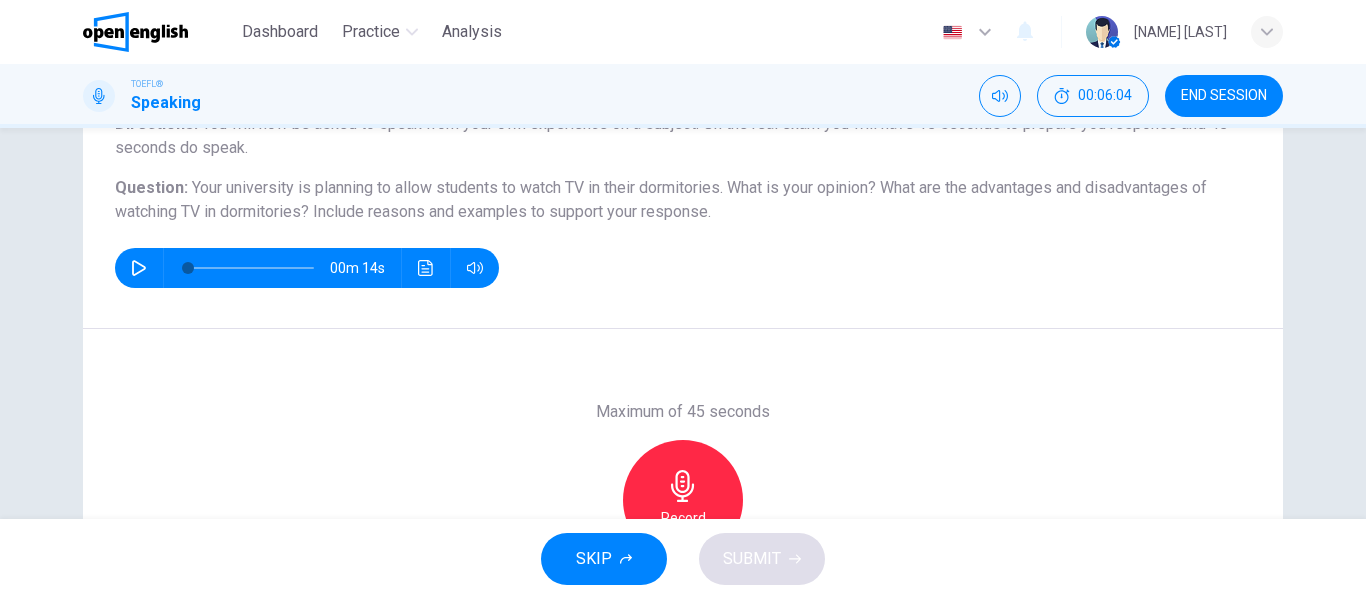 scroll, scrollTop: 200, scrollLeft: 0, axis: vertical 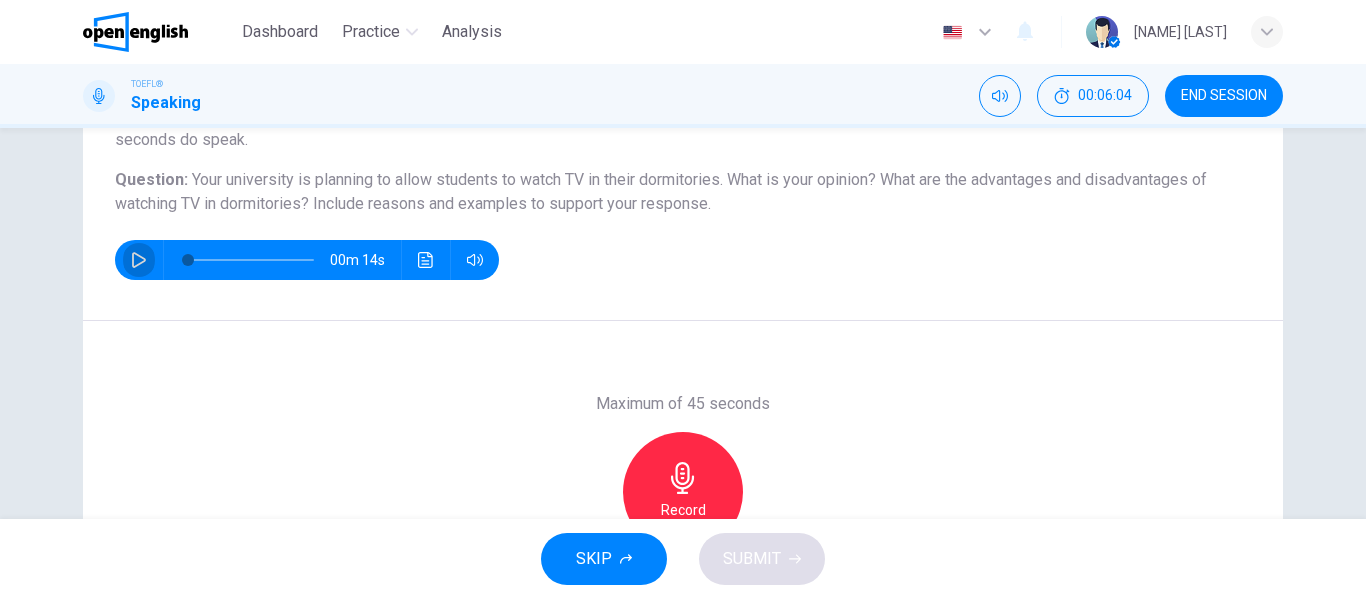 click 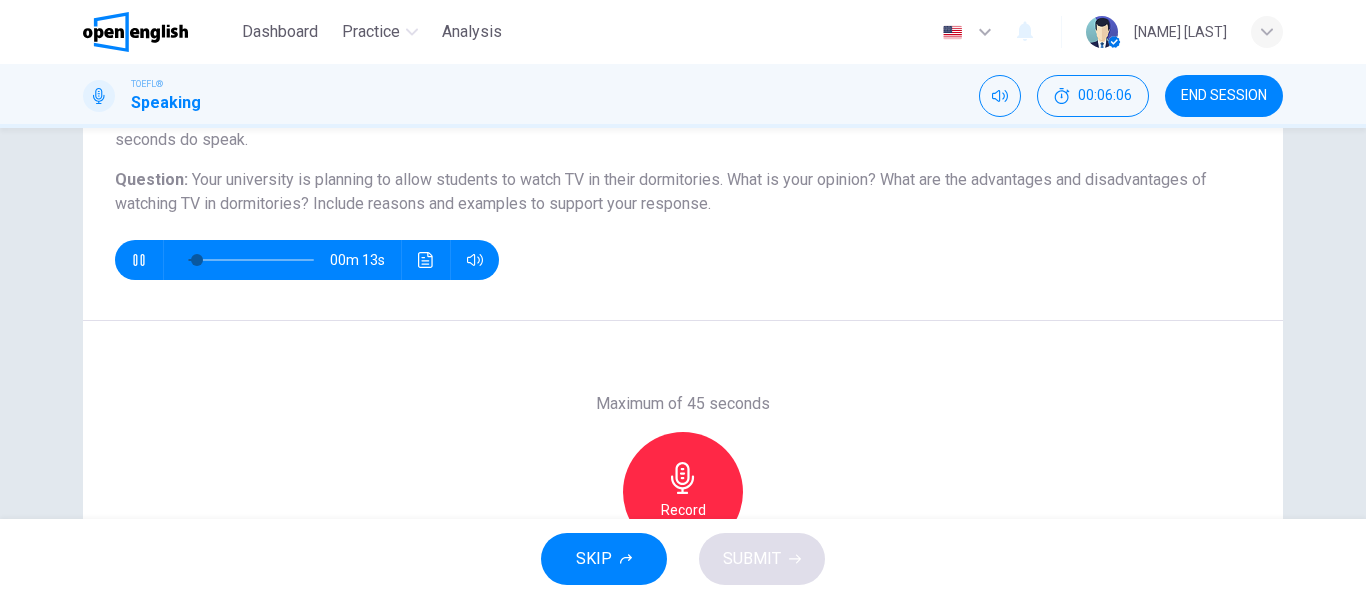 drag, startPoint x: 185, startPoint y: 177, endPoint x: 526, endPoint y: 197, distance: 341.586 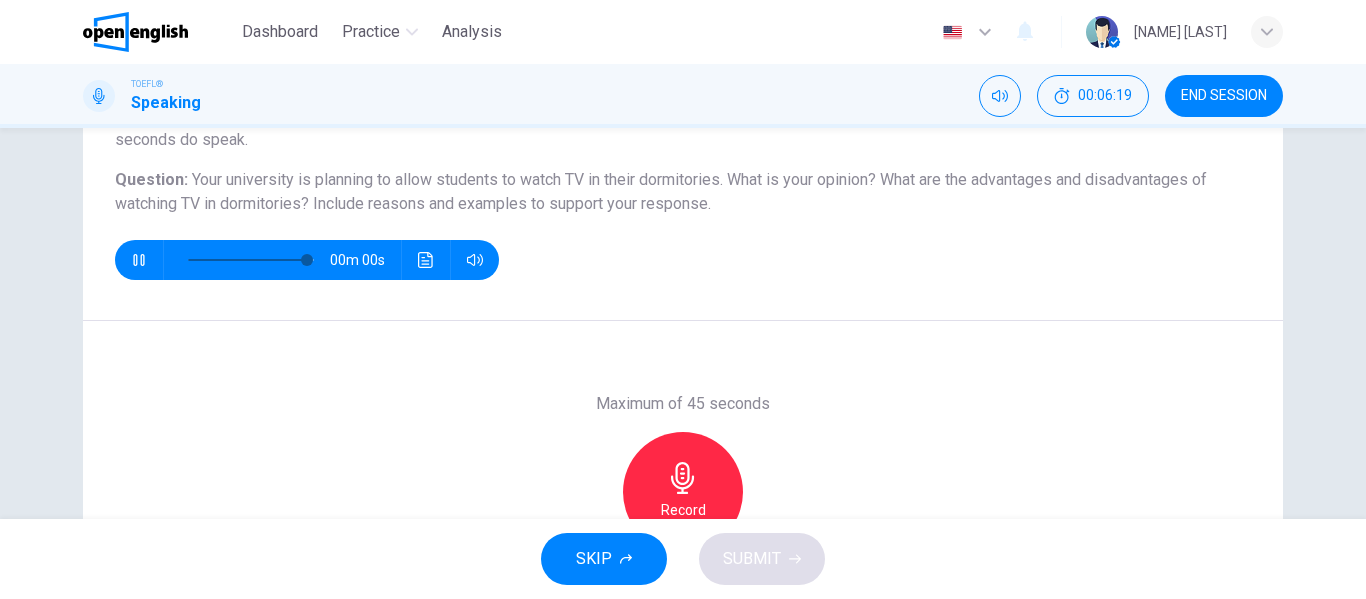 type on "*" 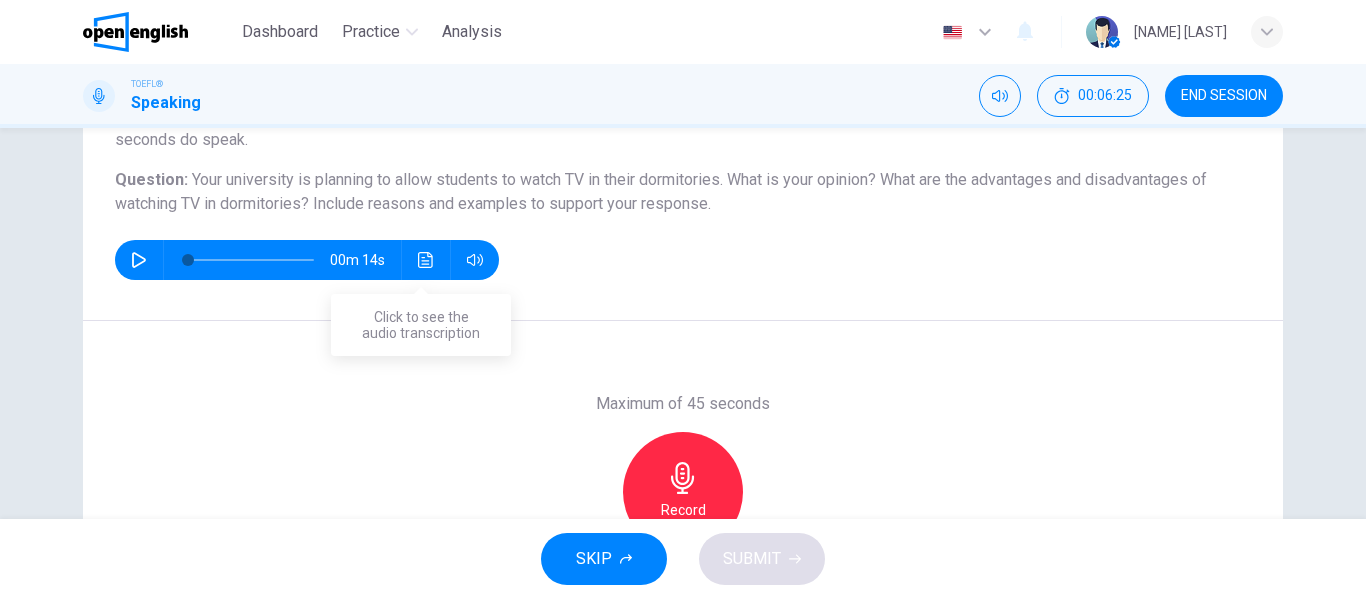 click 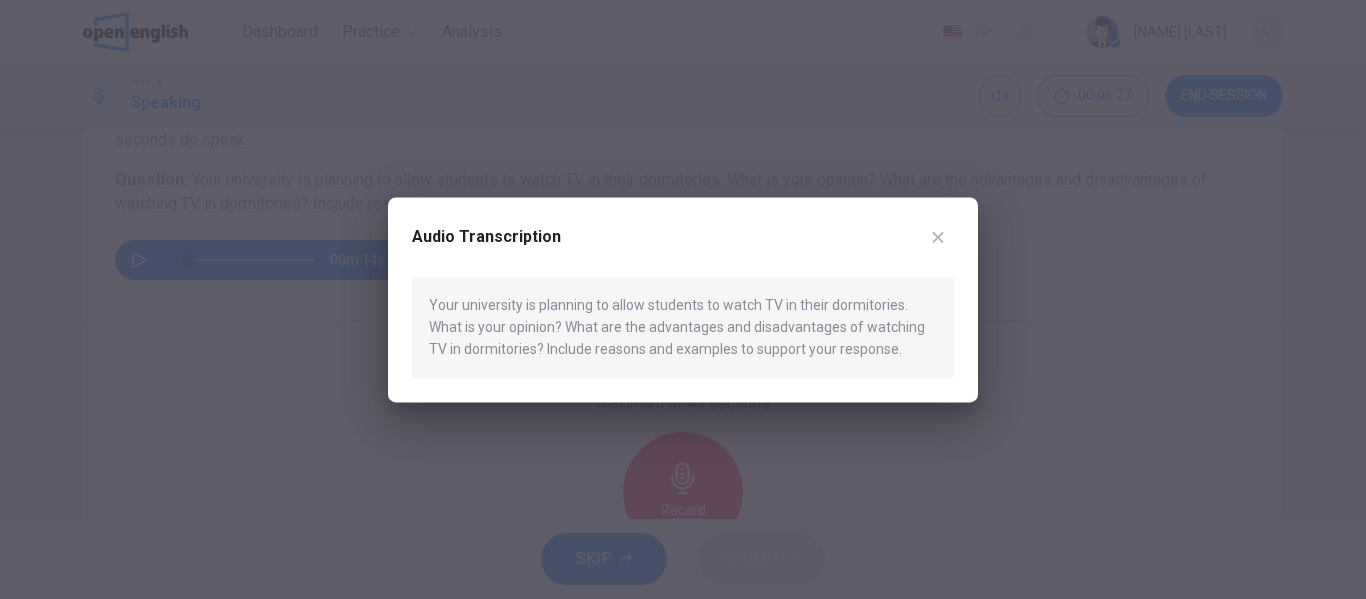 drag, startPoint x: 429, startPoint y: 302, endPoint x: 871, endPoint y: 347, distance: 444.28482 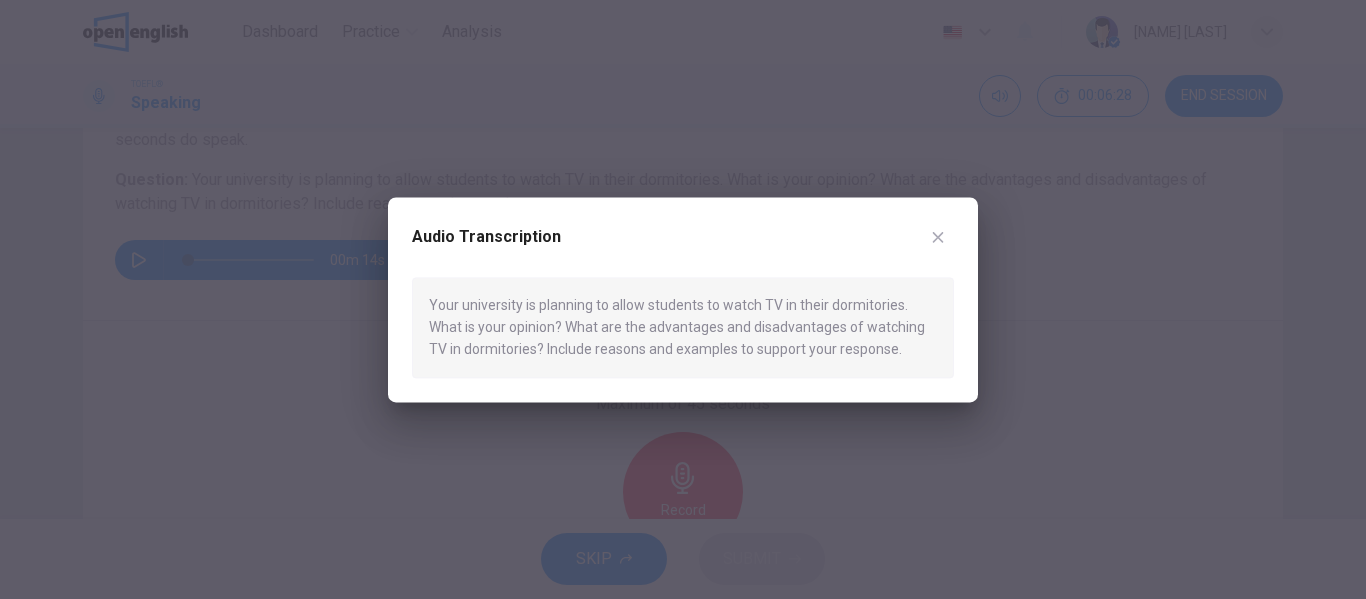 drag, startPoint x: 889, startPoint y: 348, endPoint x: 638, endPoint y: 307, distance: 254.32657 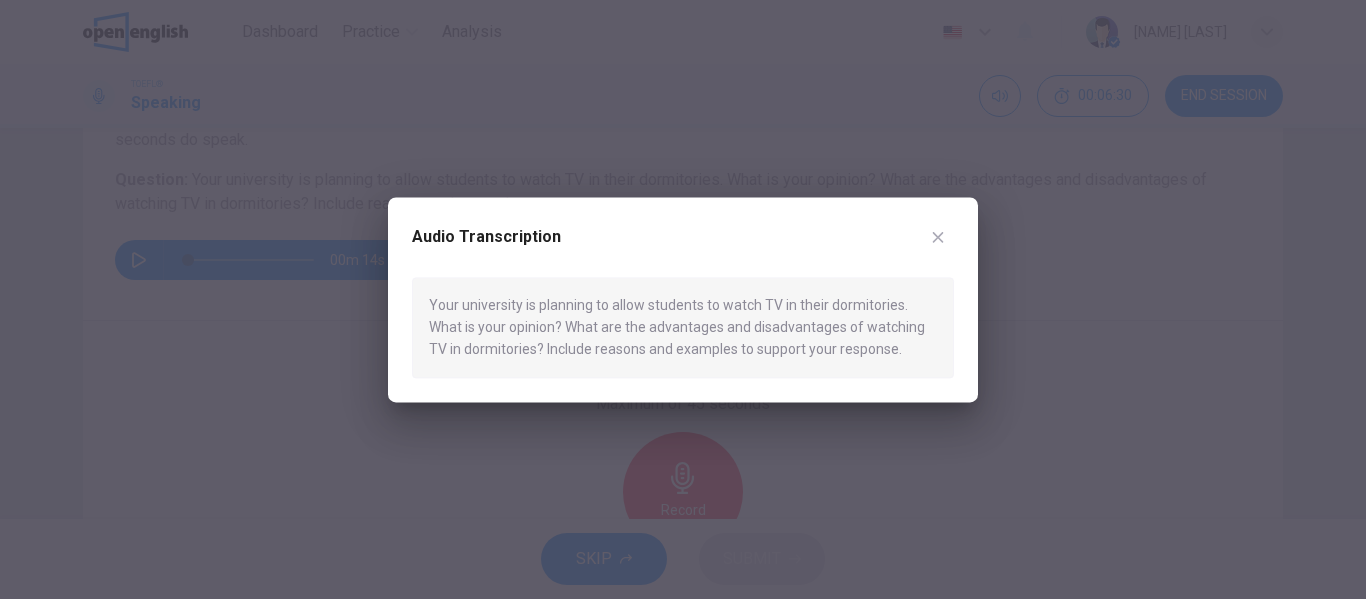 drag, startPoint x: 449, startPoint y: 300, endPoint x: 601, endPoint y: 306, distance: 152.11838 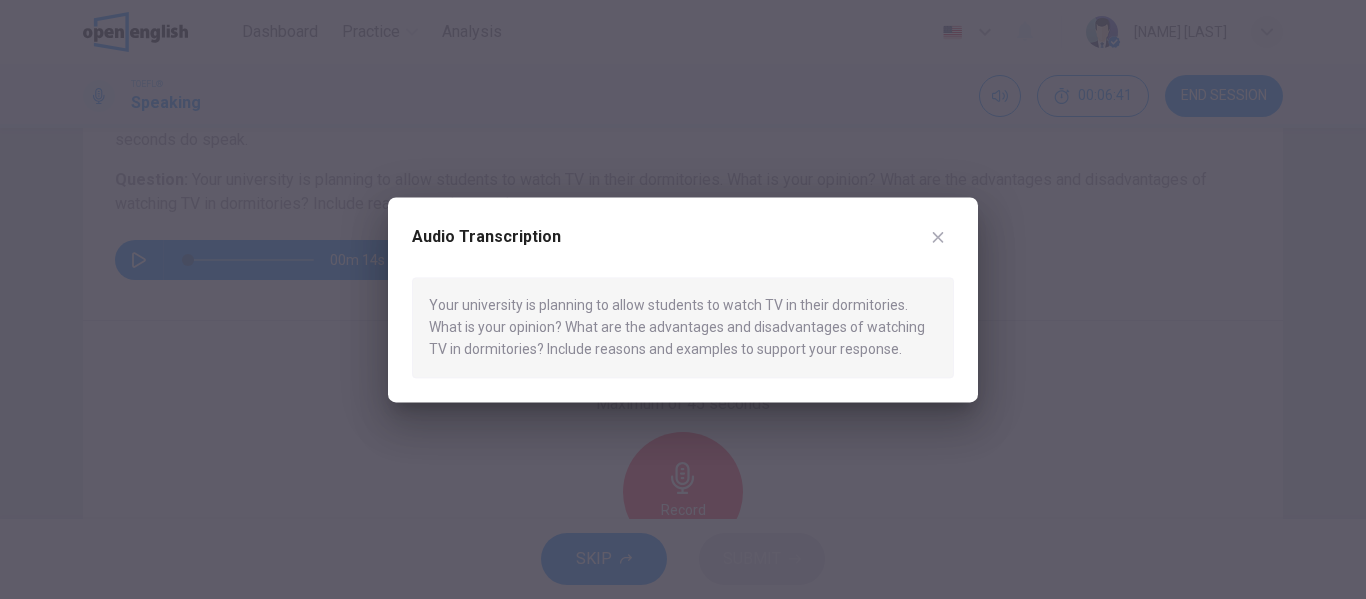drag, startPoint x: 892, startPoint y: 344, endPoint x: 519, endPoint y: 304, distance: 375.13864 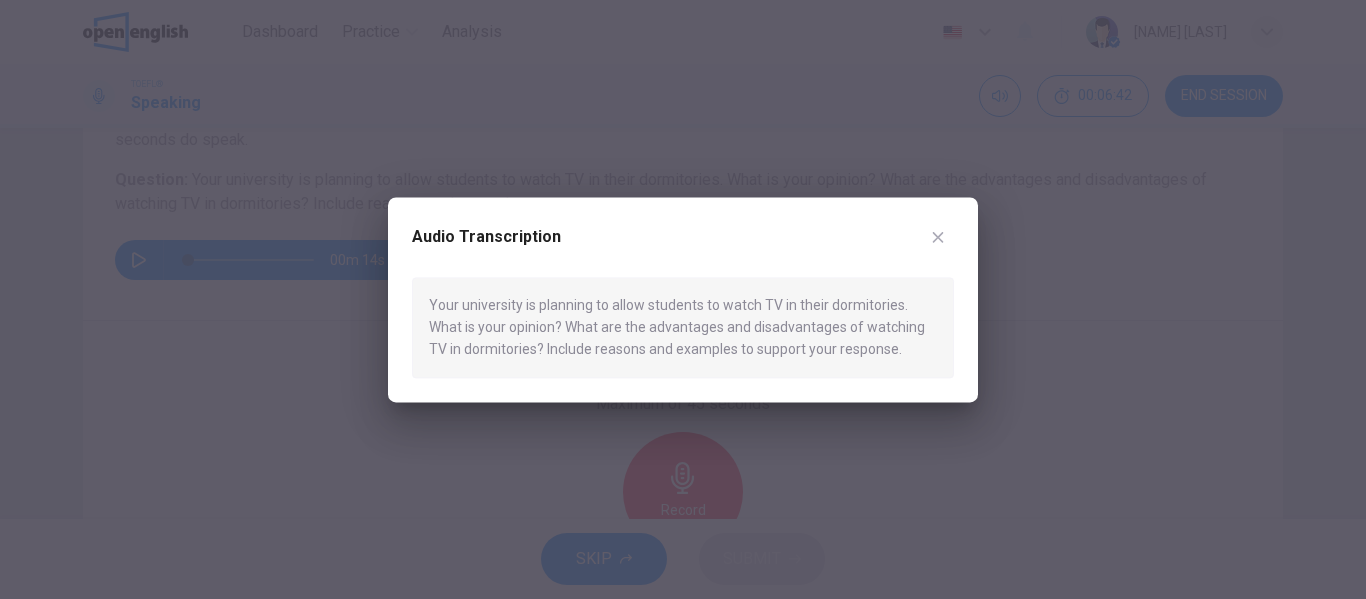 click 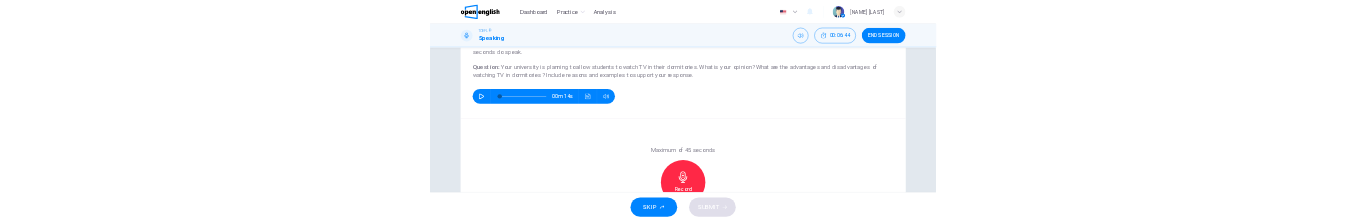 scroll, scrollTop: 100, scrollLeft: 0, axis: vertical 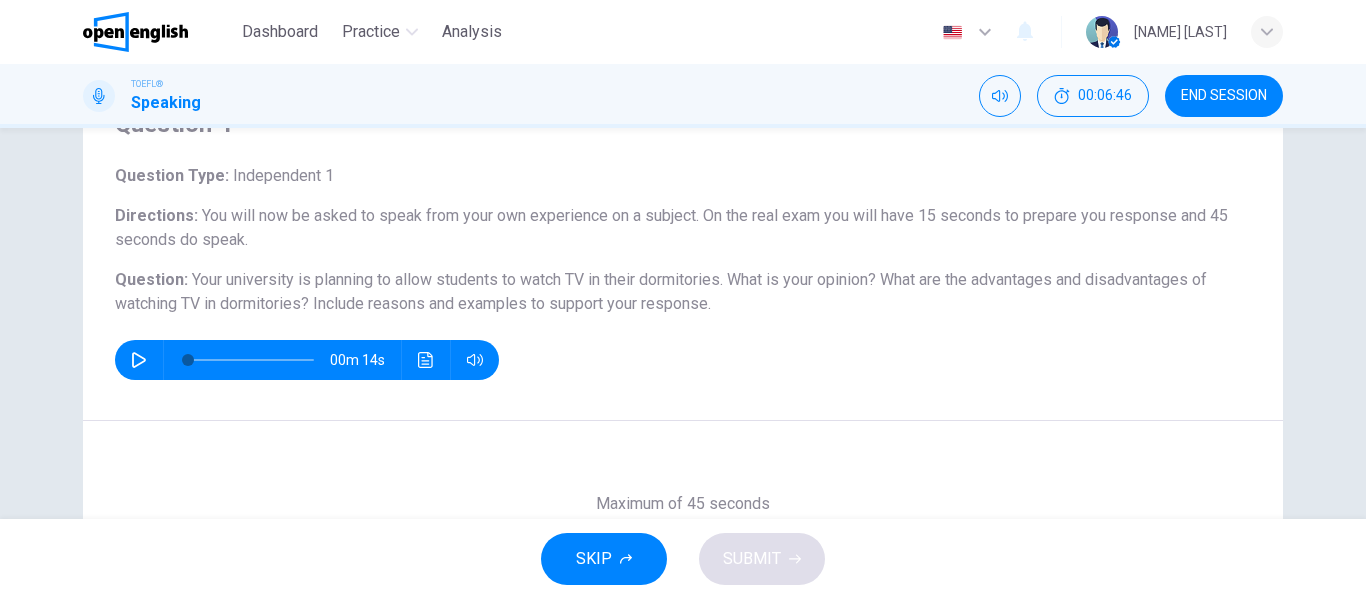 drag, startPoint x: 202, startPoint y: 214, endPoint x: 365, endPoint y: 294, distance: 181.57367 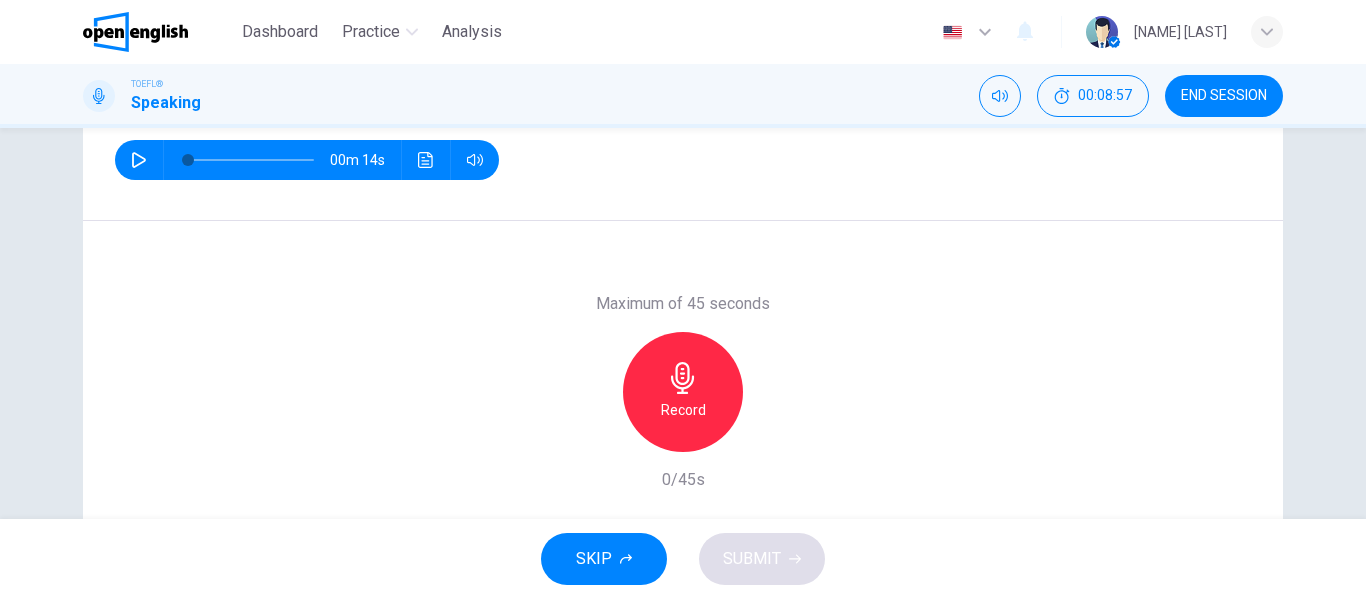 scroll, scrollTop: 384, scrollLeft: 0, axis: vertical 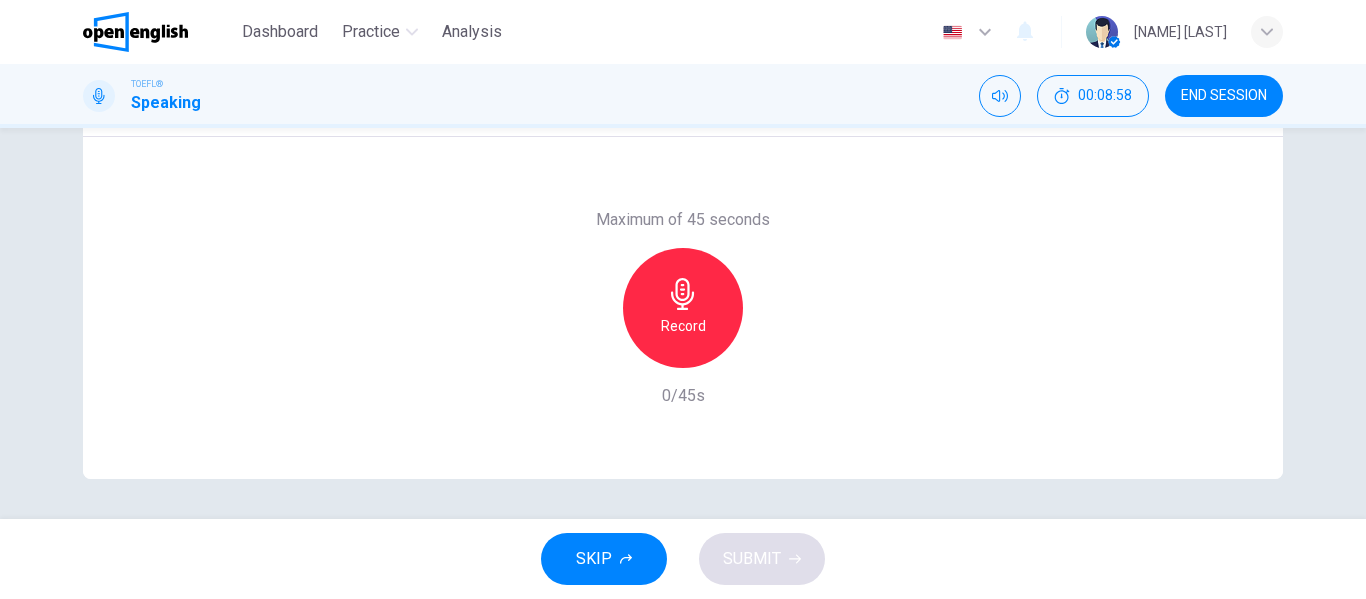 click 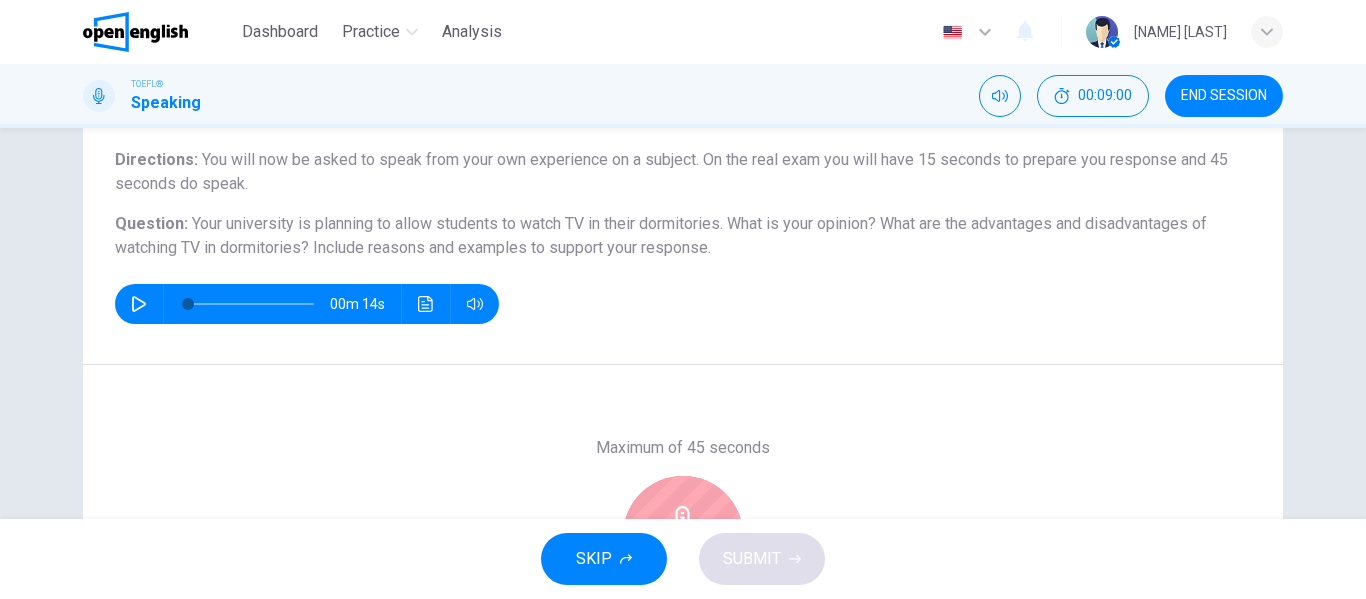 scroll, scrollTop: 84, scrollLeft: 0, axis: vertical 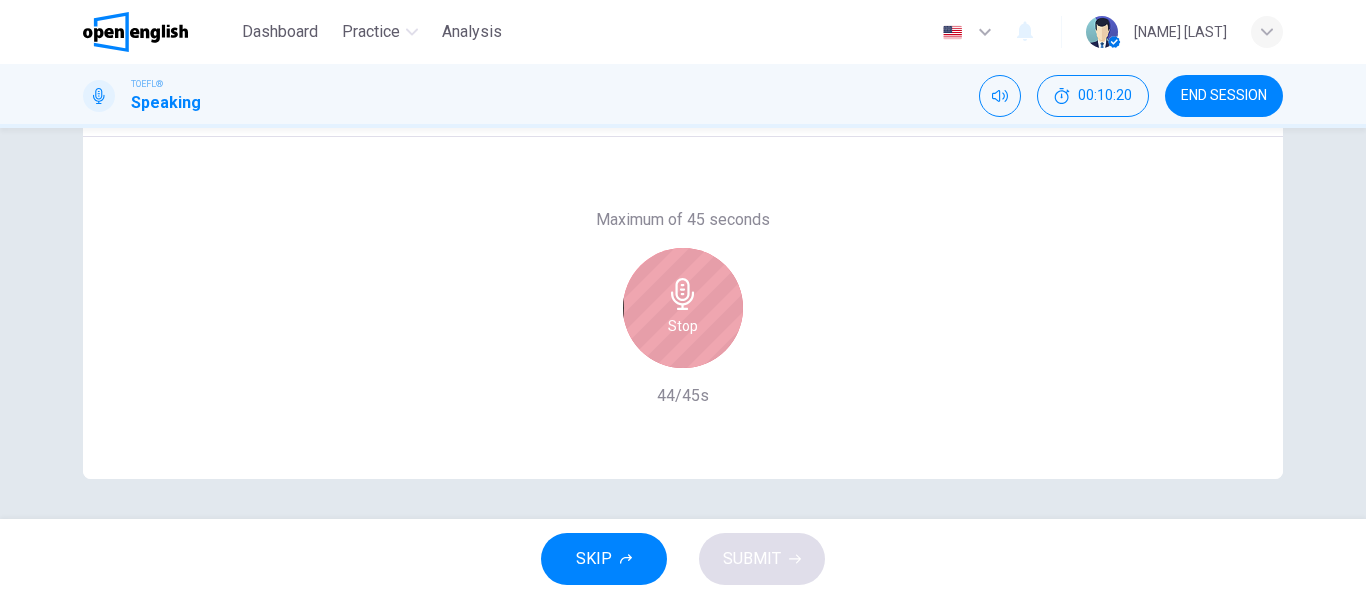 click on "Stop" at bounding box center (683, 326) 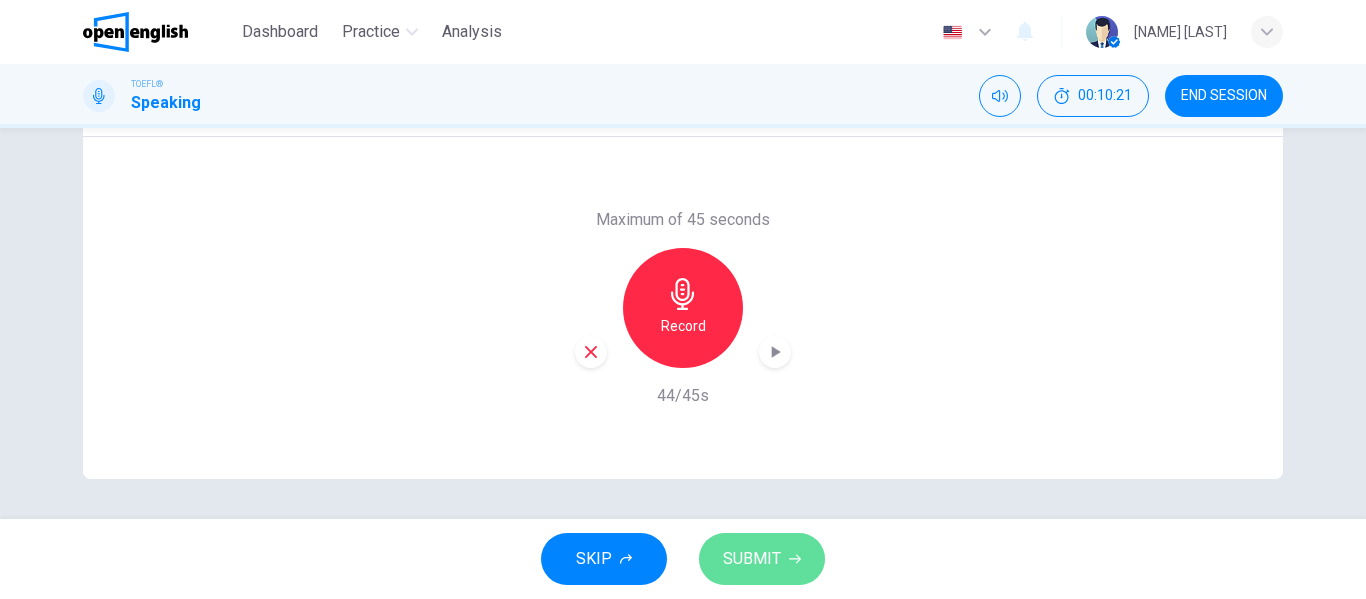 click on "SUBMIT" at bounding box center [752, 559] 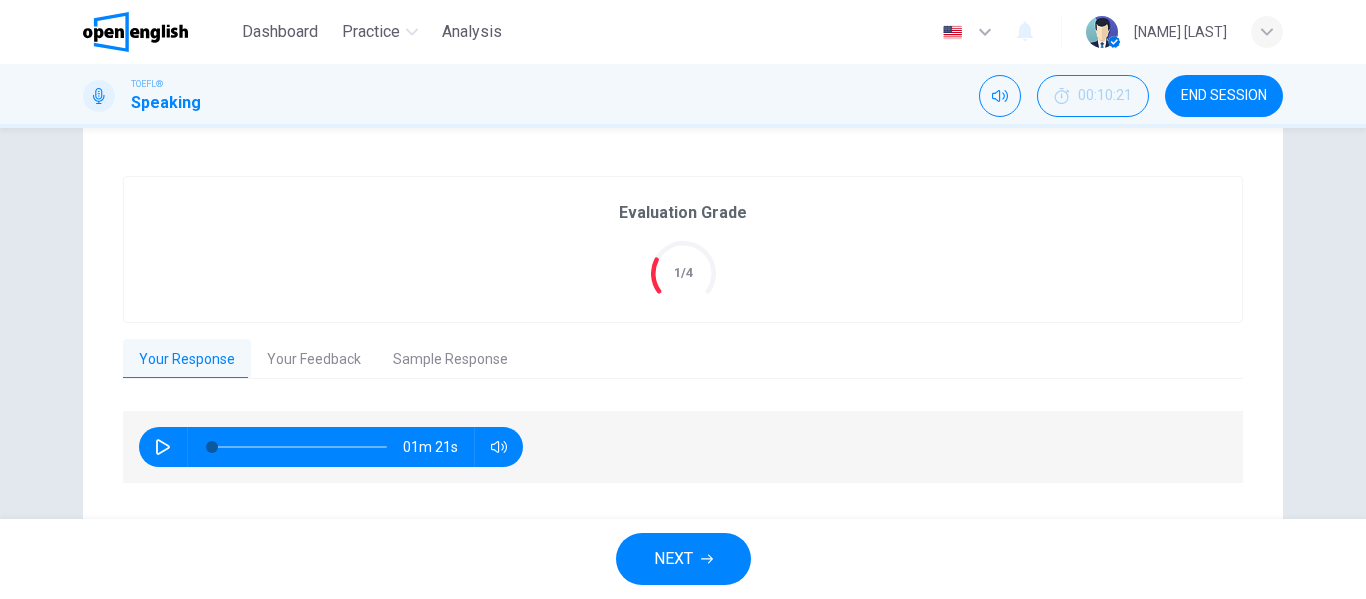click on "Your Feedback" at bounding box center (314, 360) 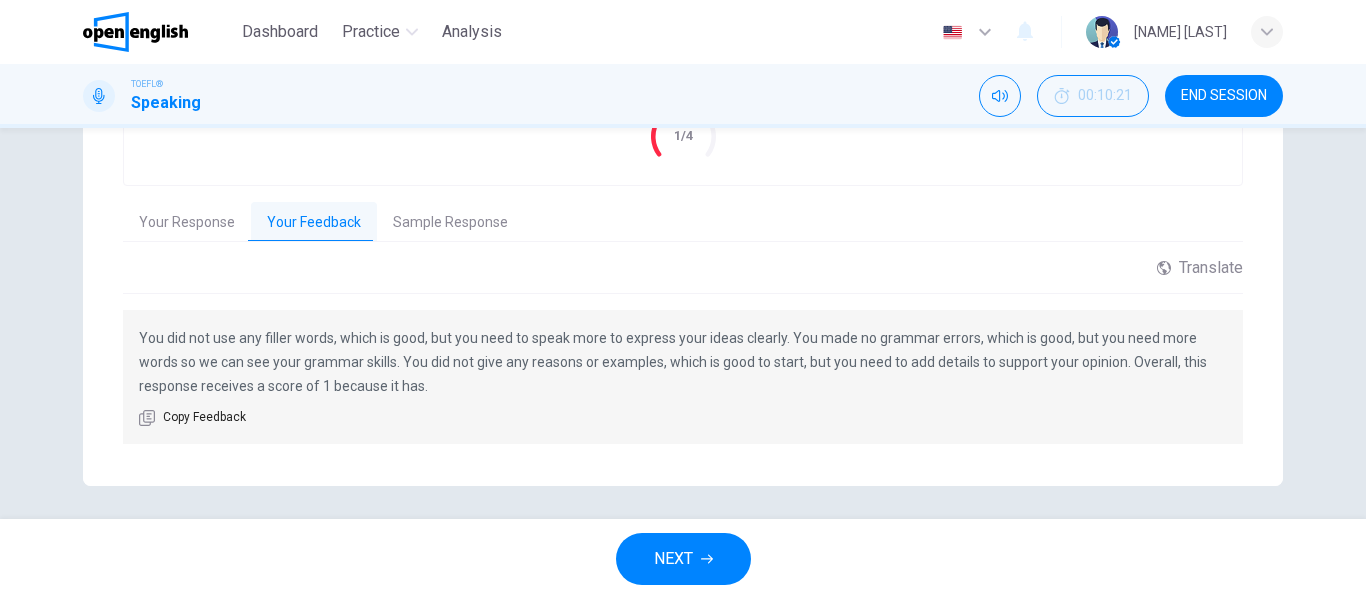 scroll, scrollTop: 528, scrollLeft: 0, axis: vertical 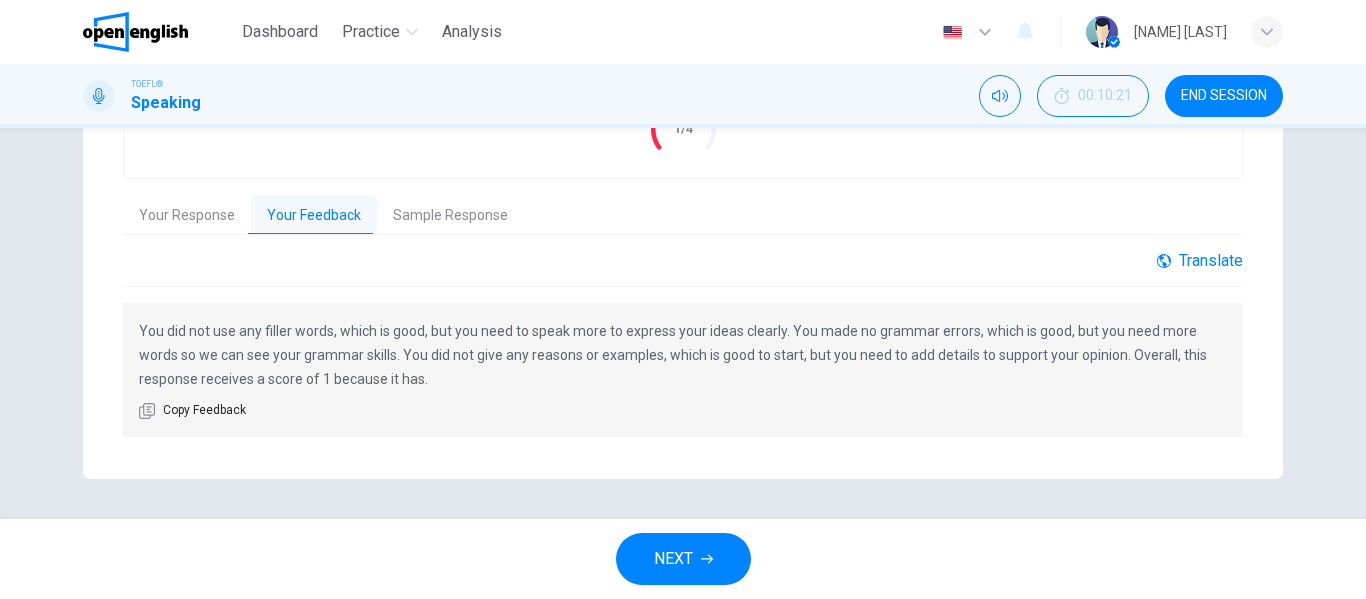 click on "Translate" at bounding box center [1200, 260] 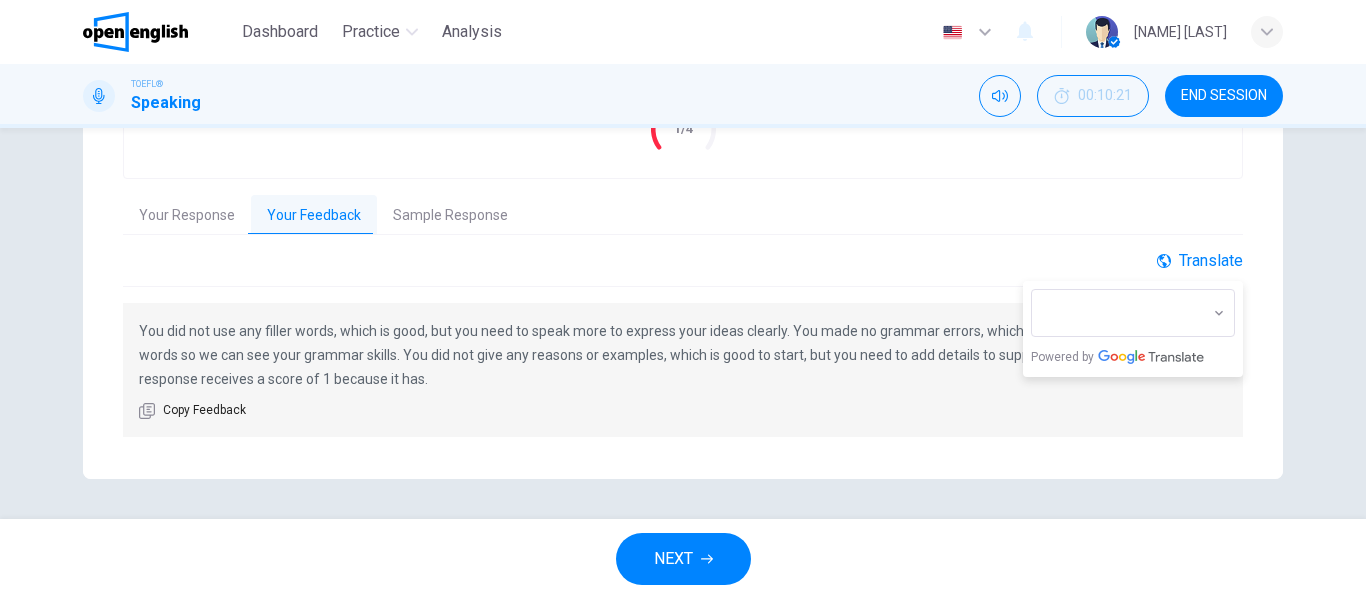 click on "Translate" at bounding box center [1200, 260] 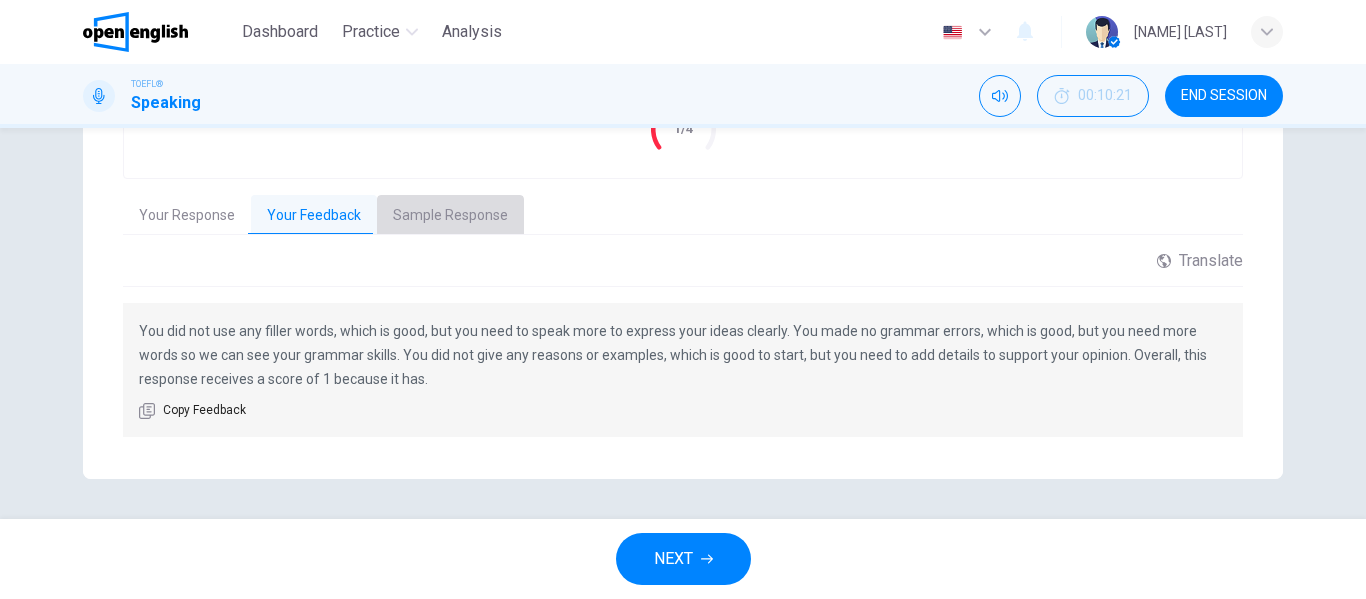 click on "Sample Response" at bounding box center [450, 216] 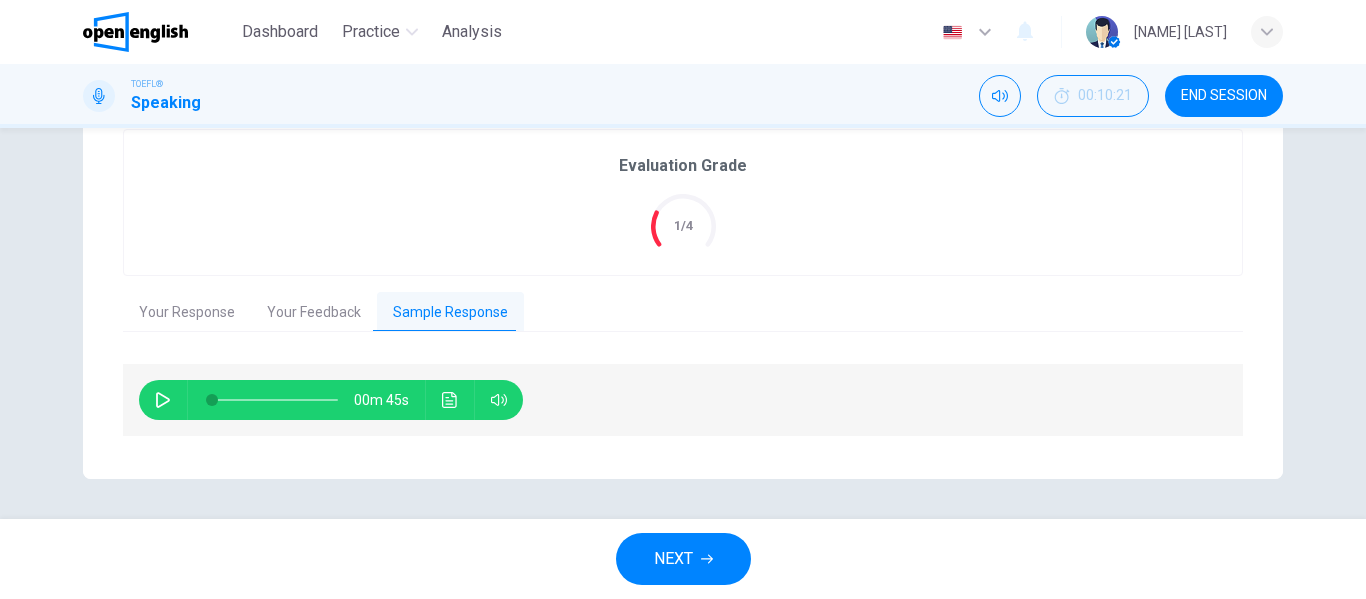 click 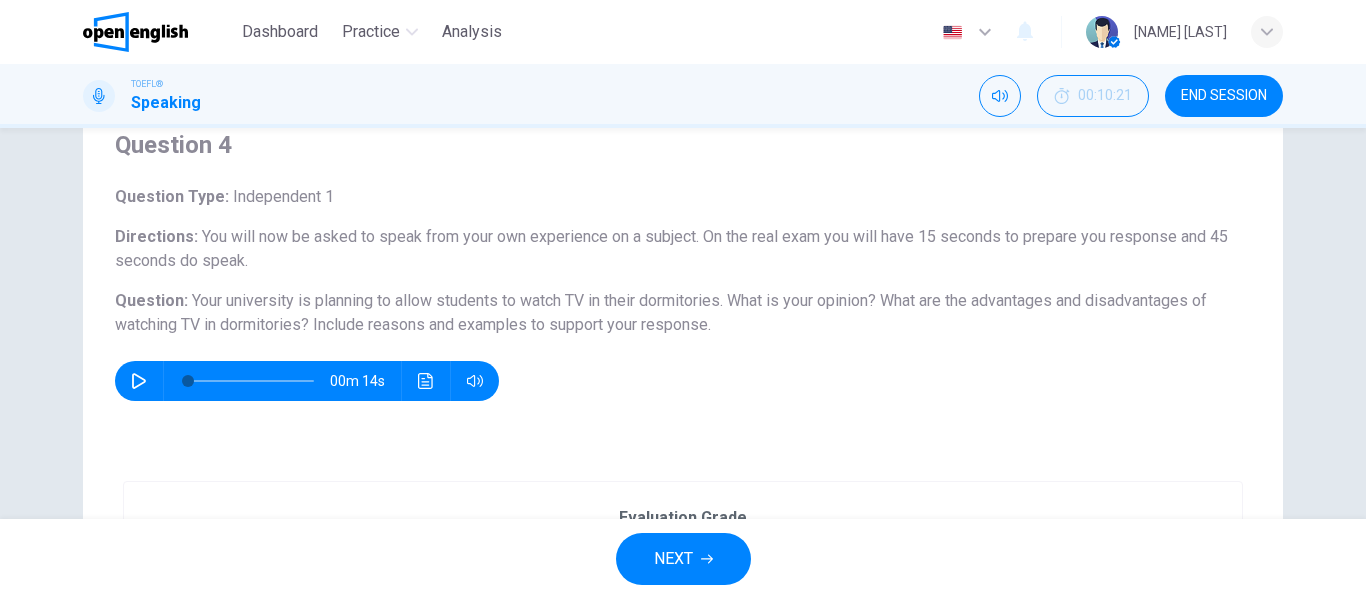 scroll, scrollTop: 31, scrollLeft: 0, axis: vertical 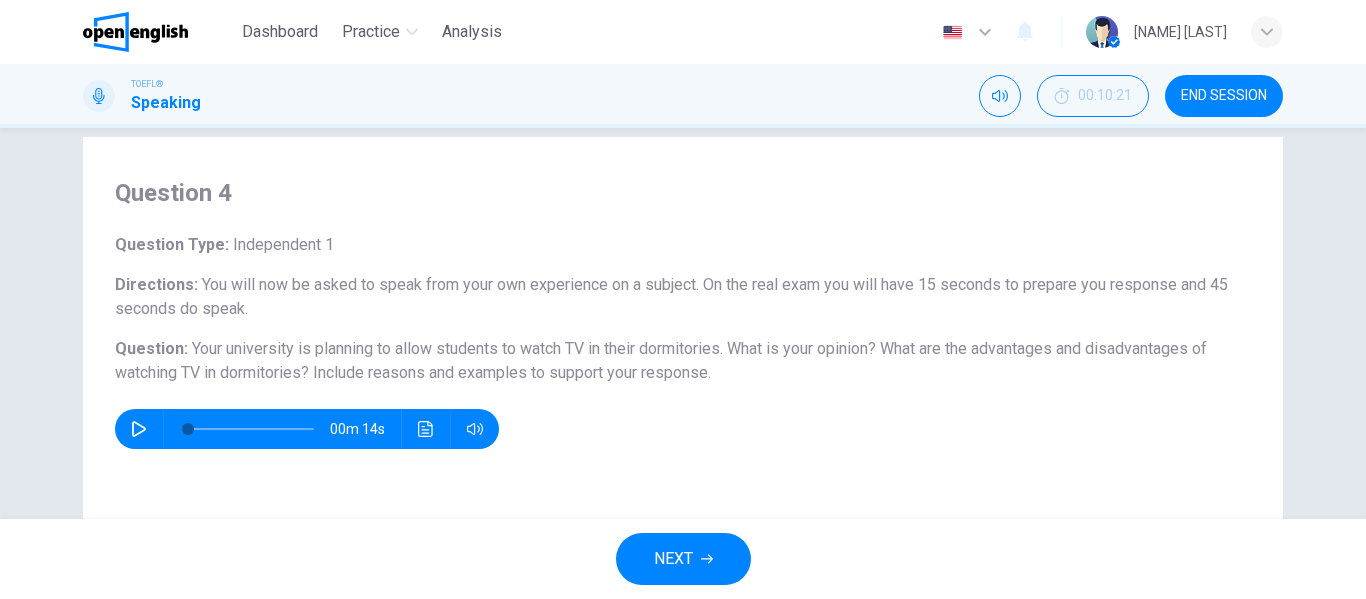 type on "*" 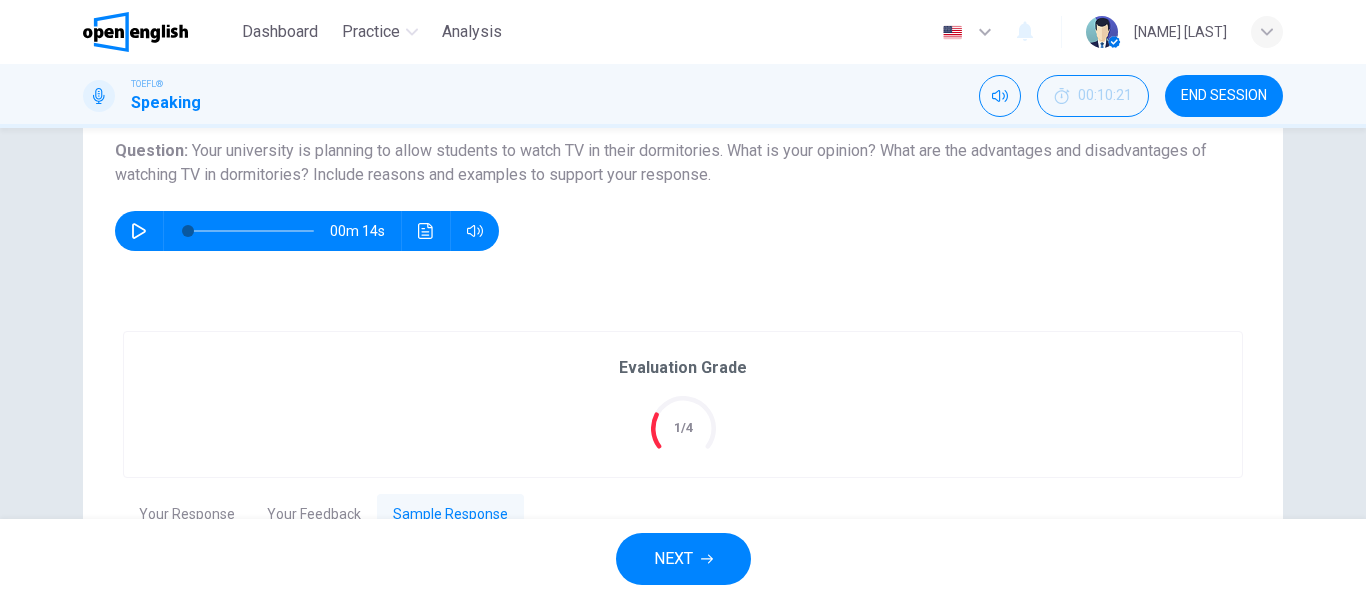 scroll, scrollTop: 231, scrollLeft: 0, axis: vertical 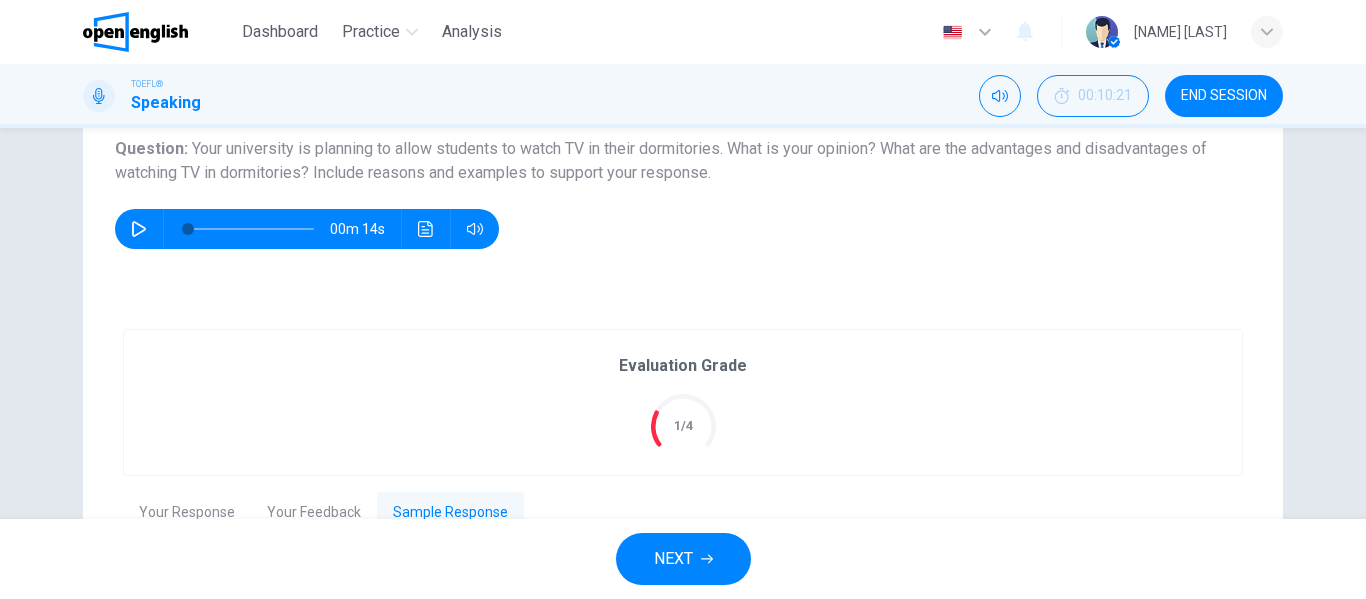 click on "NEXT" at bounding box center (683, 559) 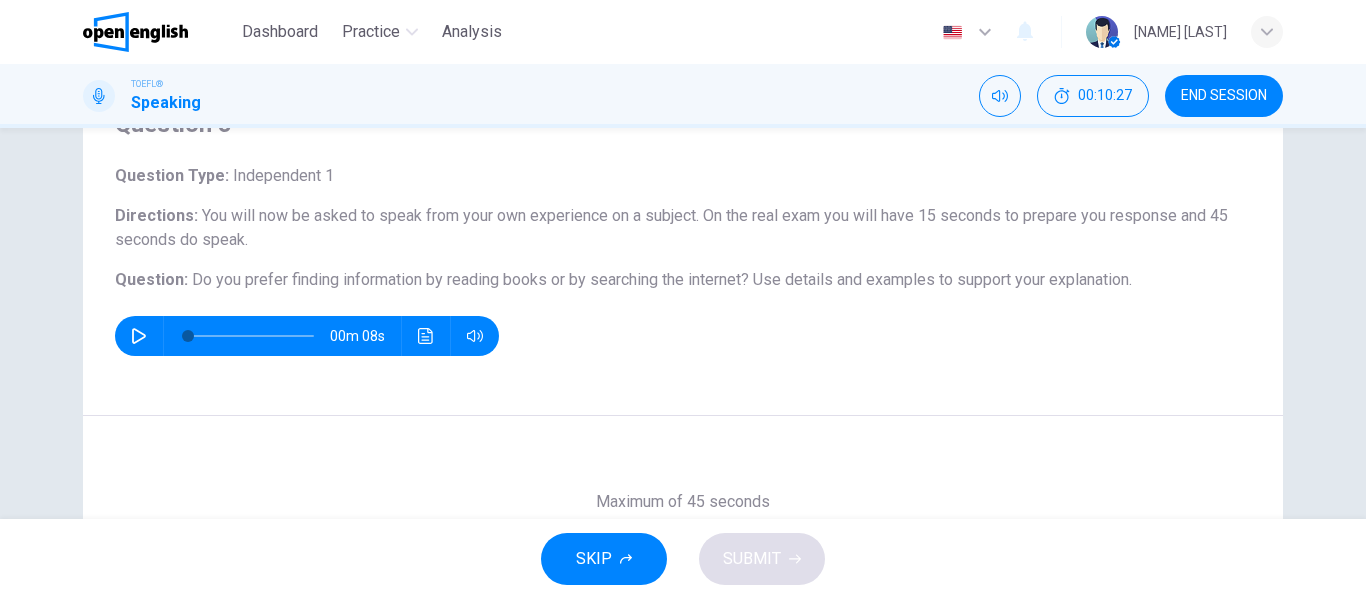 scroll, scrollTop: 200, scrollLeft: 0, axis: vertical 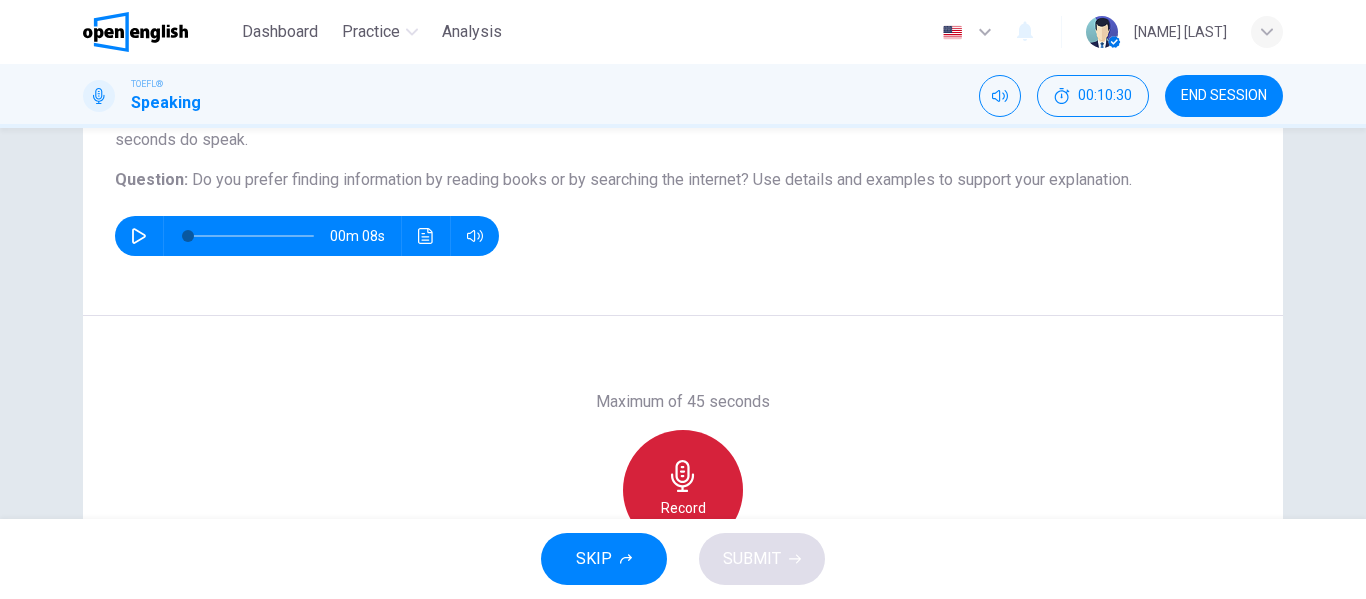 click on "Record" at bounding box center [683, 490] 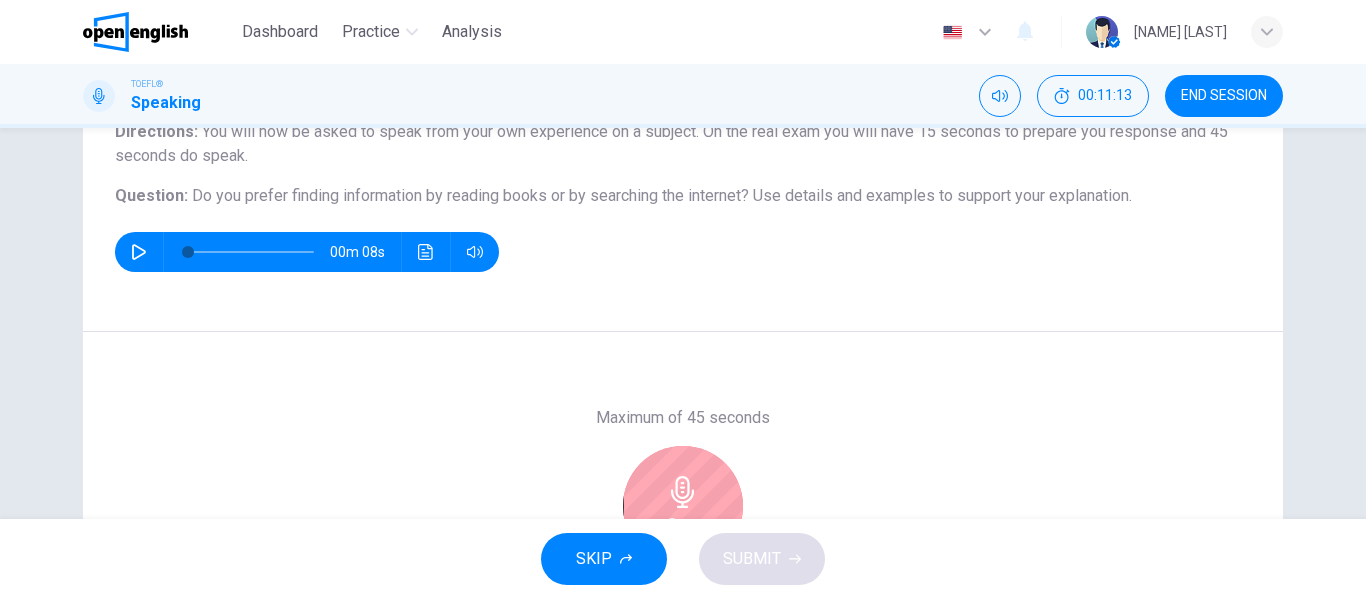 scroll, scrollTop: 284, scrollLeft: 0, axis: vertical 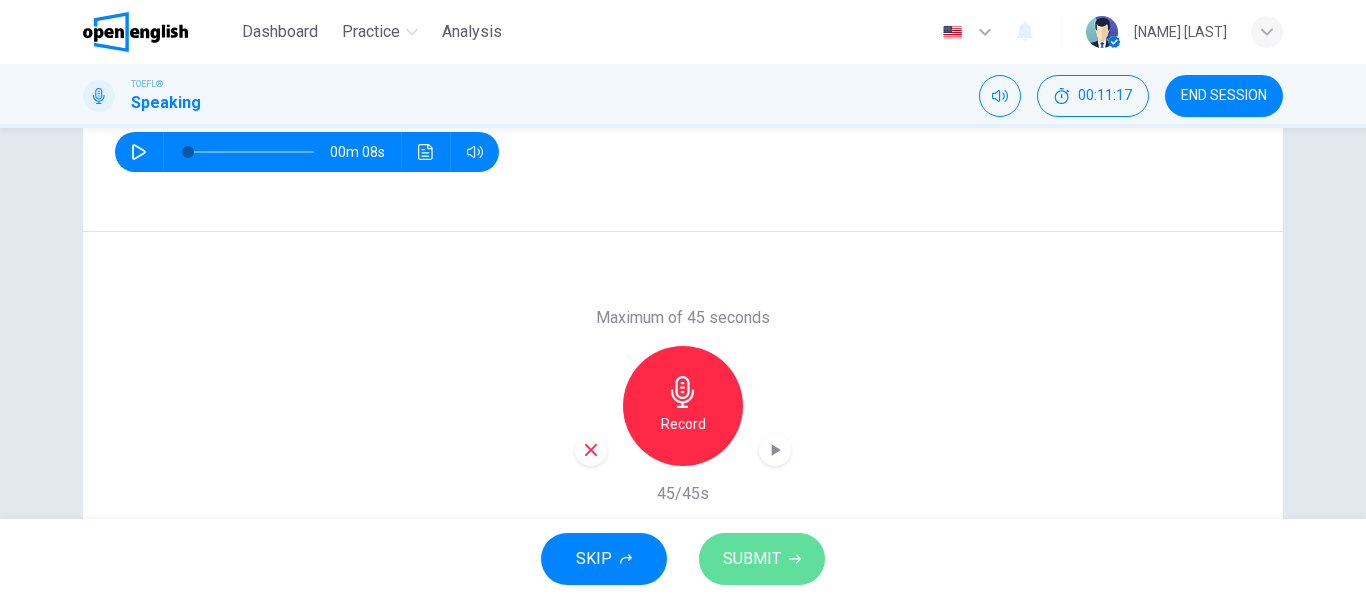 click on "SUBMIT" at bounding box center [752, 559] 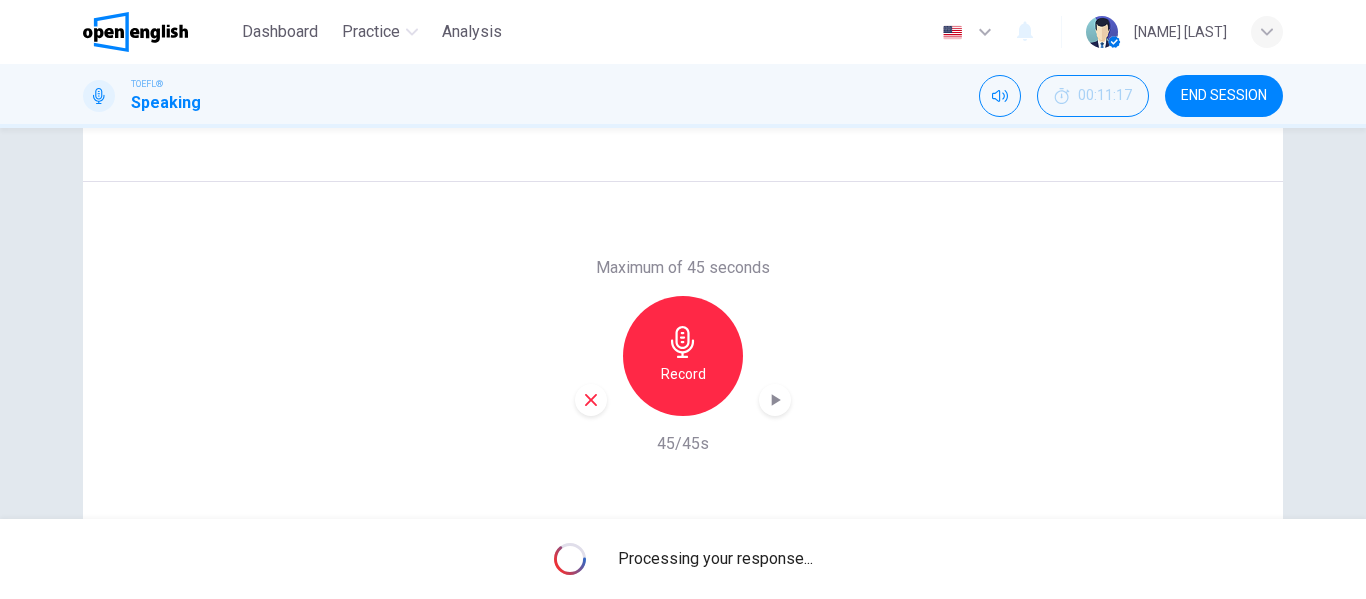 scroll, scrollTop: 384, scrollLeft: 0, axis: vertical 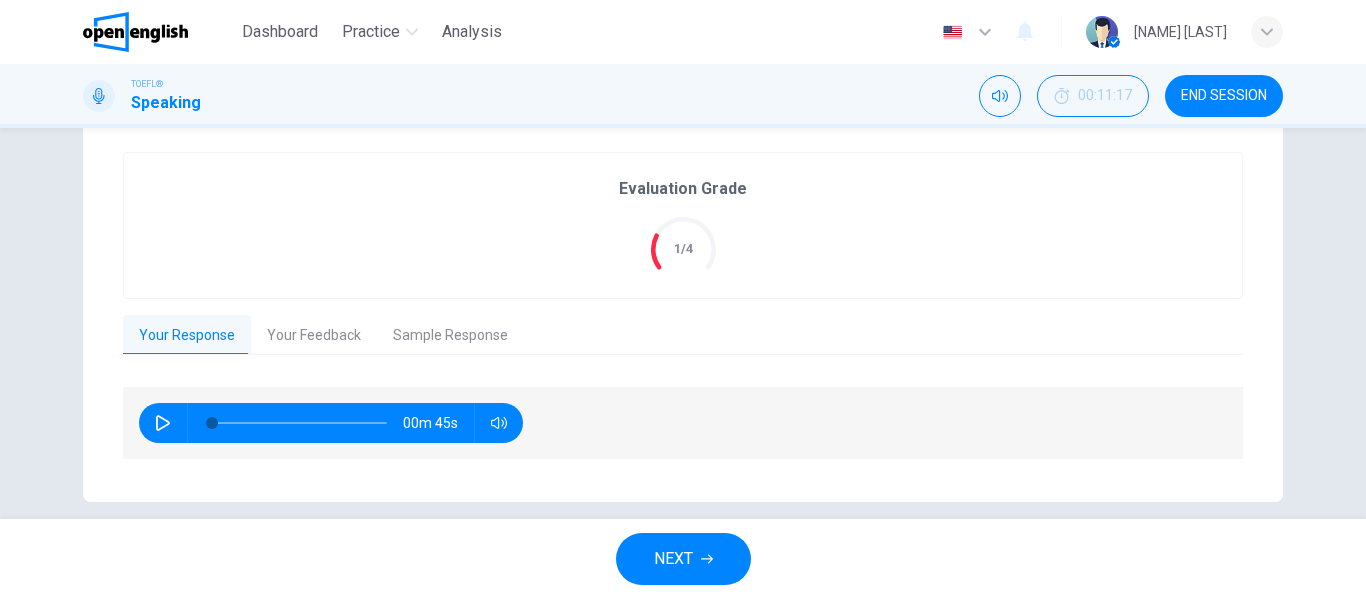 click on "Your Feedback" at bounding box center [314, 336] 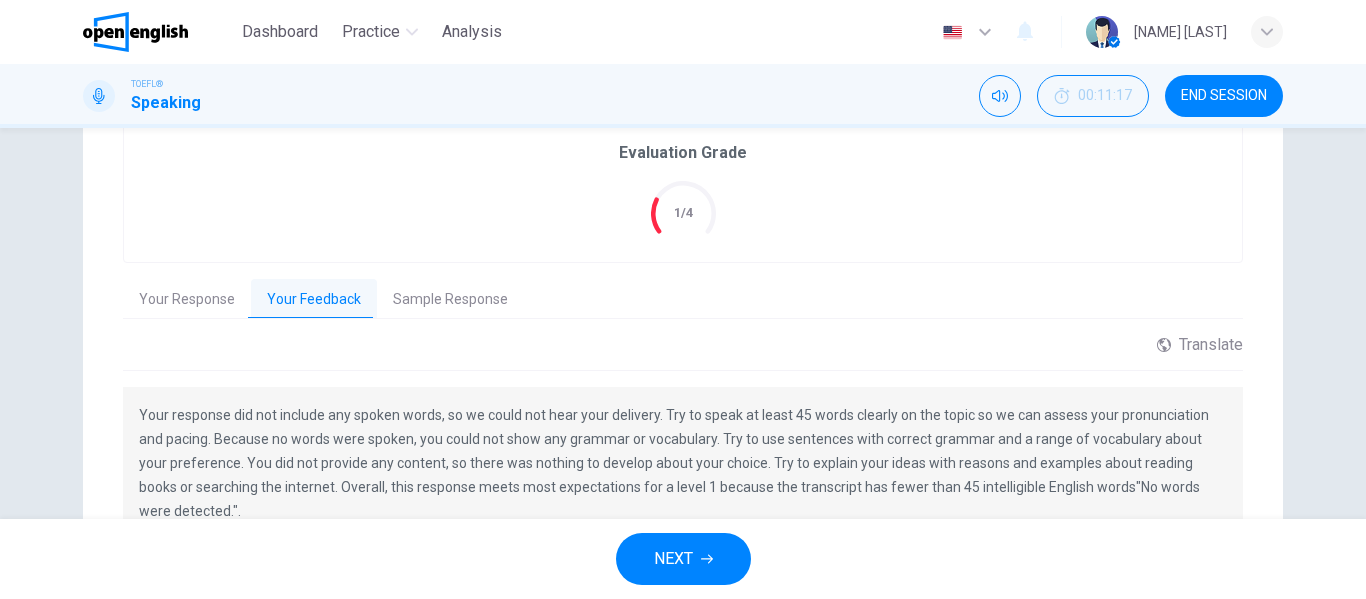 scroll, scrollTop: 484, scrollLeft: 0, axis: vertical 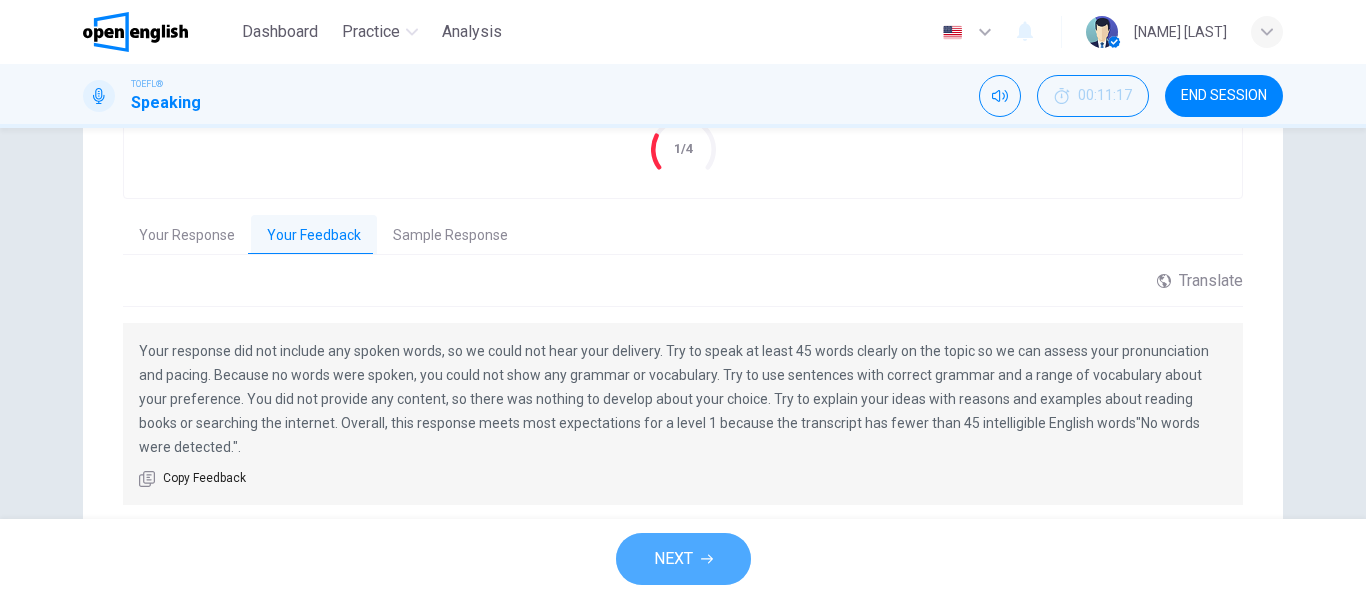 click on "NEXT" at bounding box center (673, 559) 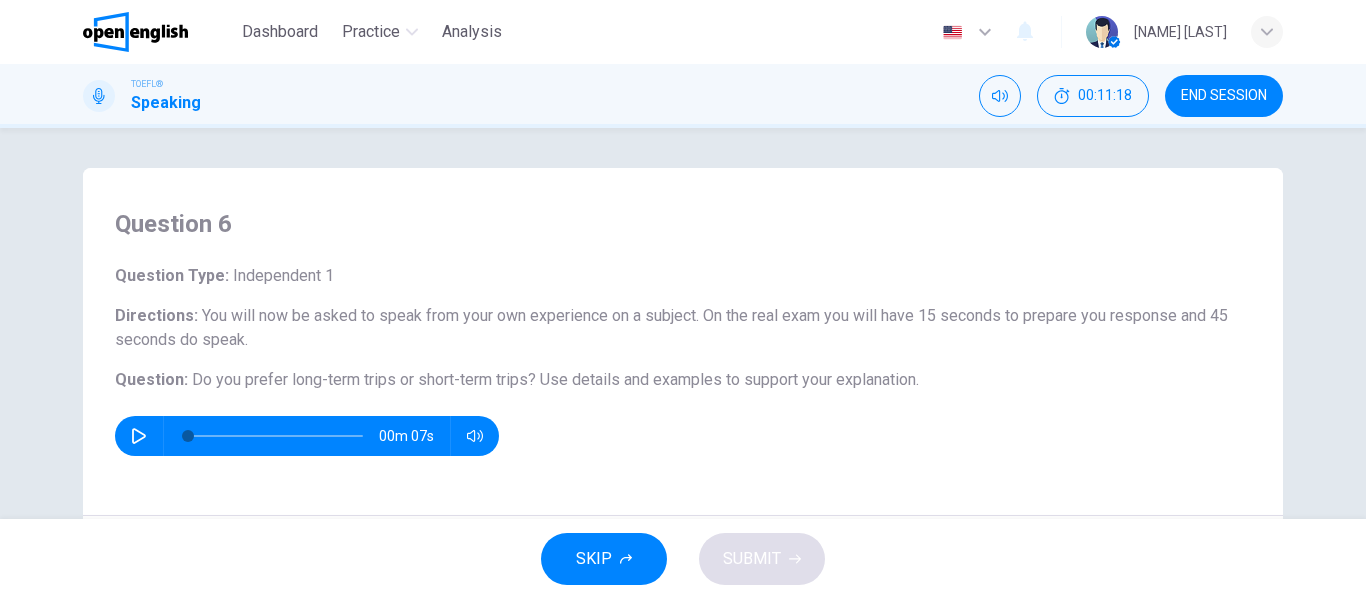 click on "END SESSION" at bounding box center [1224, 96] 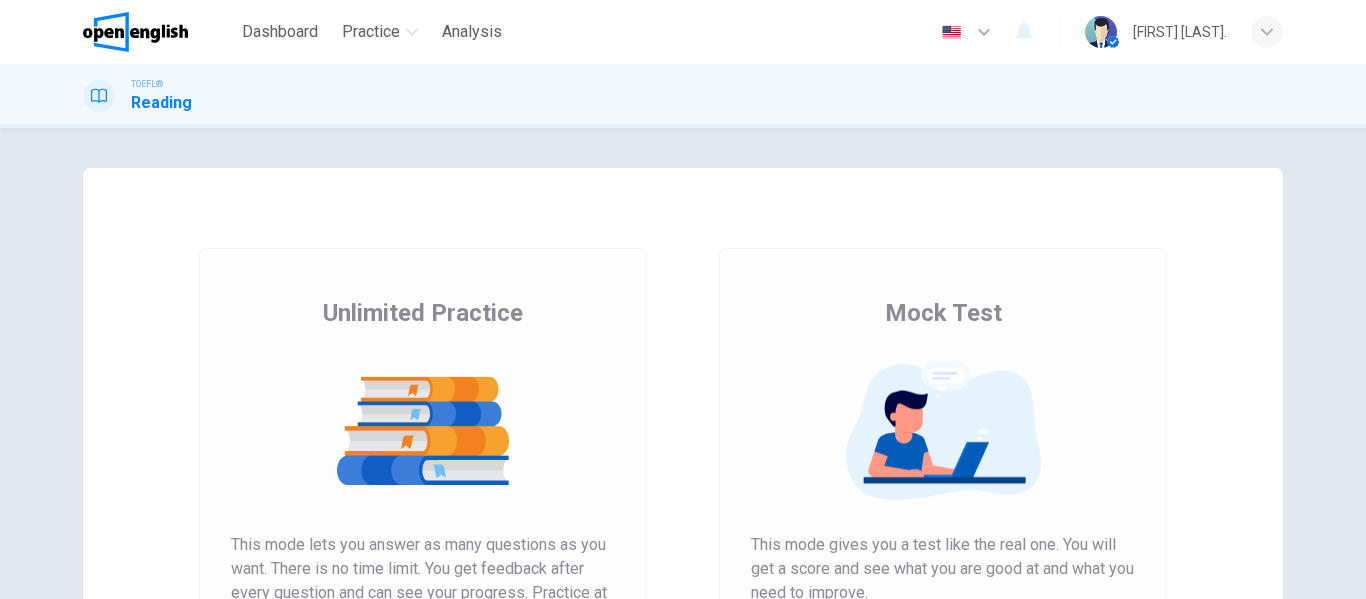 scroll, scrollTop: 0, scrollLeft: 0, axis: both 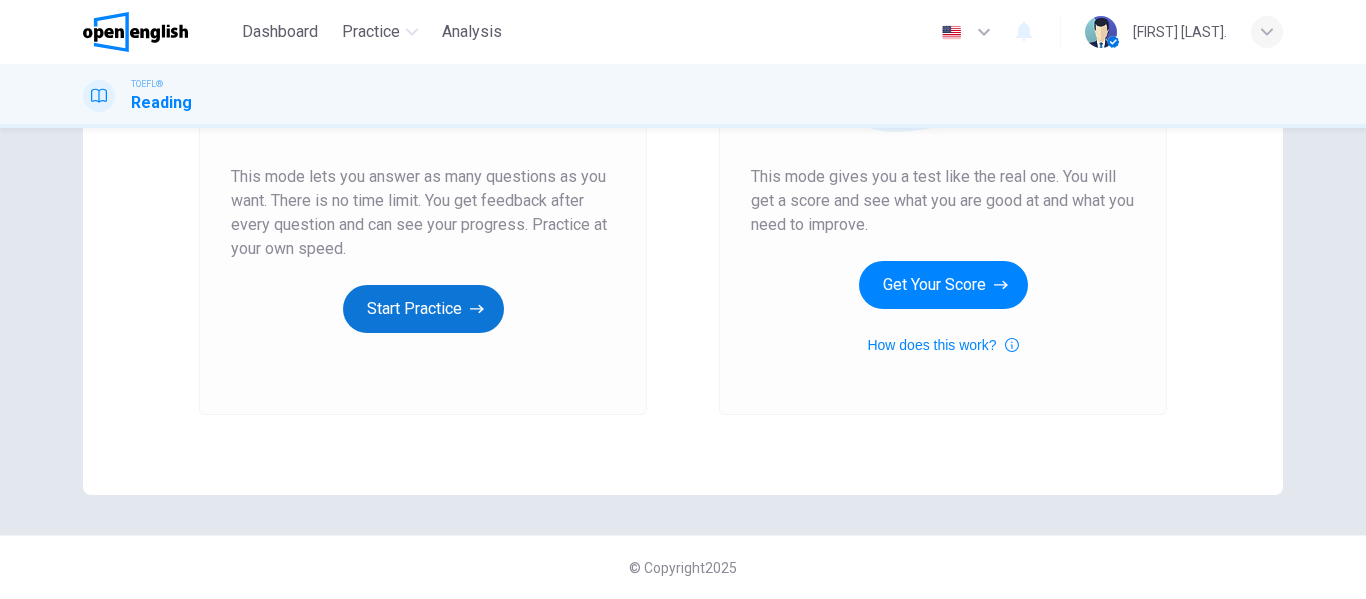 click on "Start Practice" at bounding box center (423, 309) 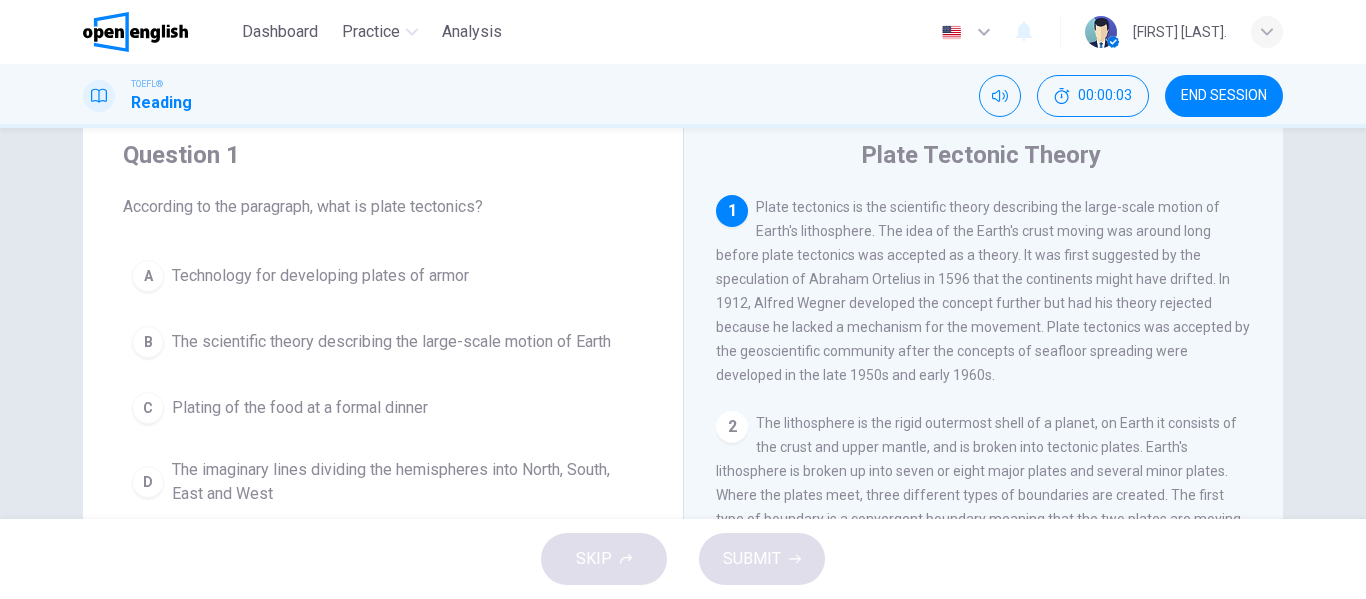 scroll, scrollTop: 0, scrollLeft: 0, axis: both 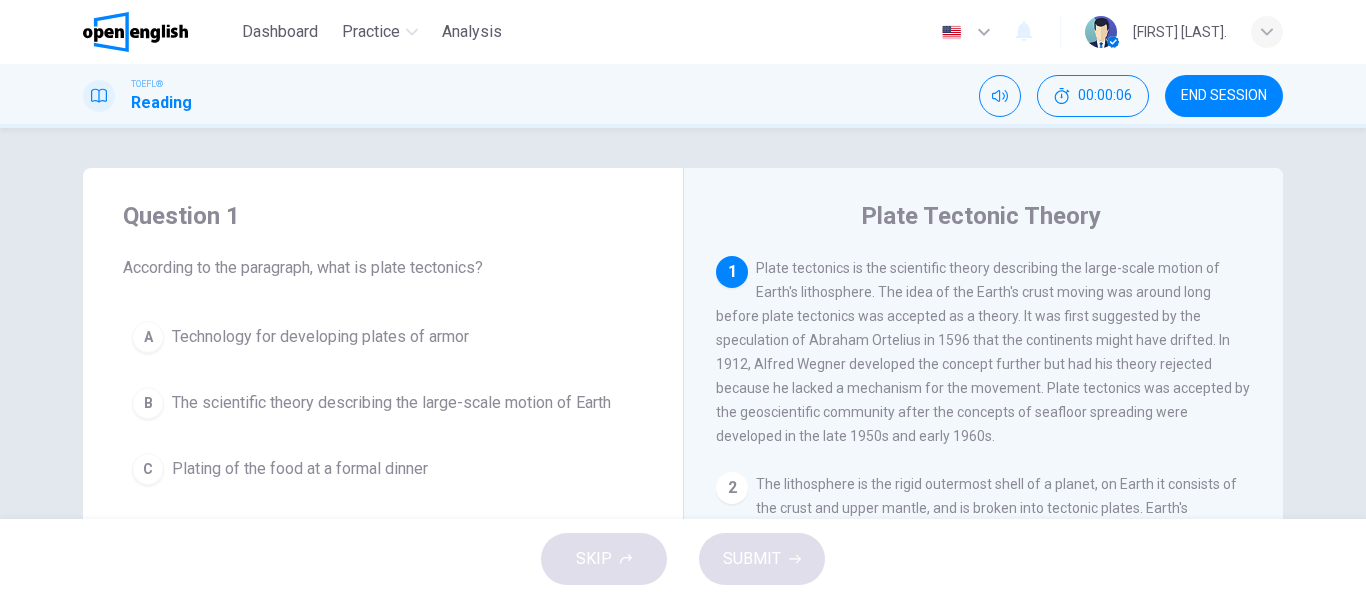 drag, startPoint x: 170, startPoint y: 275, endPoint x: 426, endPoint y: 264, distance: 256.2362 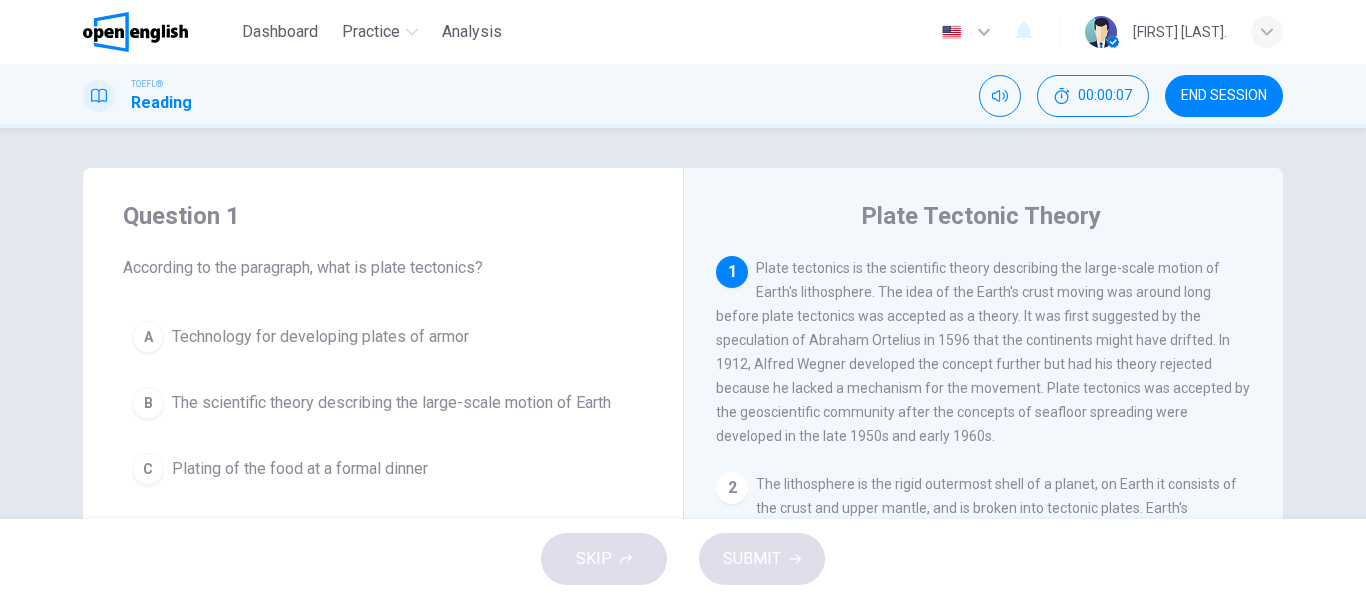 drag, startPoint x: 348, startPoint y: 269, endPoint x: 463, endPoint y: 266, distance: 115.03912 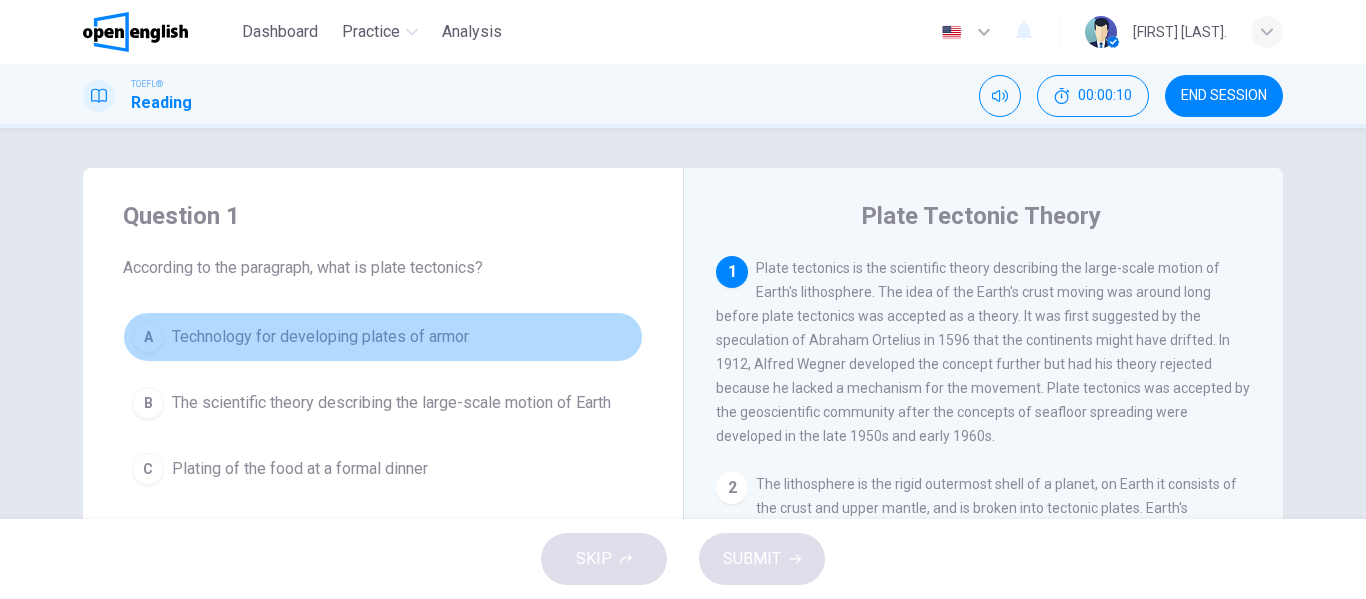 drag, startPoint x: 176, startPoint y: 331, endPoint x: 341, endPoint y: 330, distance: 165.00304 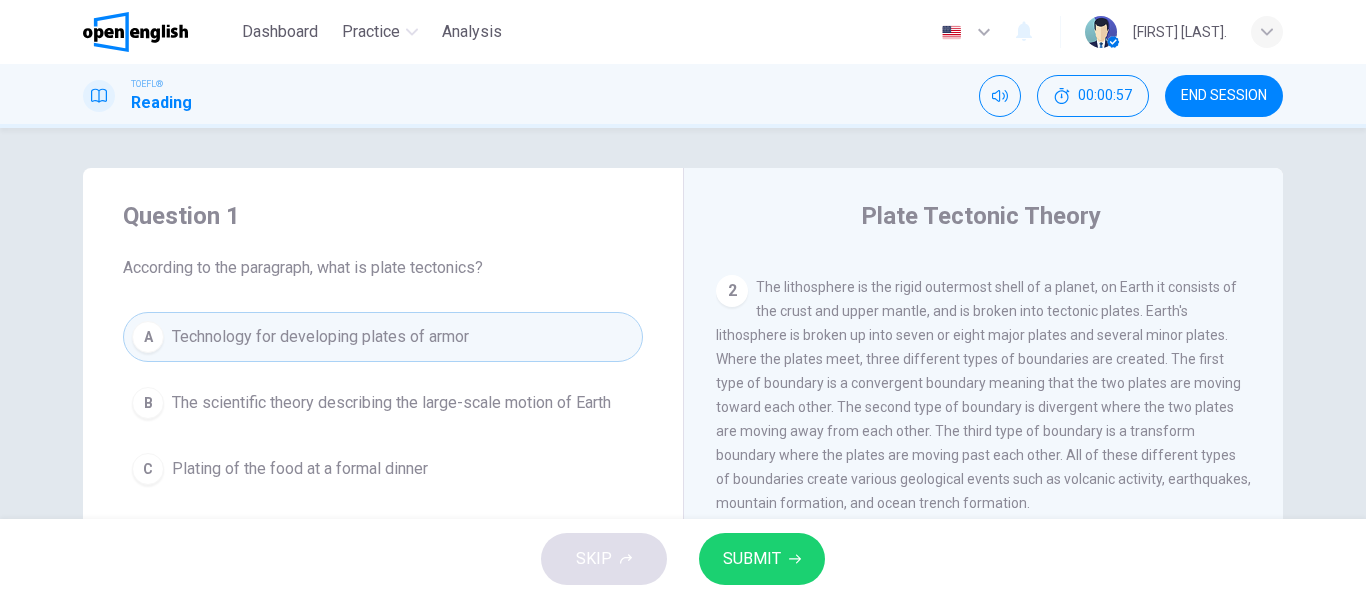 scroll, scrollTop: 200, scrollLeft: 0, axis: vertical 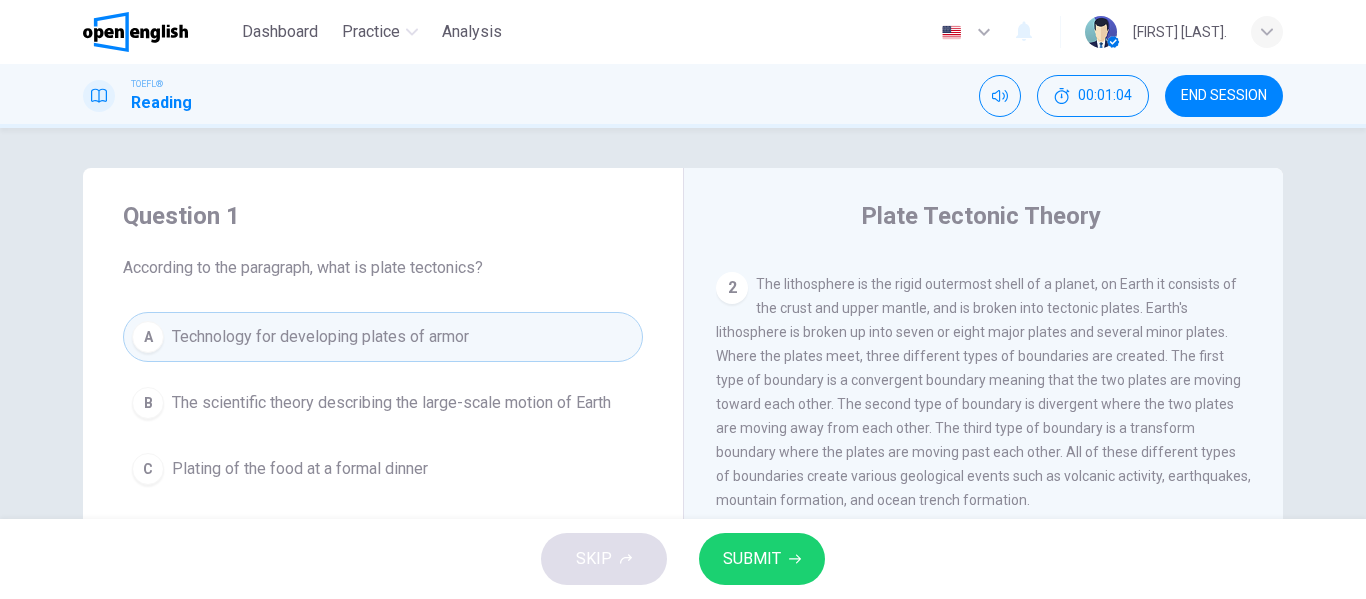 click on "The scientific theory describing the large-scale motion of Earth" at bounding box center (391, 403) 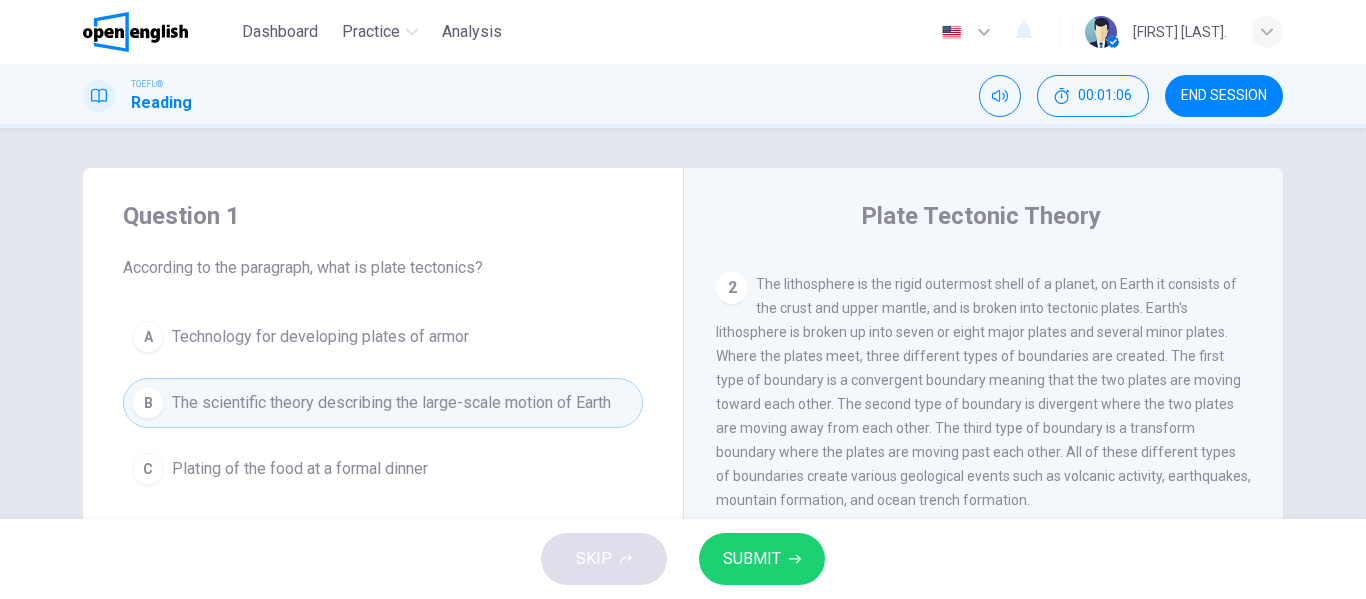 click on "SUBMIT" at bounding box center [752, 559] 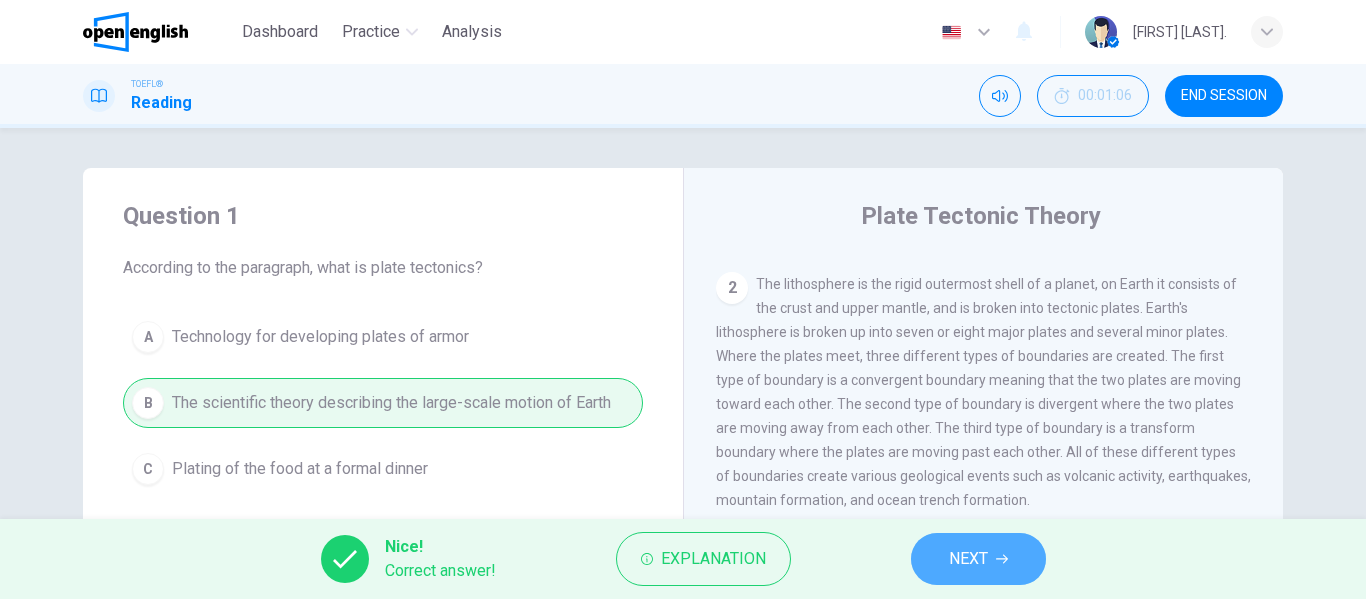 click on "NEXT" at bounding box center [968, 559] 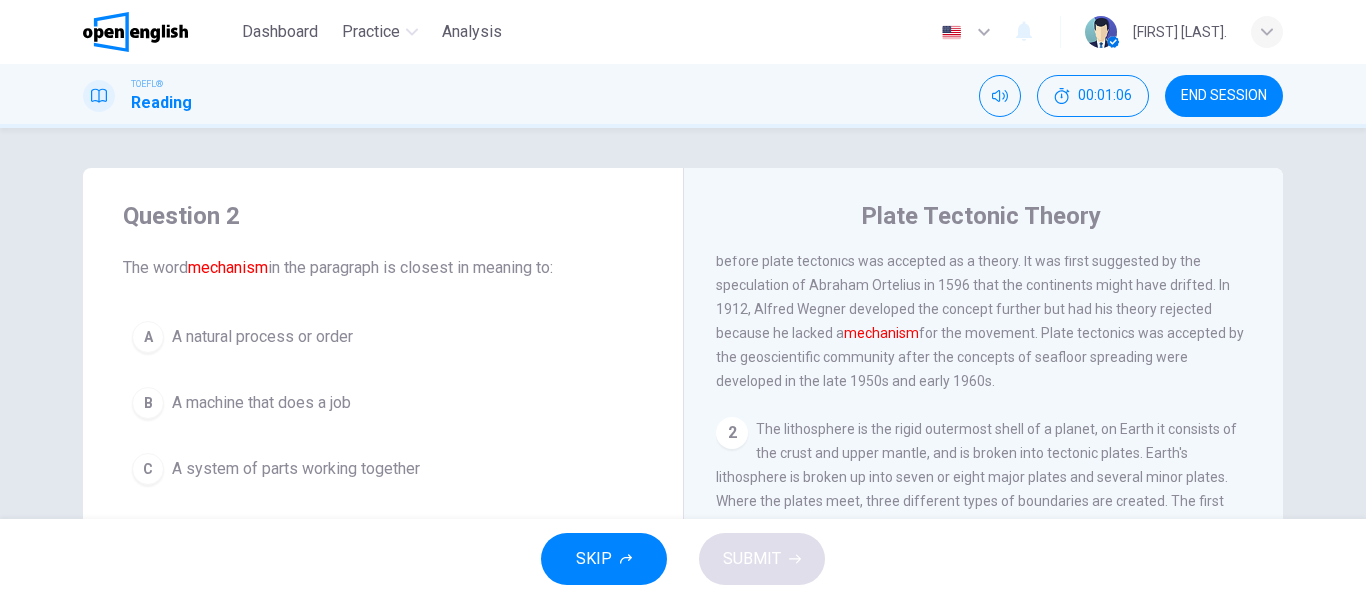 scroll, scrollTop: 0, scrollLeft: 0, axis: both 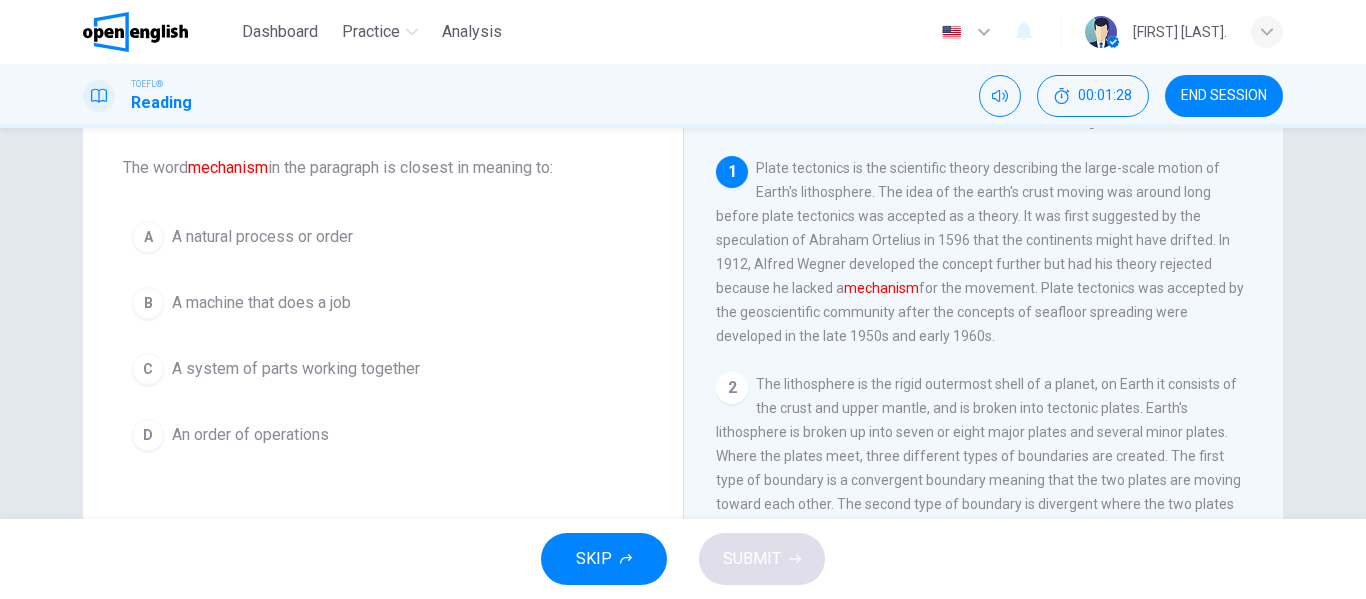 click on "C A system of parts working together" at bounding box center [383, 369] 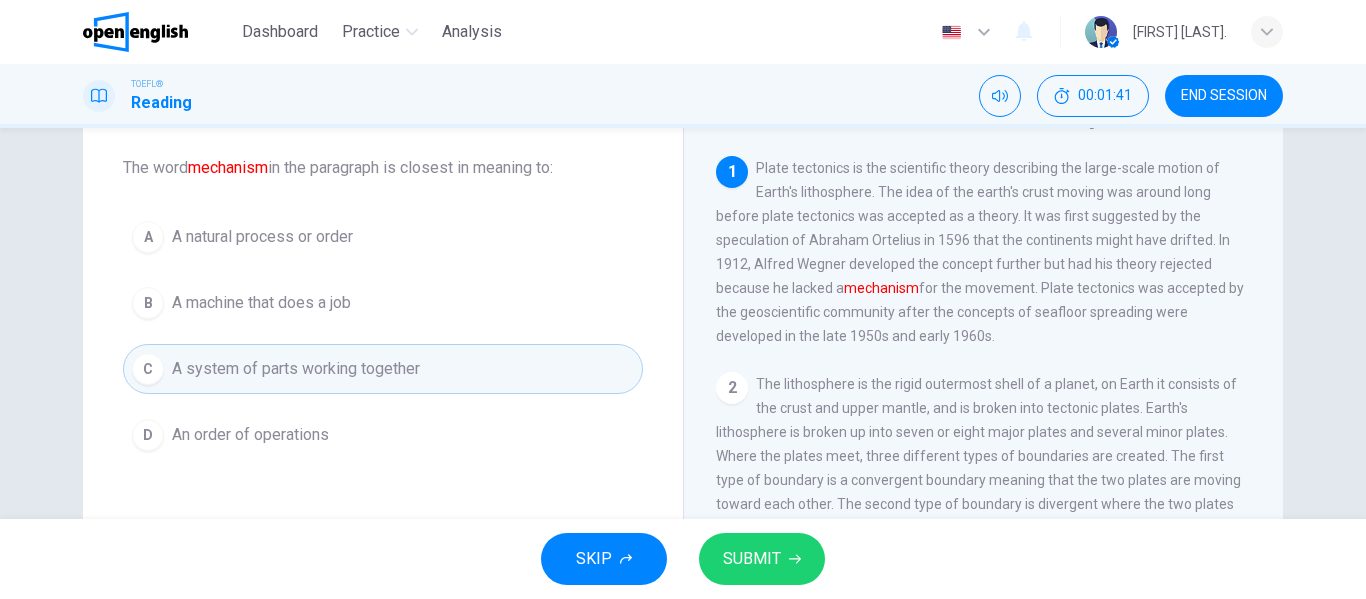 click on "SUBMIT" at bounding box center (762, 559) 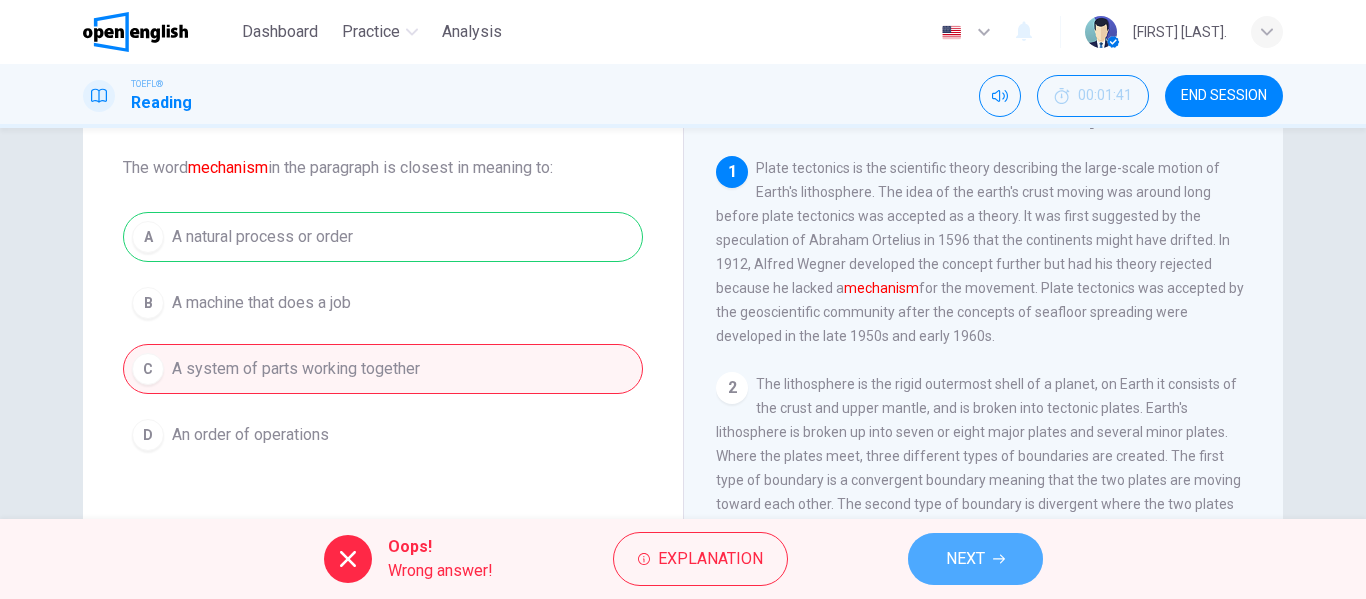 click on "NEXT" at bounding box center [965, 559] 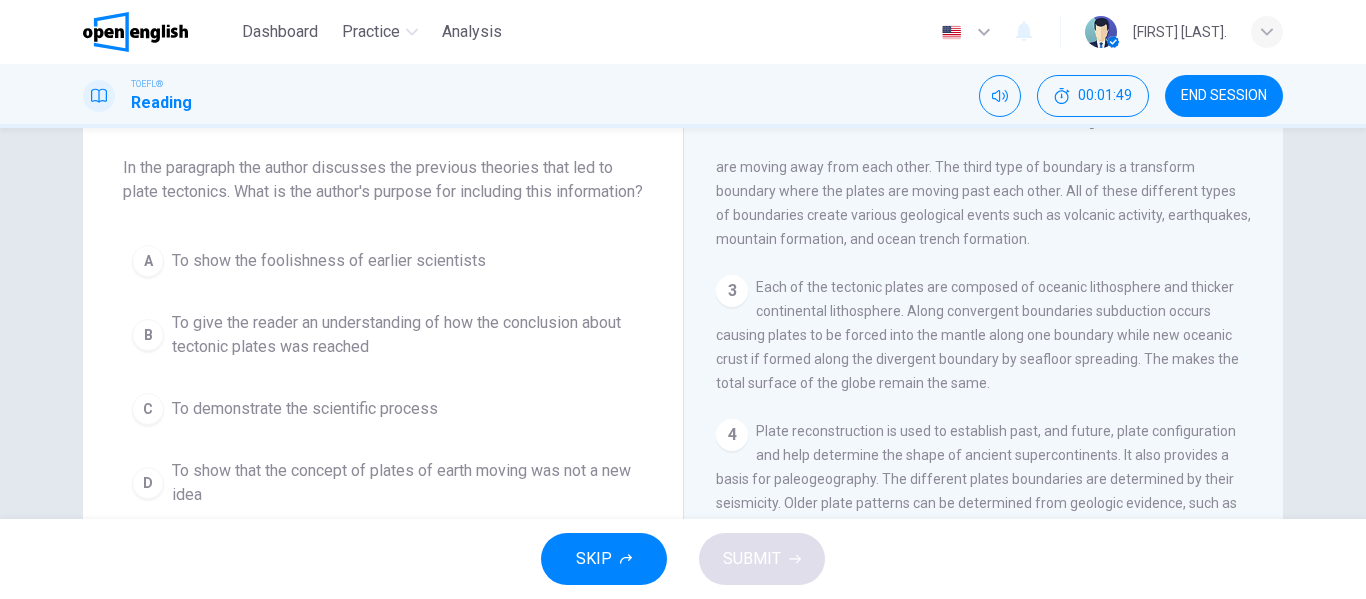 scroll, scrollTop: 395, scrollLeft: 0, axis: vertical 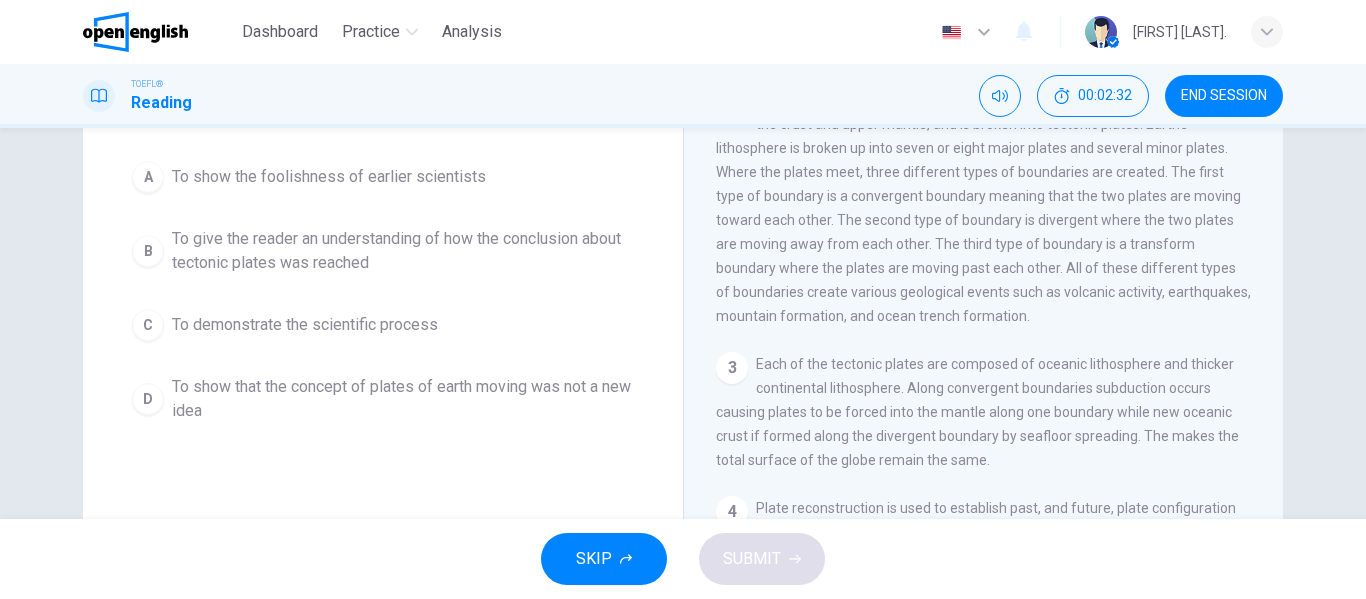 click on "To demonstrate the scientific process" at bounding box center (305, 325) 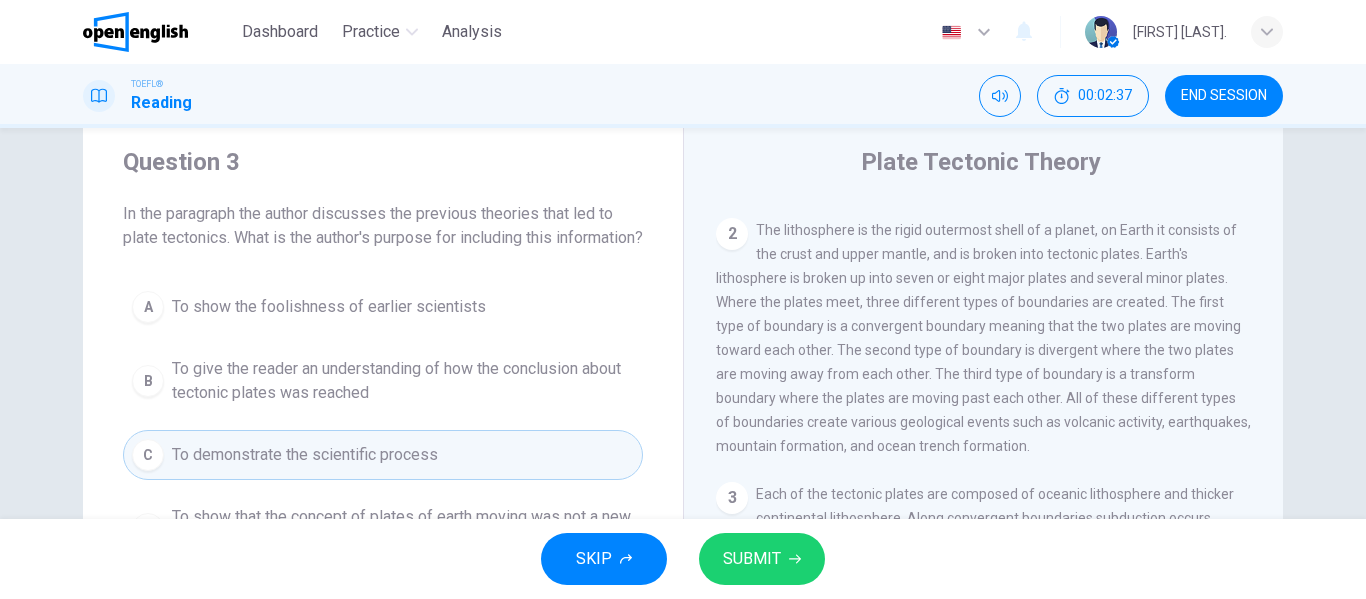 scroll, scrollTop: 200, scrollLeft: 0, axis: vertical 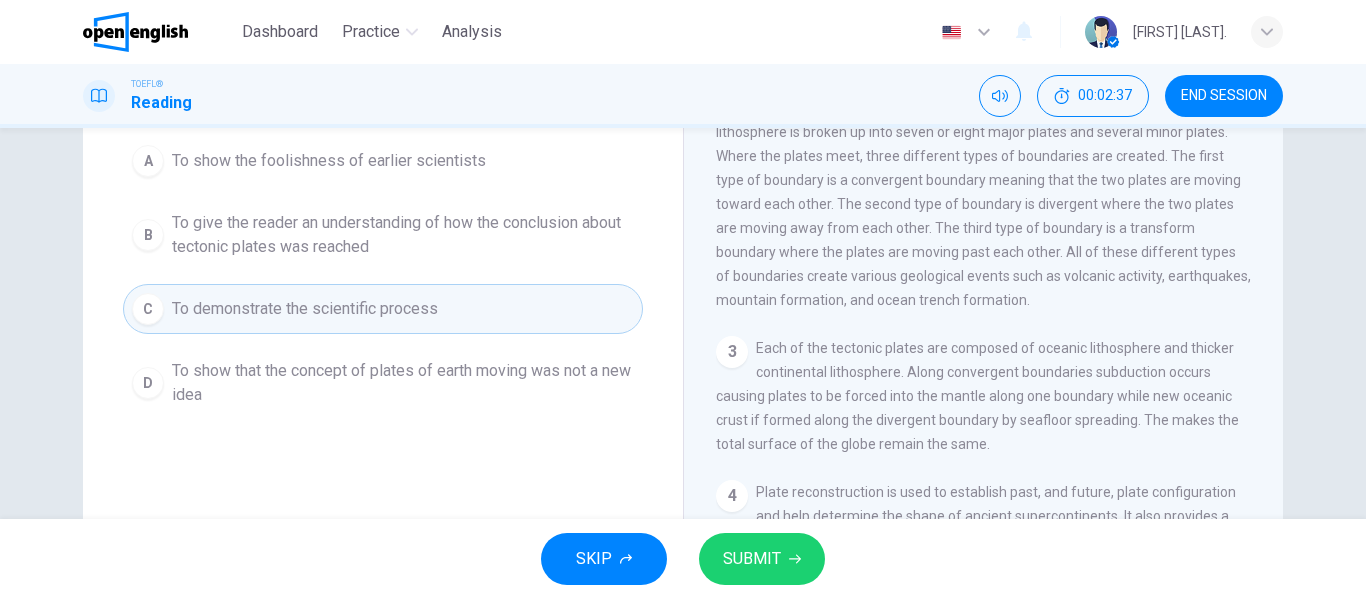 click on "SUBMIT" at bounding box center [752, 559] 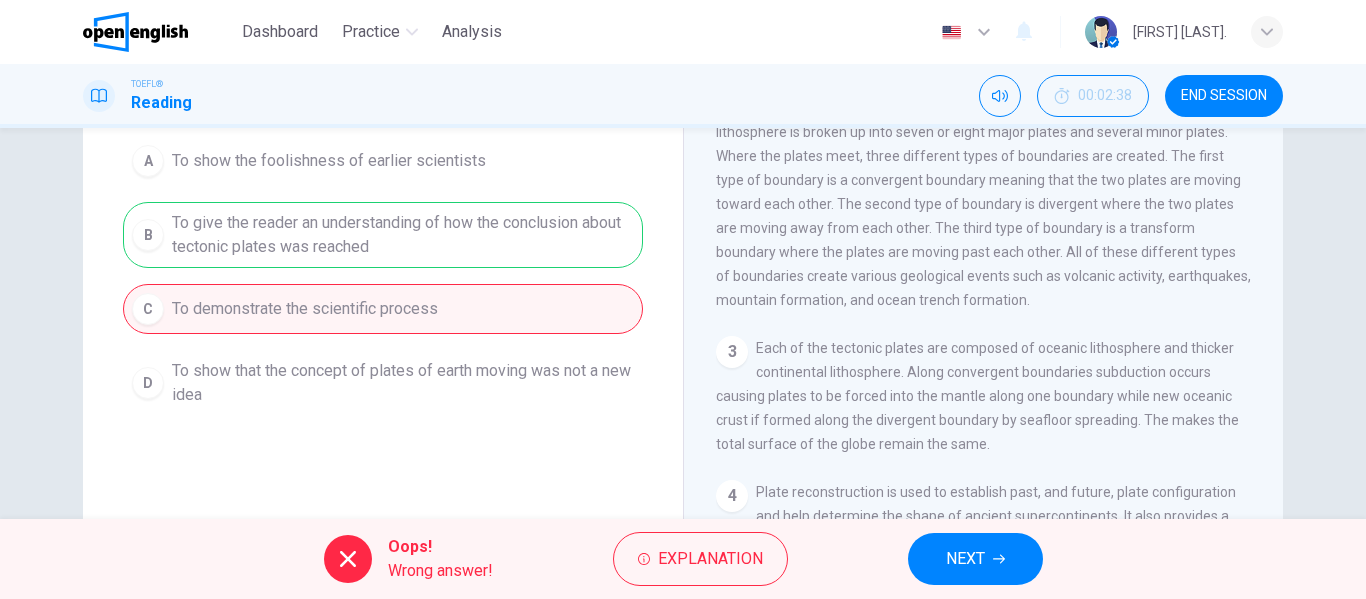 click on "NEXT" at bounding box center (965, 559) 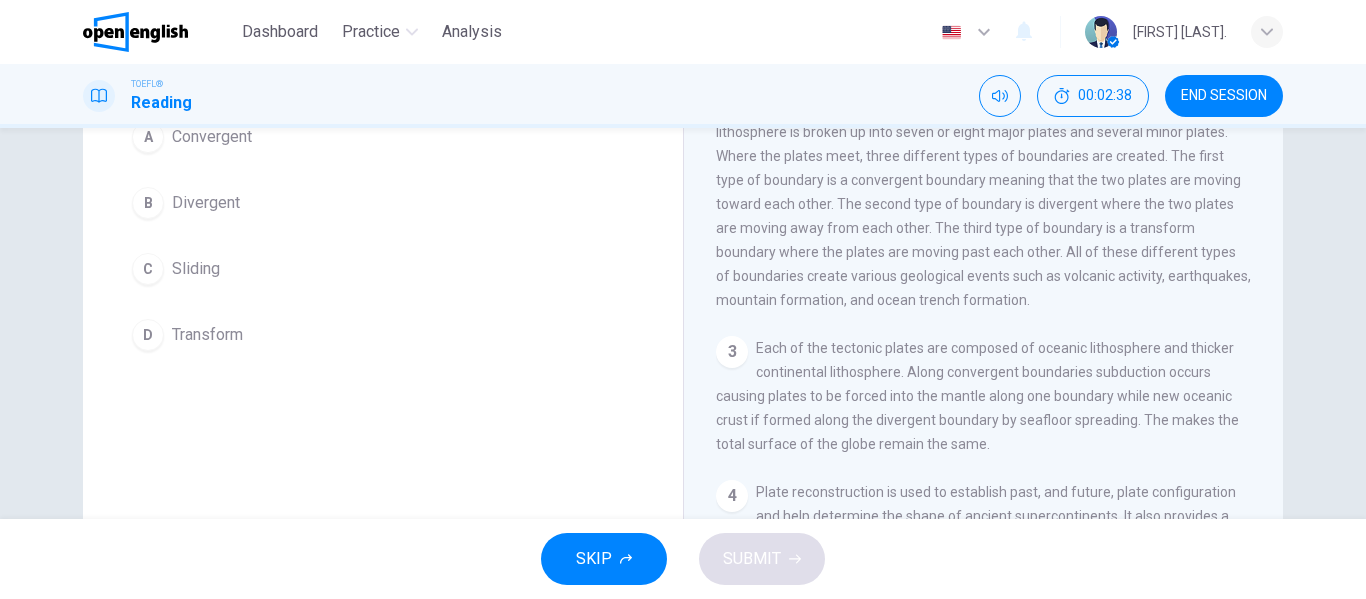 scroll, scrollTop: 152, scrollLeft: 0, axis: vertical 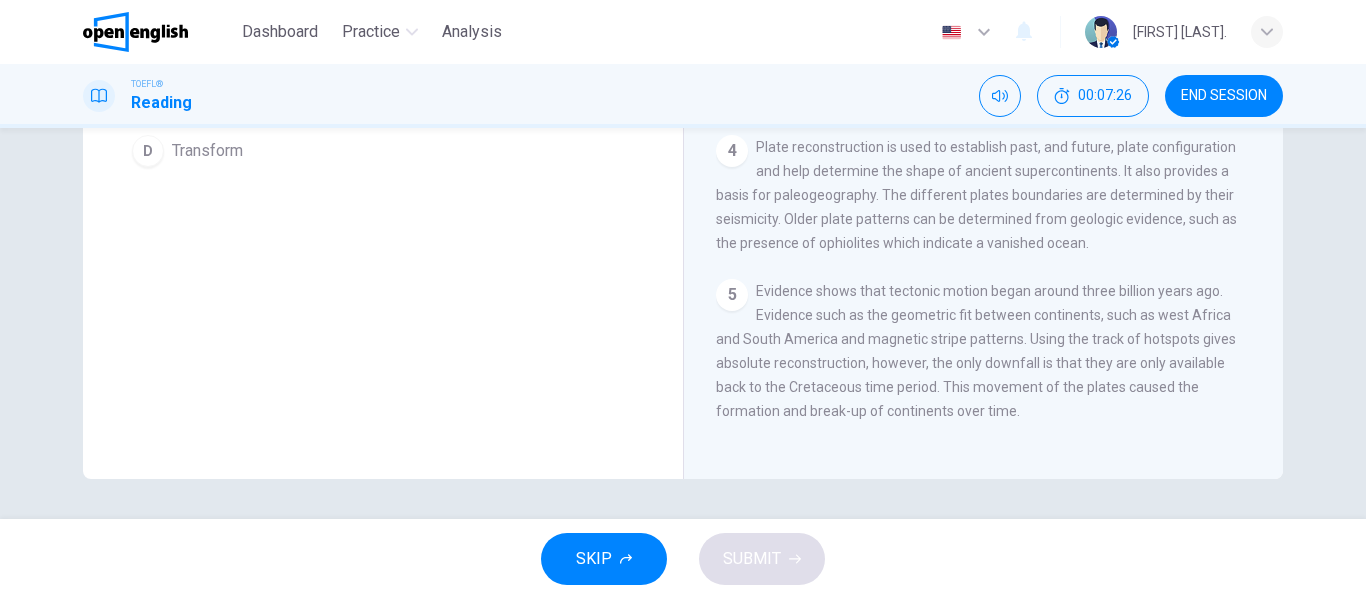 click on "Question 4 All of the following are types of boundaries EXCEPT: A Convergent B Divergent C Sliding D Transform" at bounding box center (383, 131) 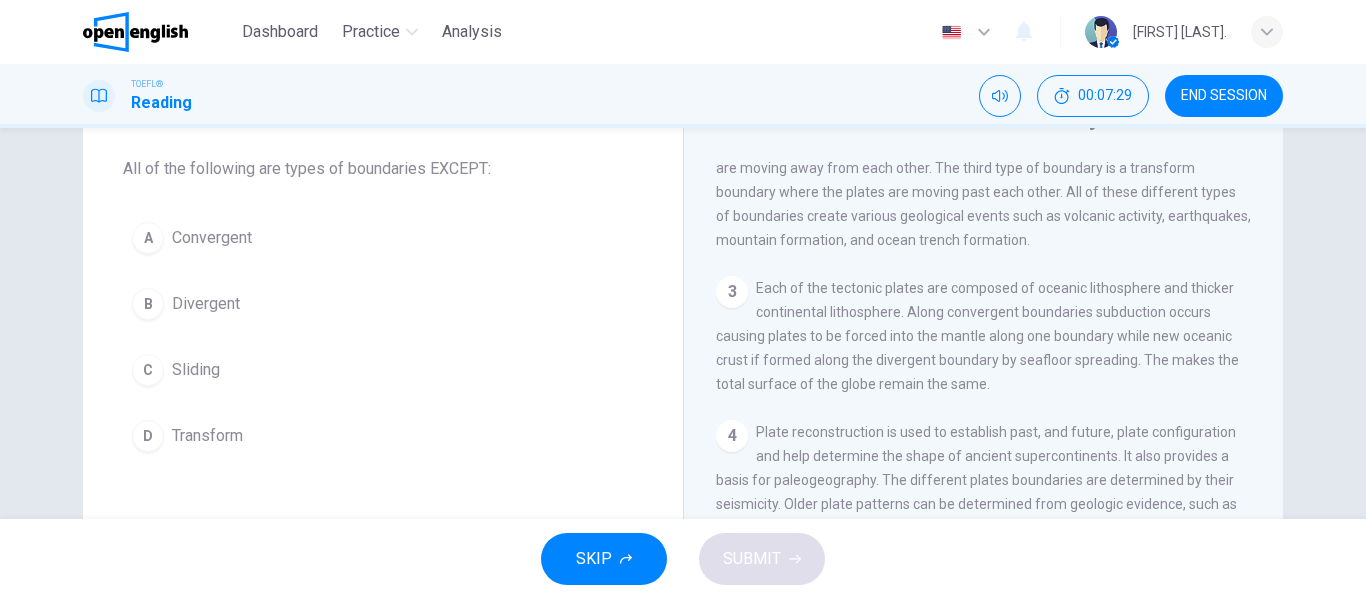 scroll, scrollTop: 100, scrollLeft: 0, axis: vertical 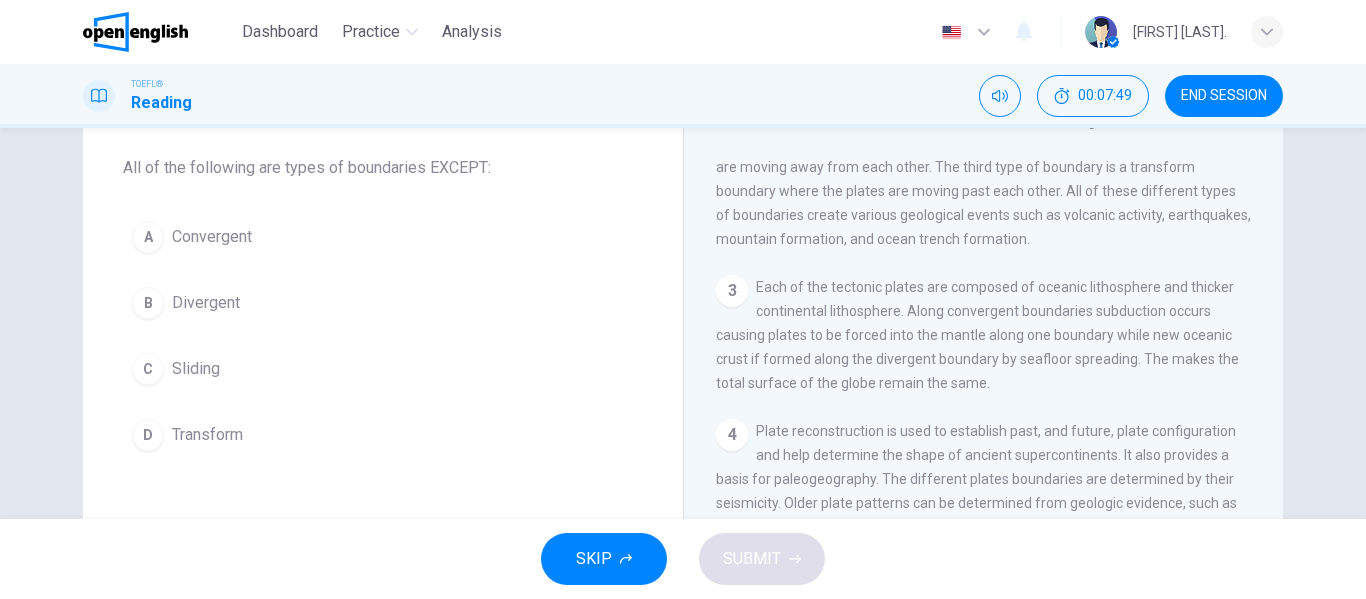 click on "All of the following are types of boundaries EXCEPT:" at bounding box center [383, 168] 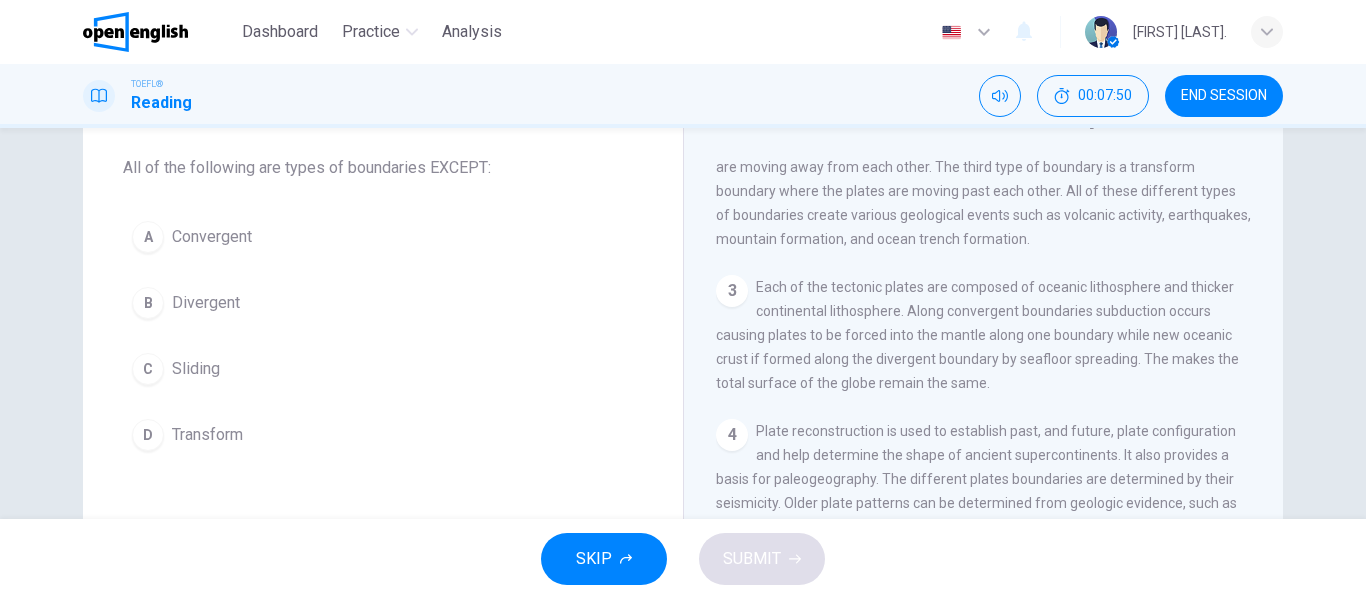 click on "All of the following are types of boundaries EXCEPT:" at bounding box center [383, 168] 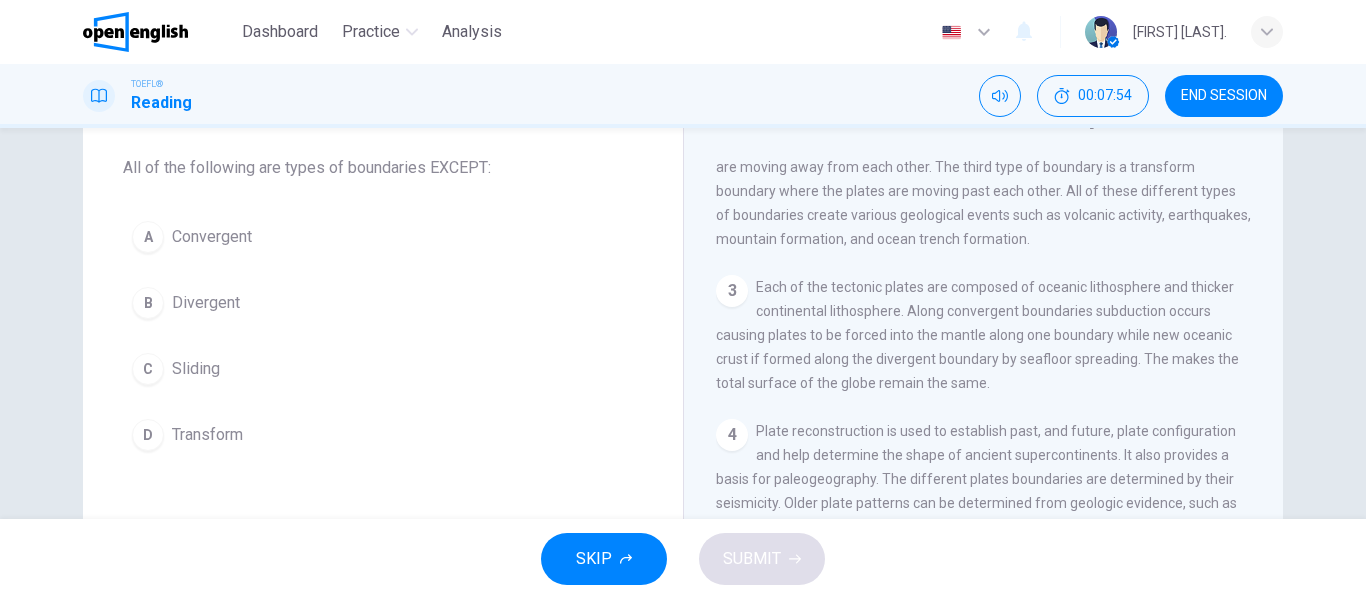 drag, startPoint x: 131, startPoint y: 162, endPoint x: 658, endPoint y: 124, distance: 528.3682 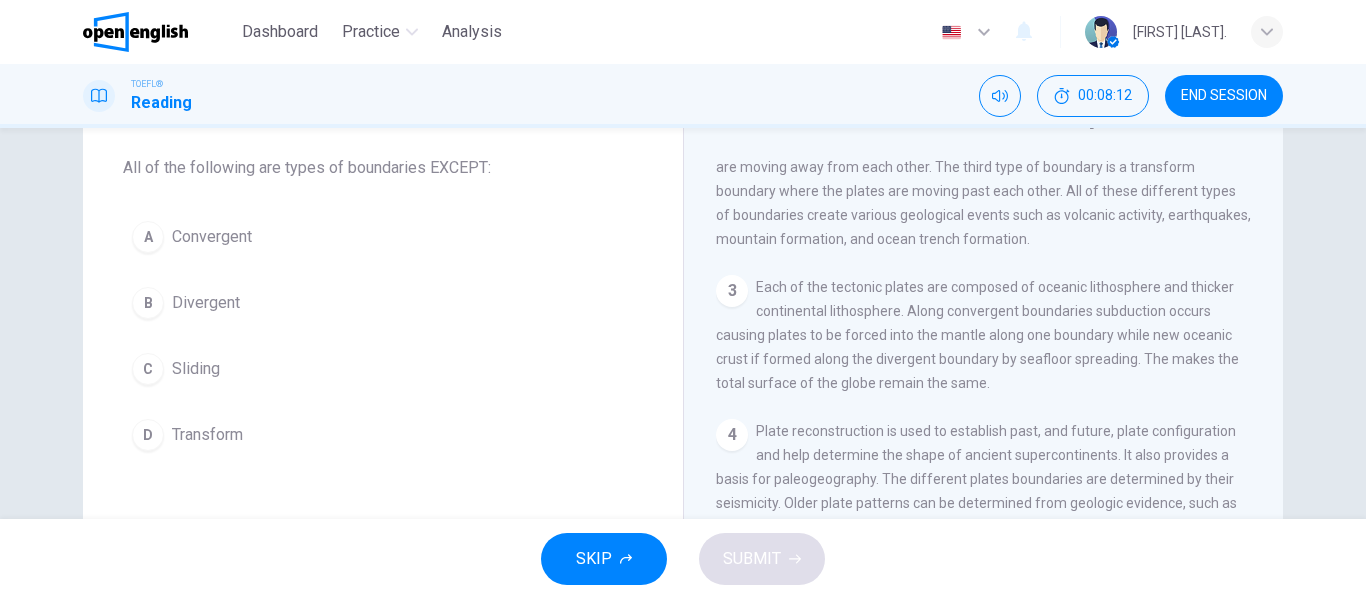 click on "C" at bounding box center (148, 369) 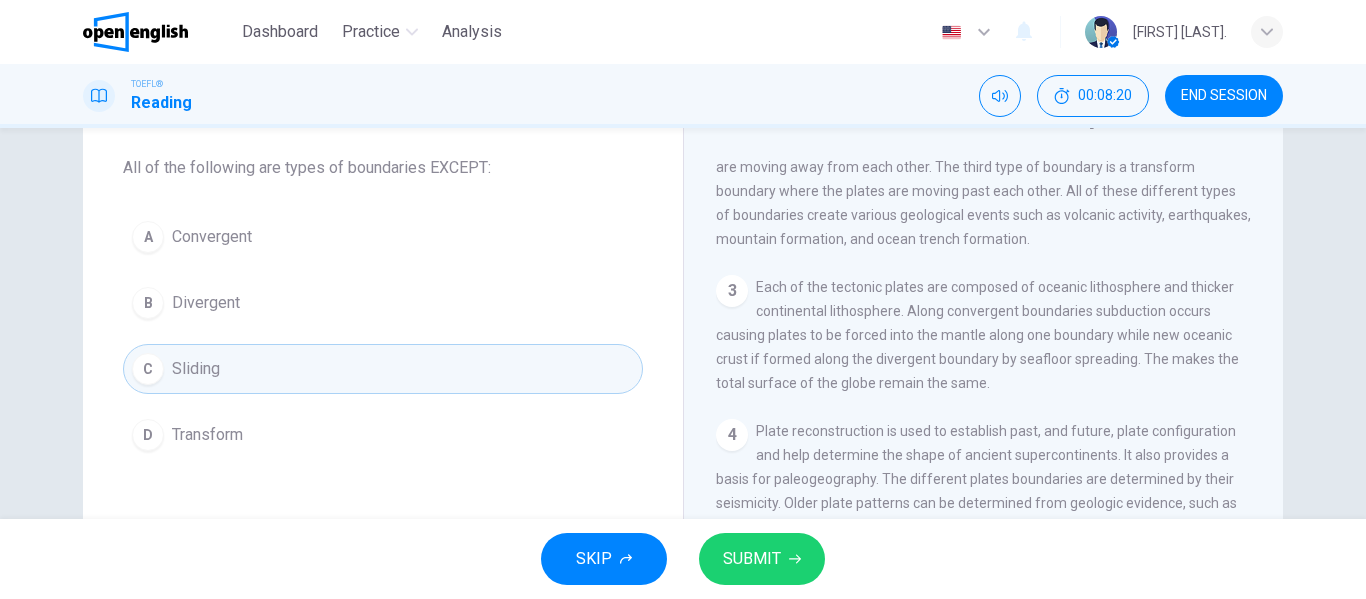 click on "A Convergent B Divergent C Sliding D Transform" at bounding box center (383, 336) 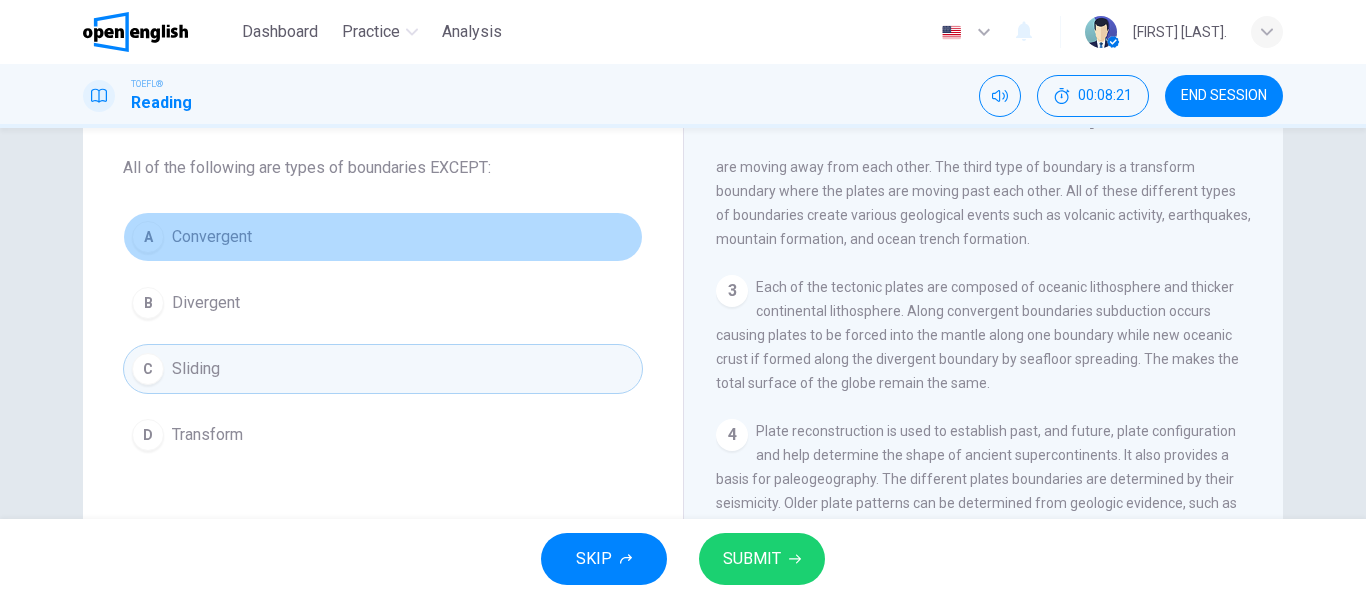 click on "Convergent" at bounding box center (212, 237) 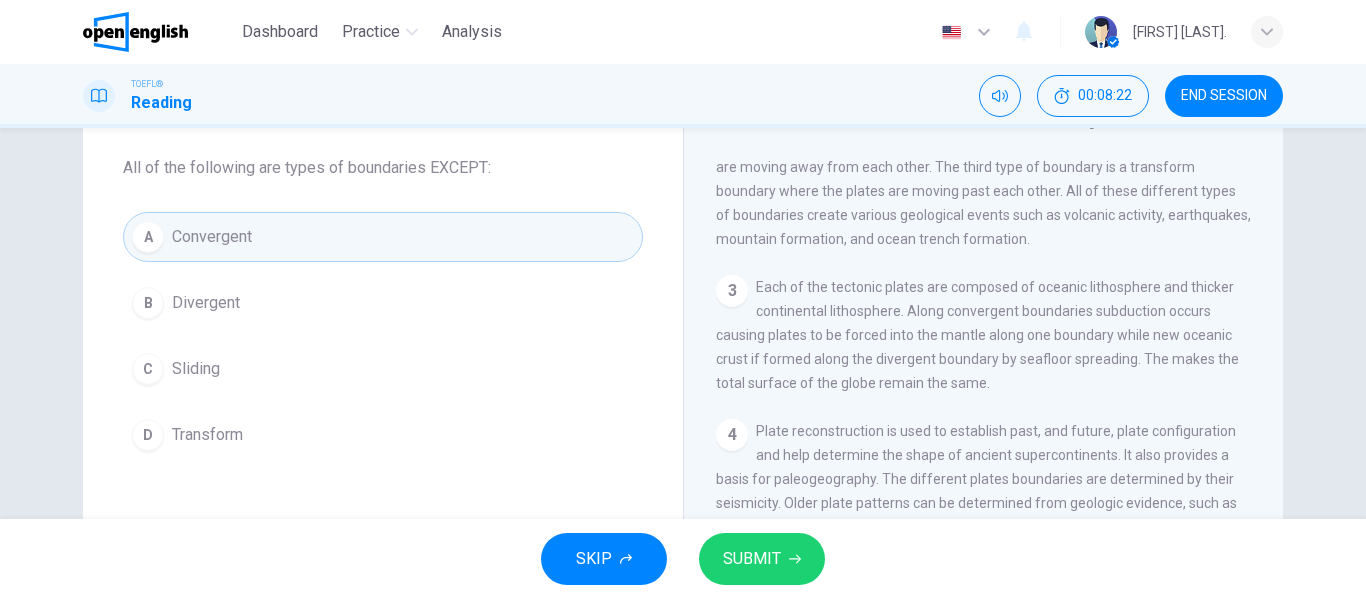 click on "SKIP" at bounding box center (594, 559) 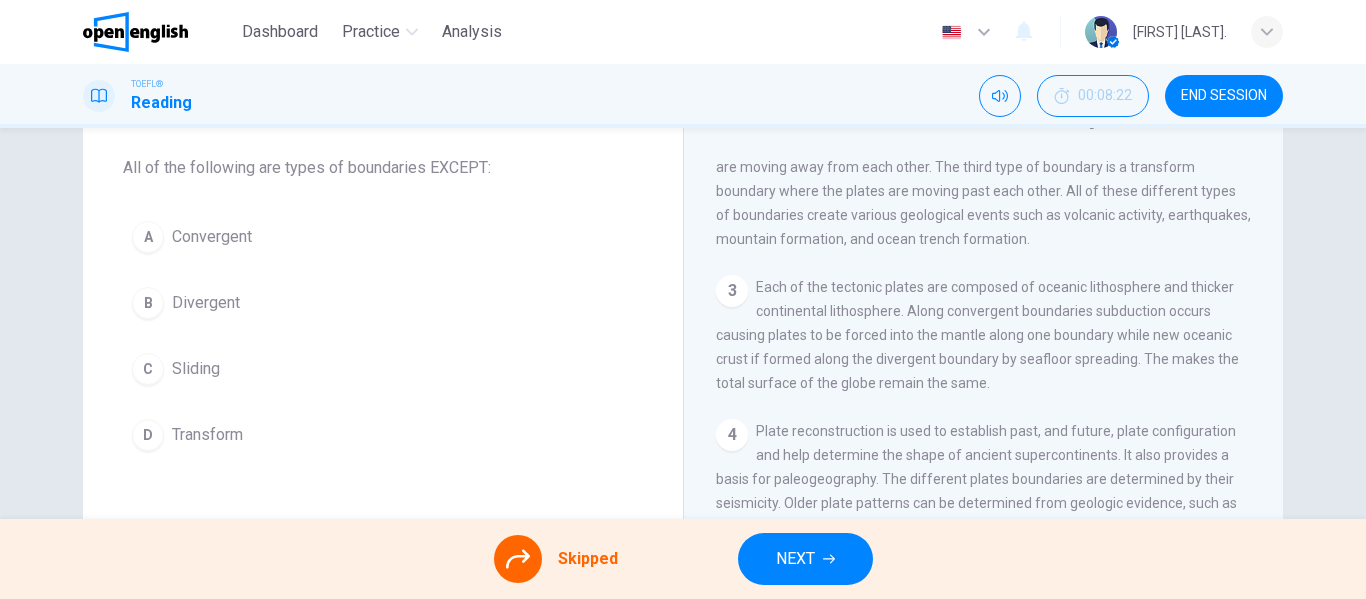 click on "NEXT" at bounding box center [795, 559] 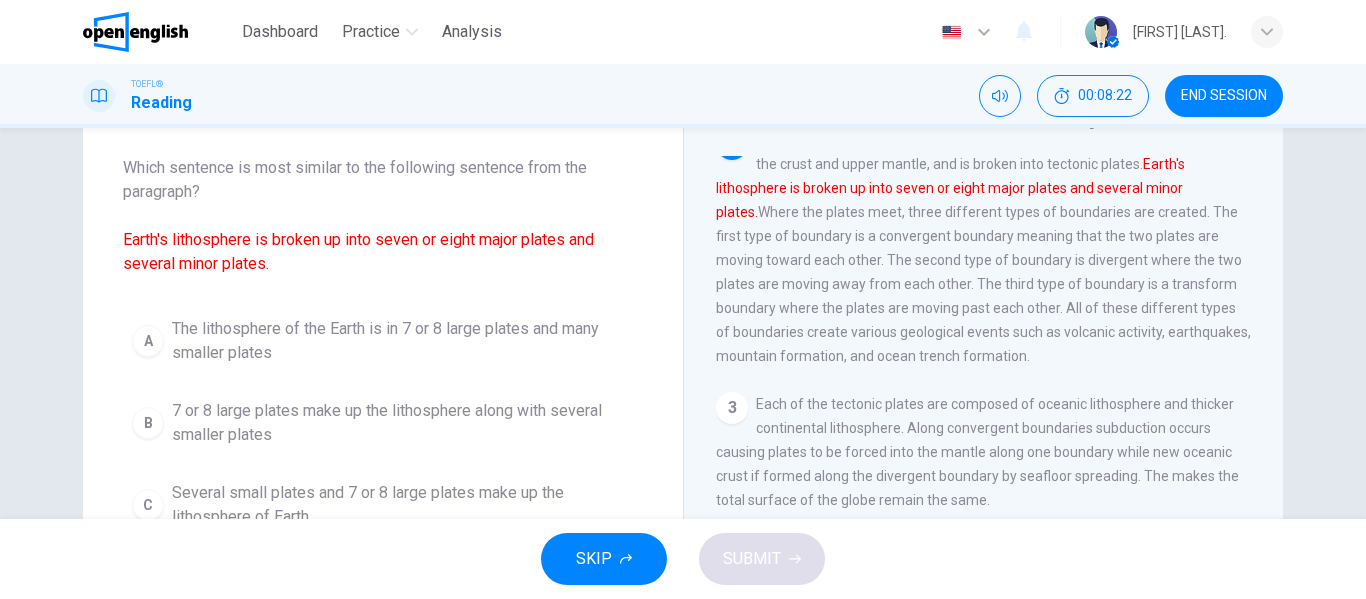 scroll, scrollTop: 224, scrollLeft: 0, axis: vertical 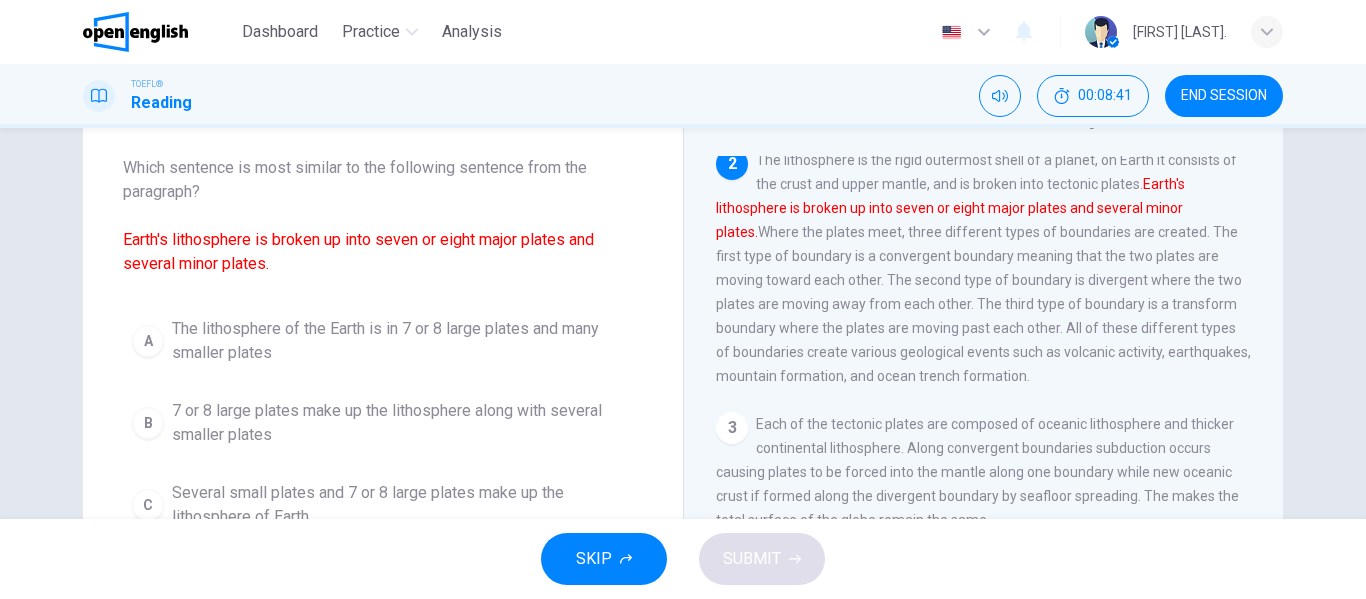 click on "The lithosphere of the Earth is in 7 or 8 large plates and many smaller plates" at bounding box center [403, 341] 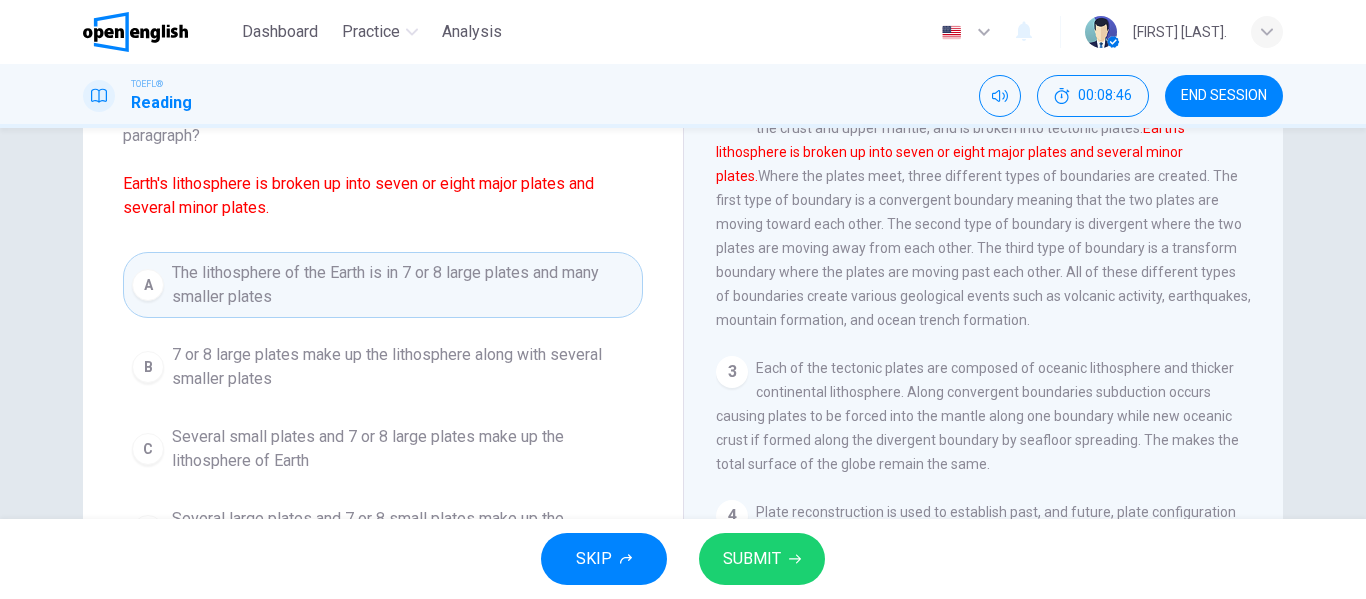scroll, scrollTop: 200, scrollLeft: 0, axis: vertical 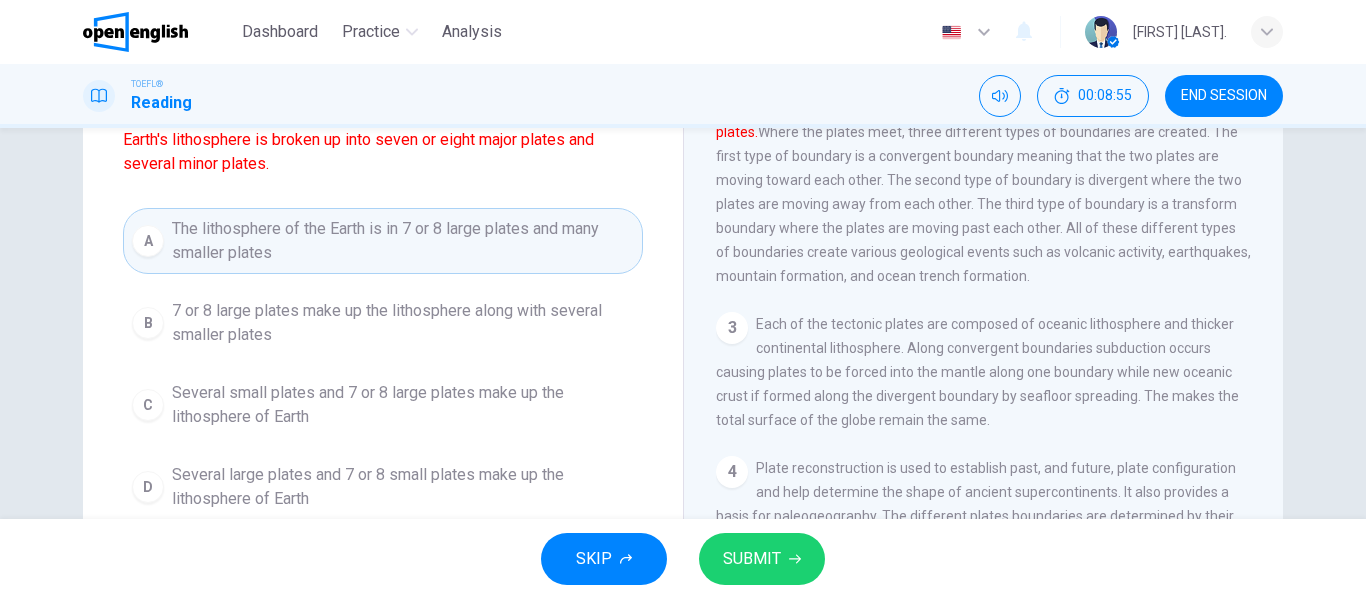 click on "SKIP" at bounding box center (594, 559) 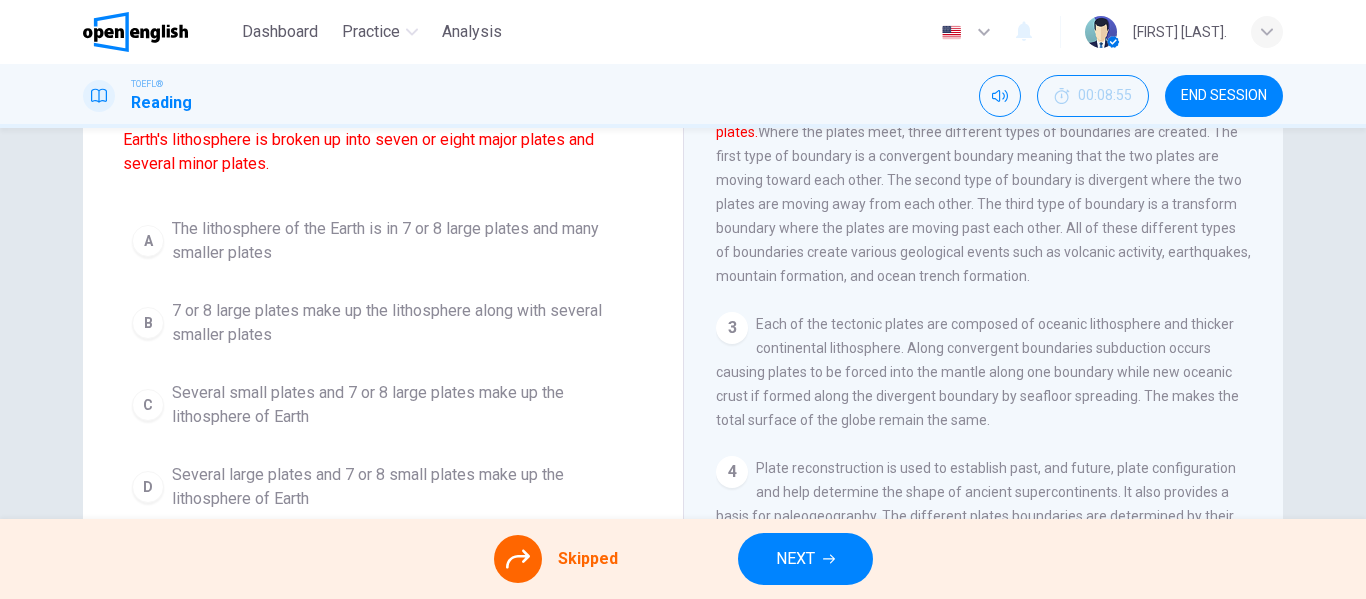 click on "NEXT" at bounding box center [805, 559] 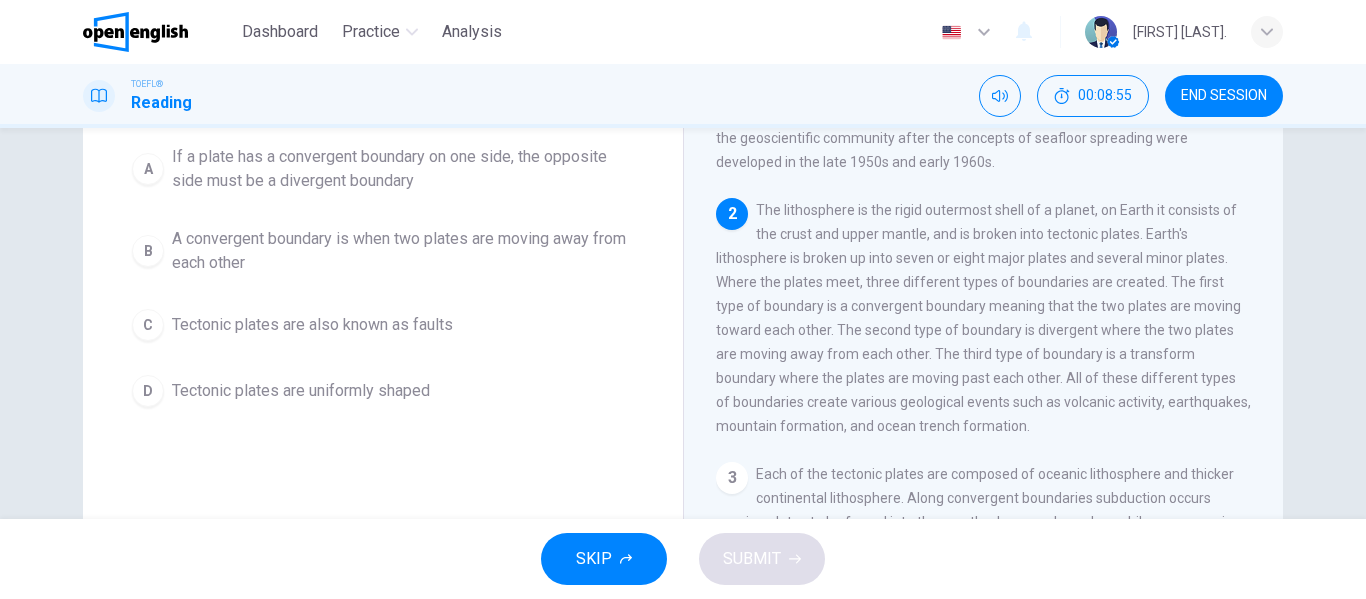 scroll, scrollTop: 0, scrollLeft: 0, axis: both 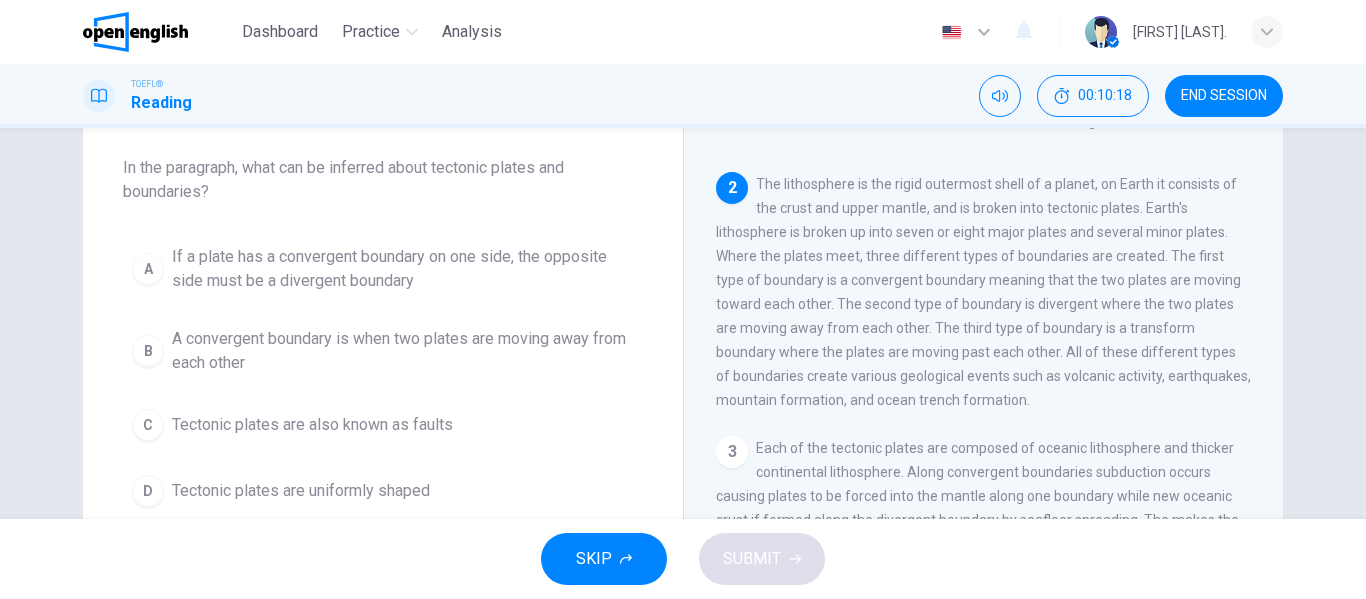 click on "A convergent boundary is when two plates are moving away from each other" at bounding box center [403, 351] 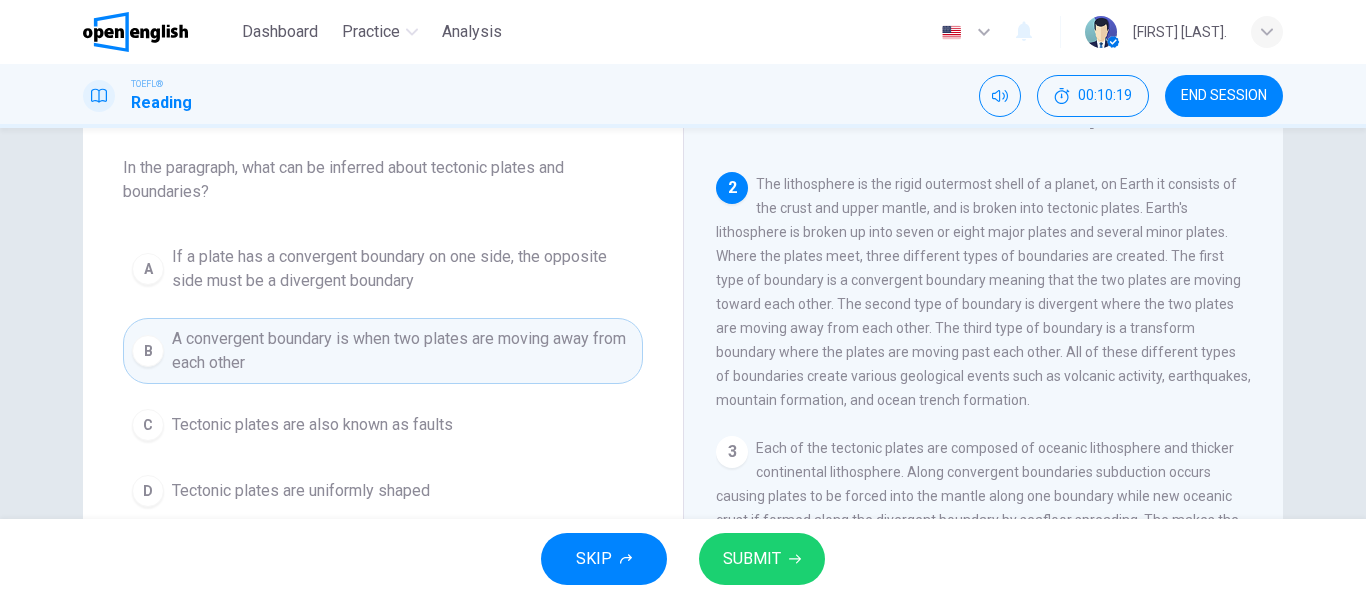 click on "SUBMIT" at bounding box center [752, 559] 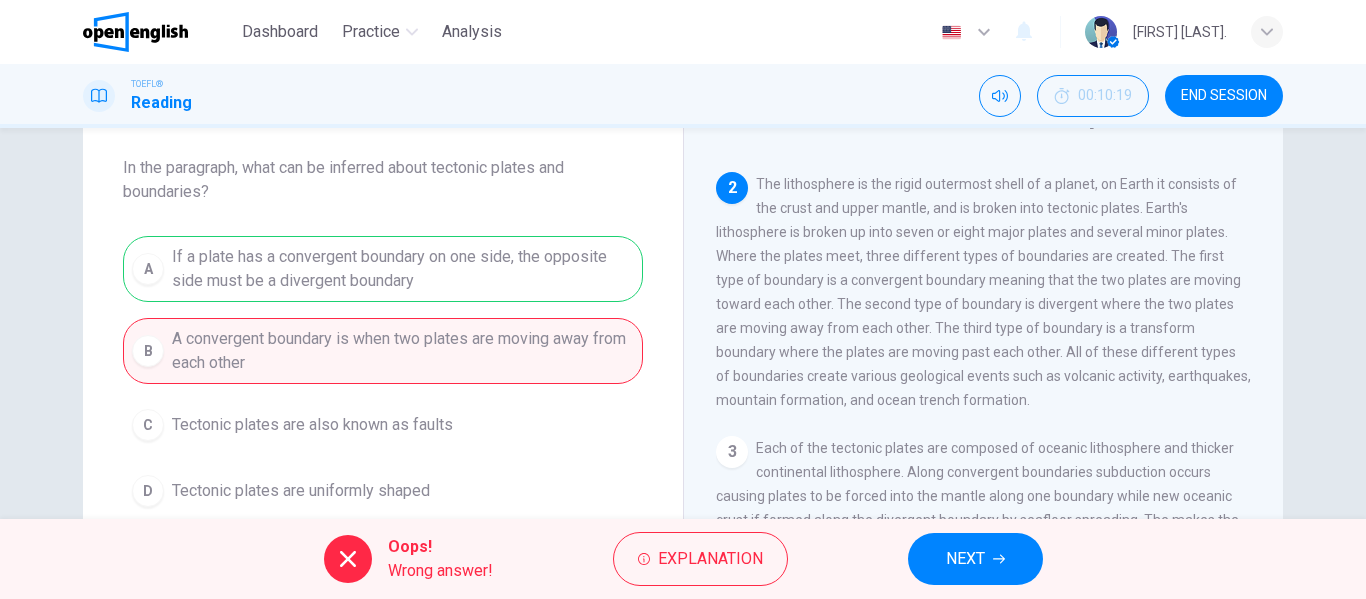 click on "NEXT" at bounding box center (965, 559) 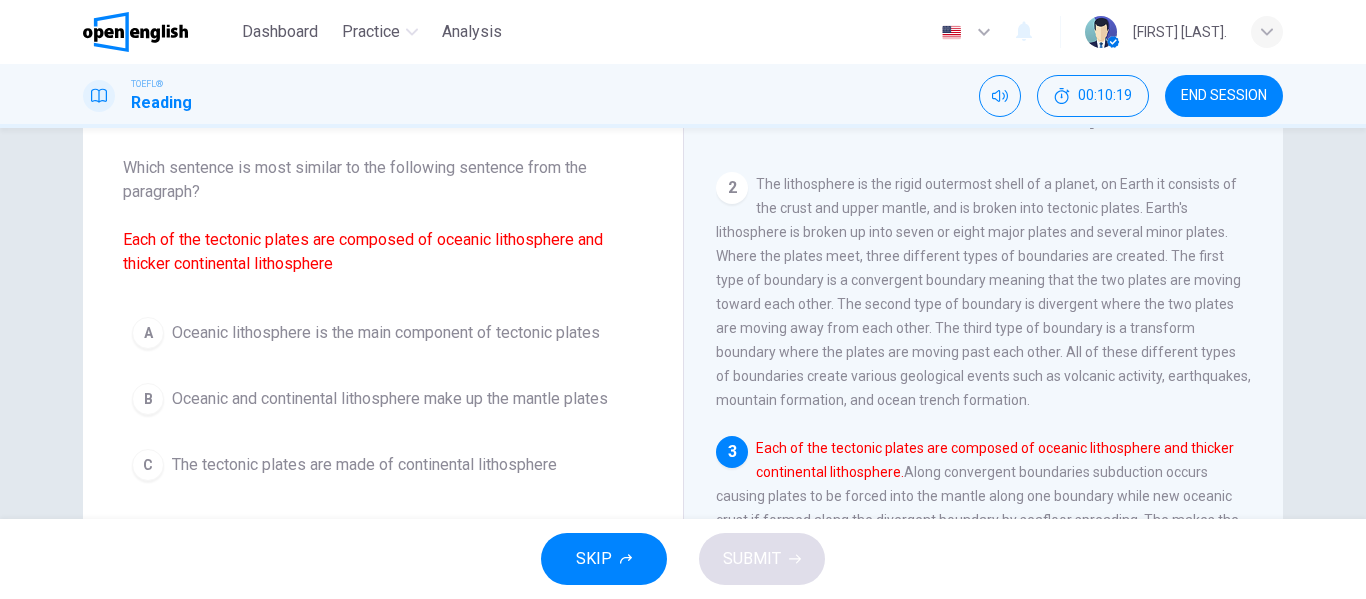 scroll, scrollTop: 248, scrollLeft: 0, axis: vertical 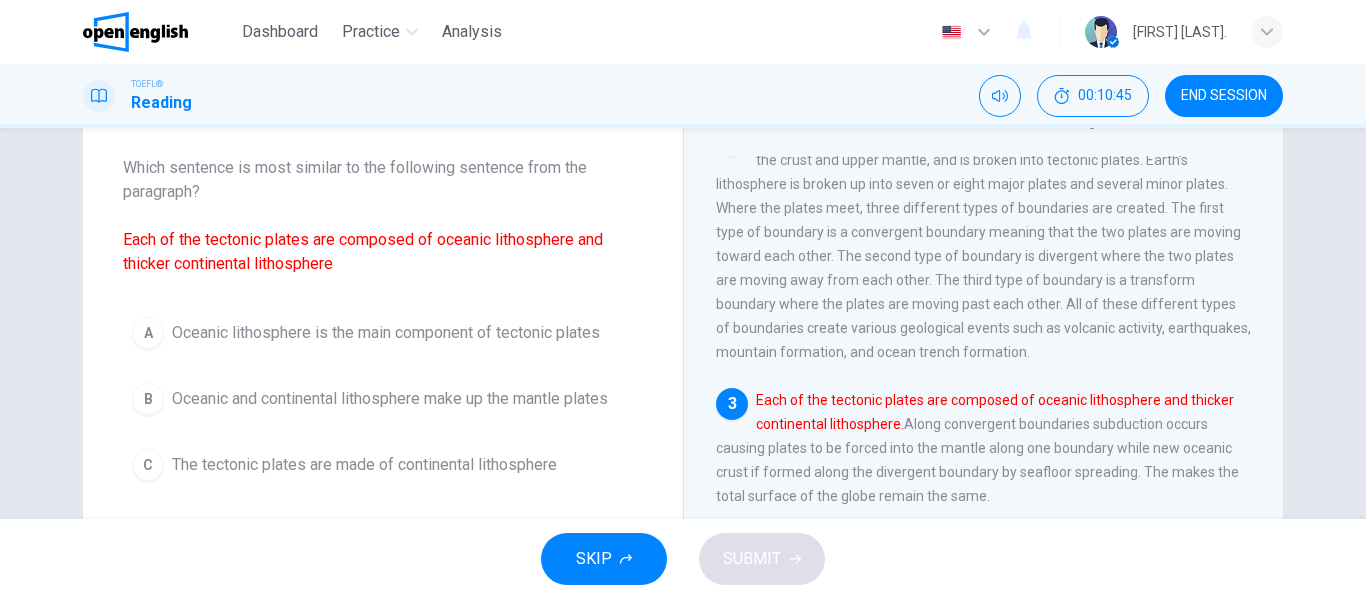 click on "A Oceanic lithosphere is the main component of tectonic plates" at bounding box center (383, 333) 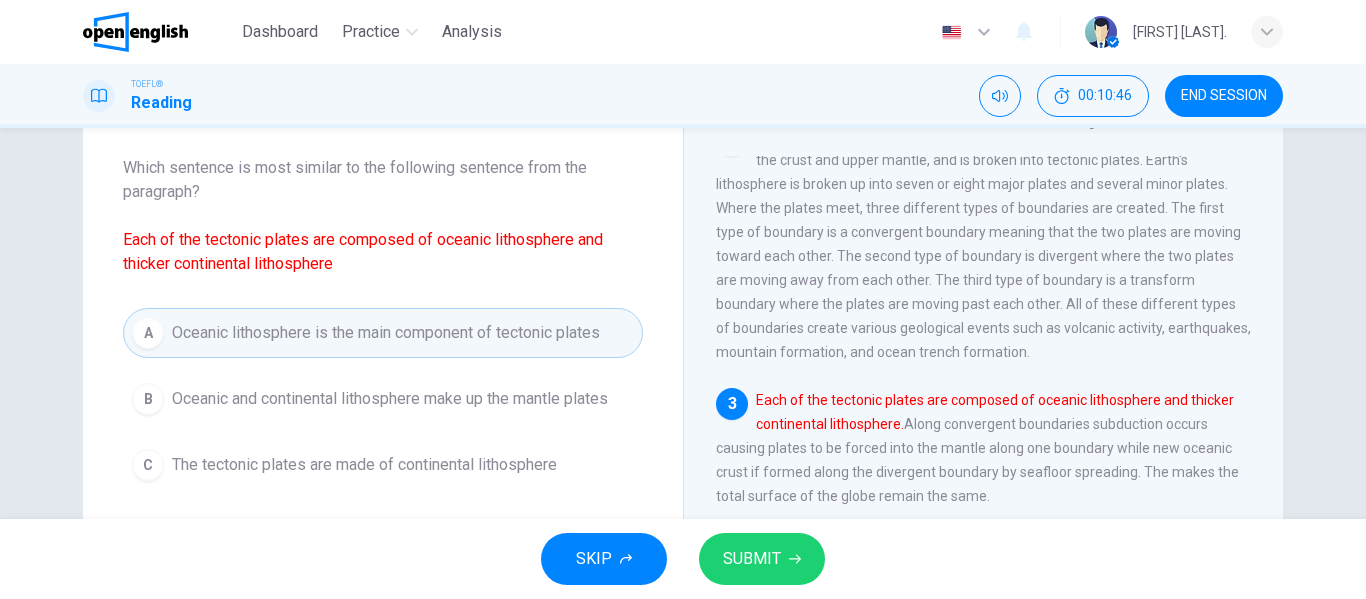click on "SUBMIT" at bounding box center (752, 559) 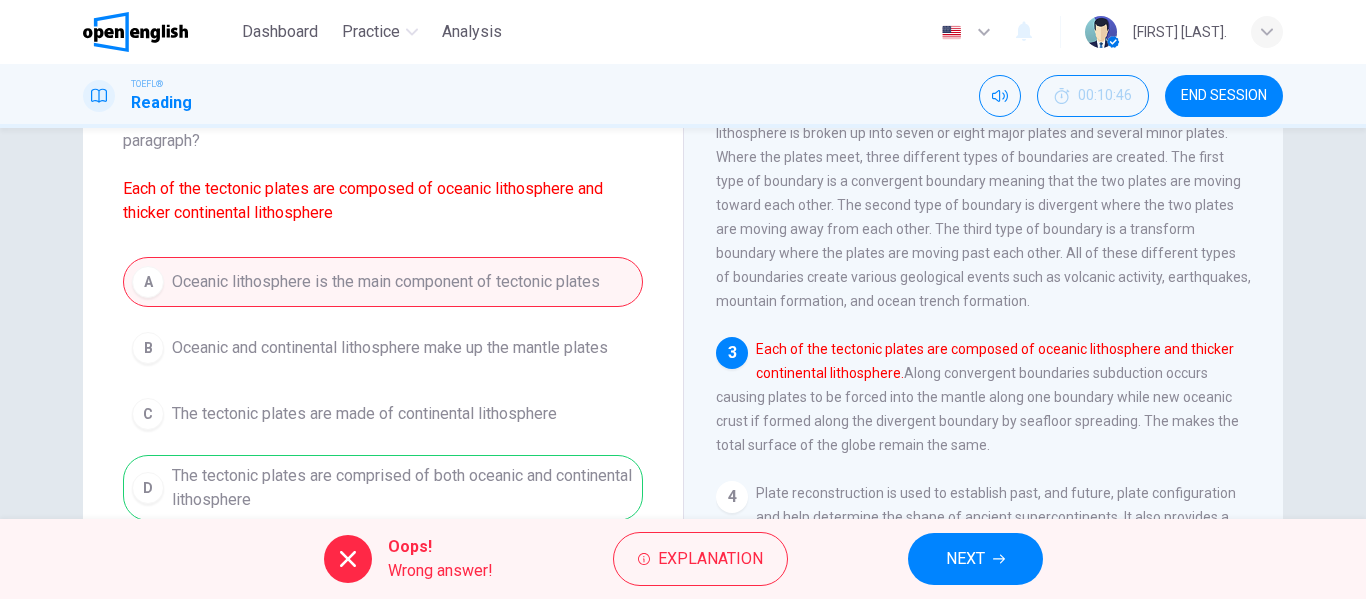 scroll, scrollTop: 200, scrollLeft: 0, axis: vertical 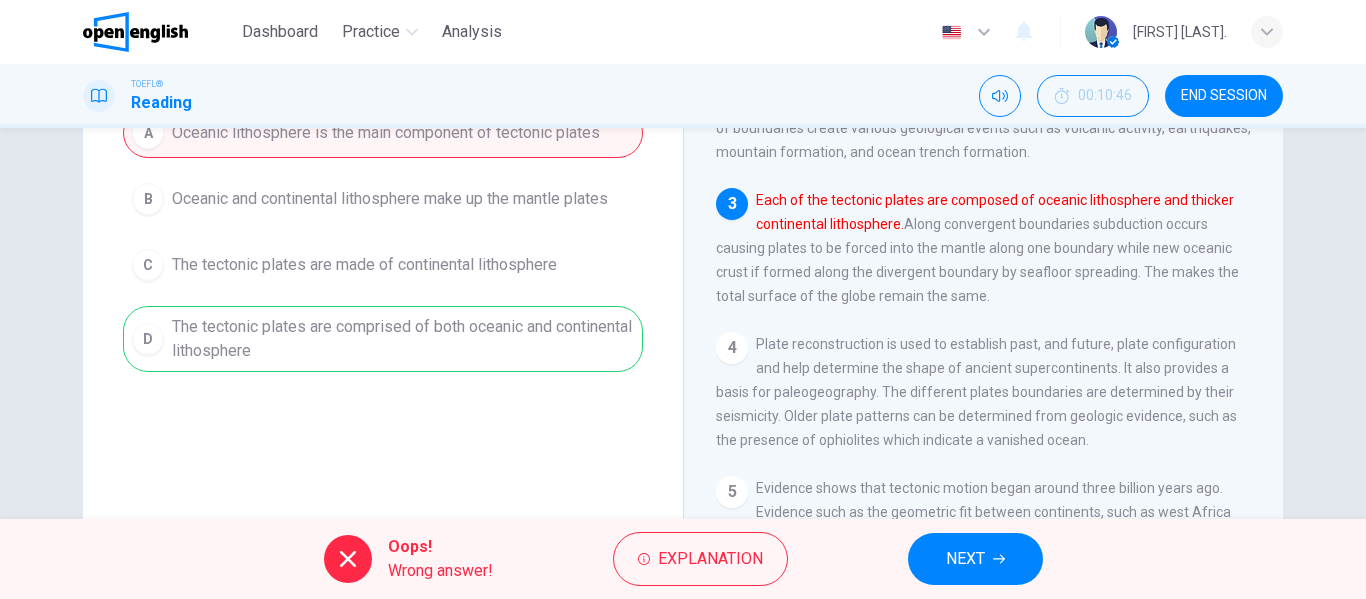 click on "NEXT" at bounding box center (965, 559) 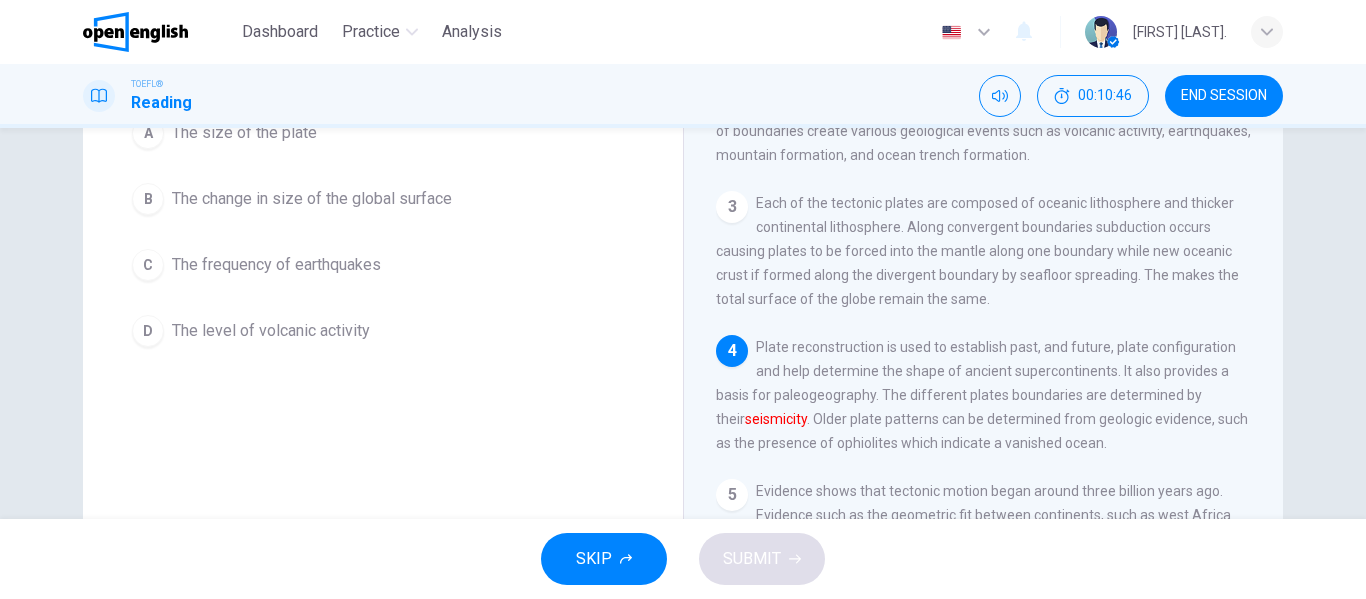 scroll, scrollTop: 395, scrollLeft: 0, axis: vertical 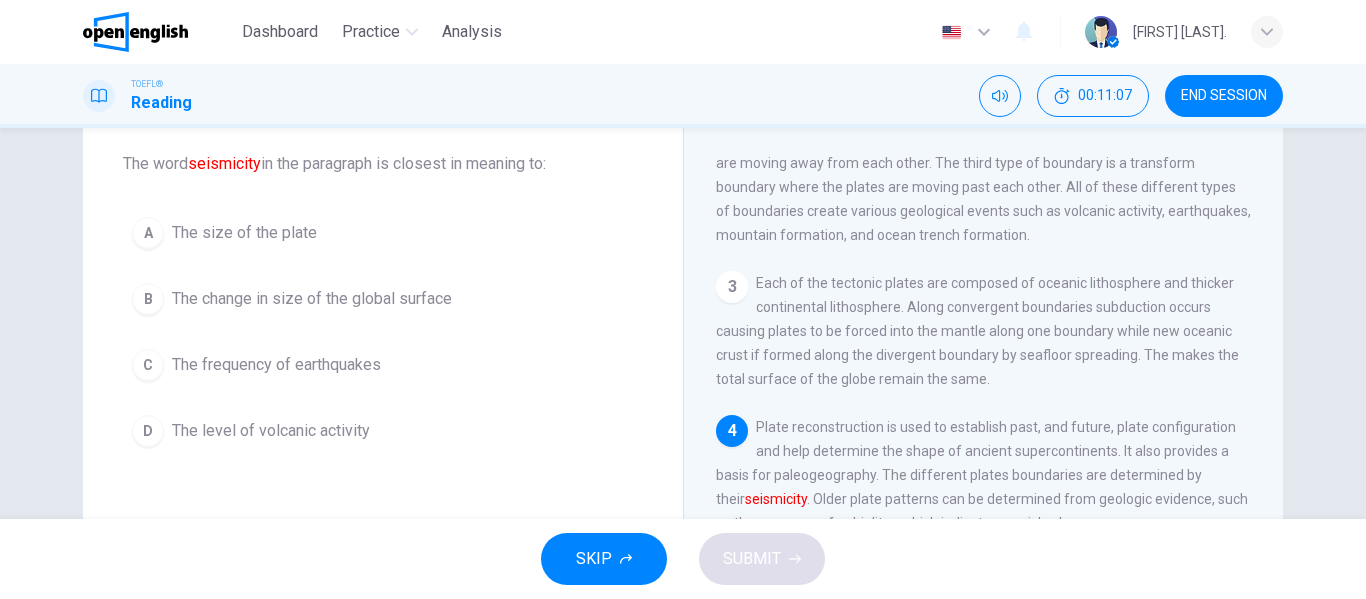 click on "The frequency of earthquakes" at bounding box center (276, 365) 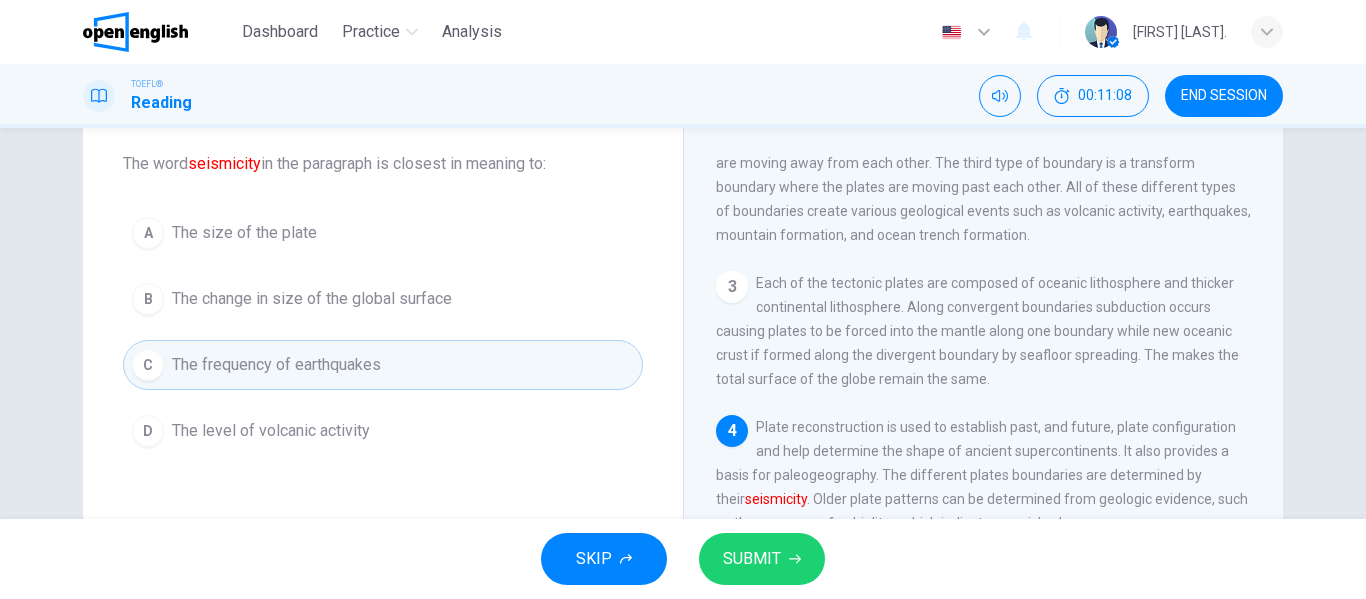 click on "SUBMIT" at bounding box center [752, 559] 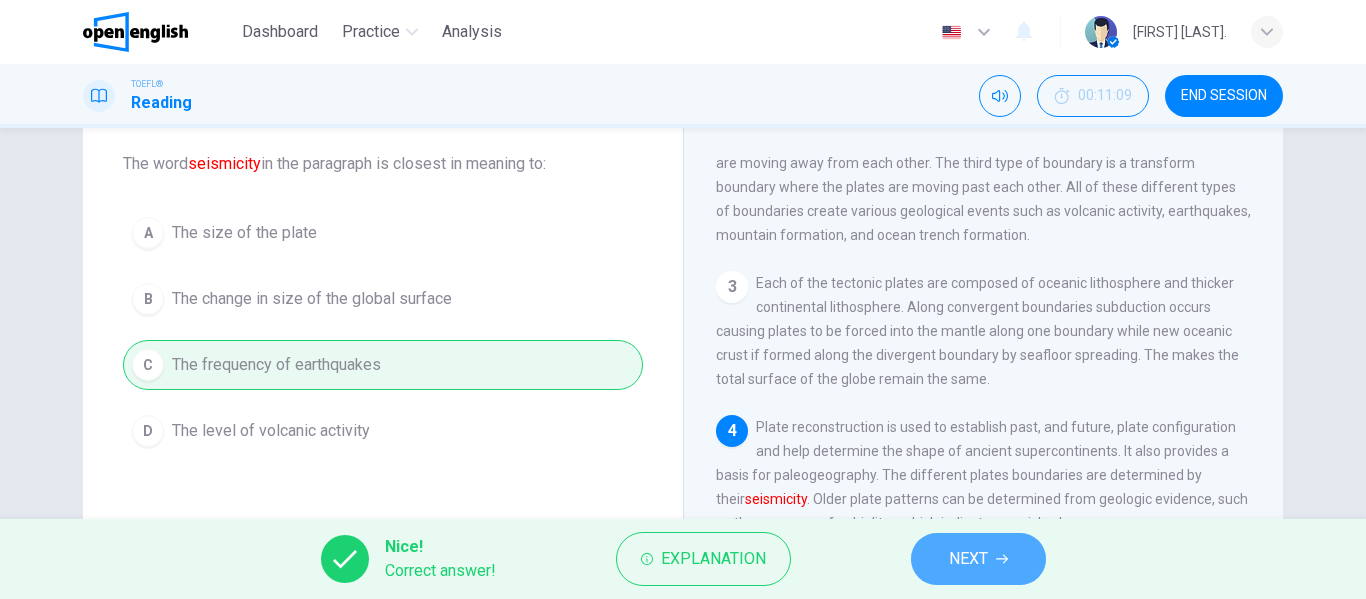 click on "NEXT" at bounding box center (968, 559) 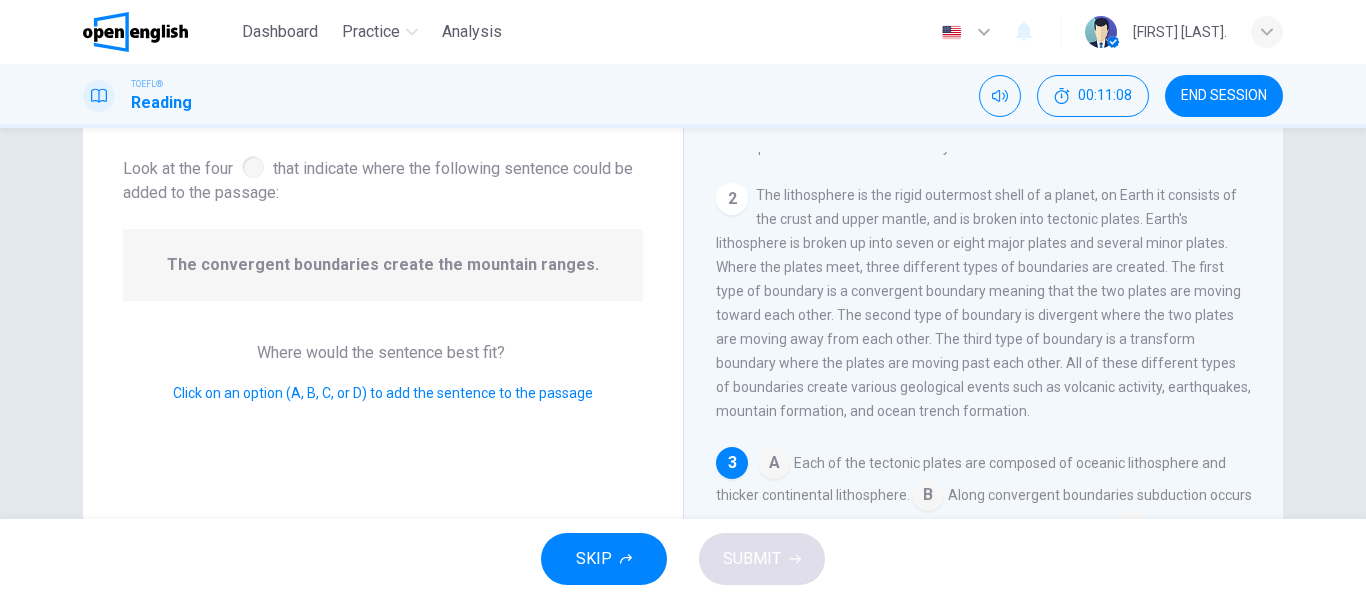scroll, scrollTop: 275, scrollLeft: 0, axis: vertical 